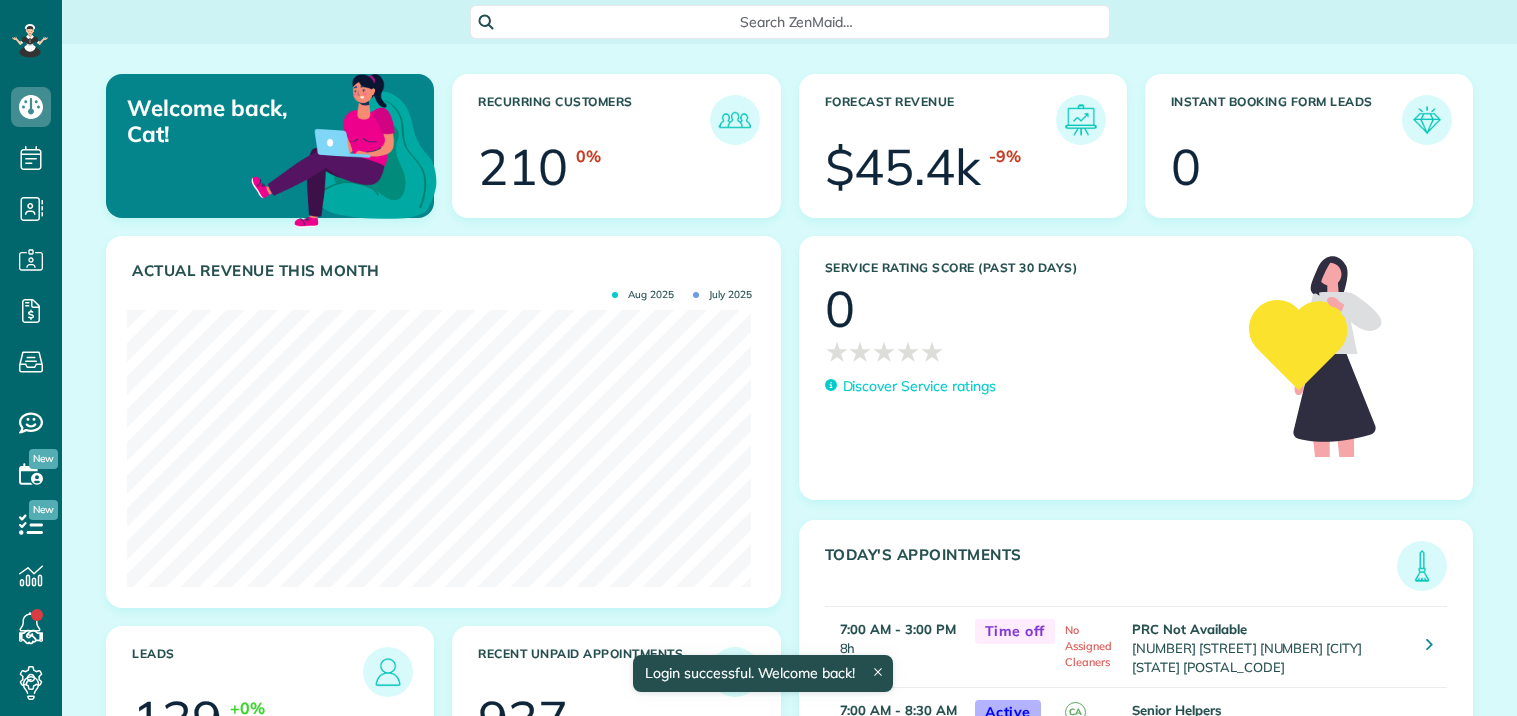 scroll, scrollTop: 0, scrollLeft: 0, axis: both 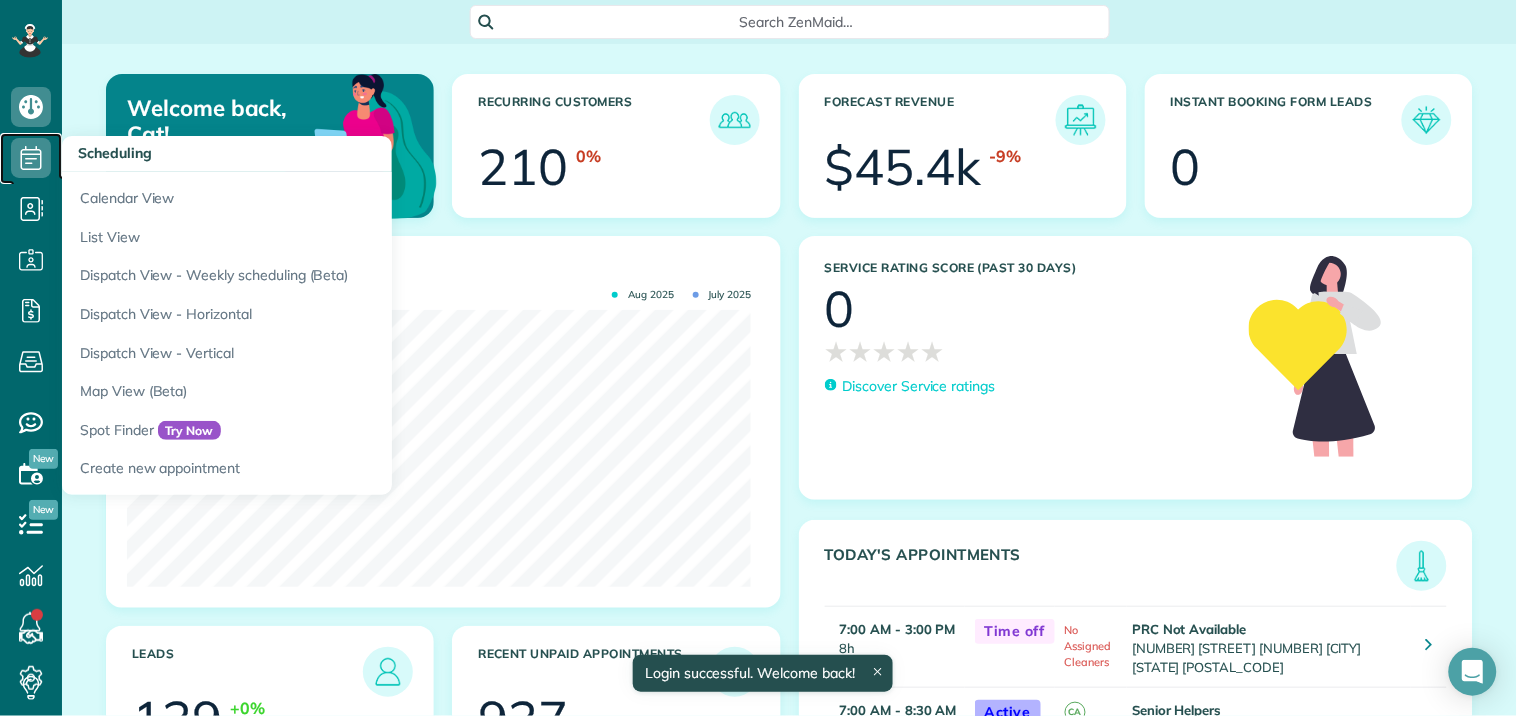 click 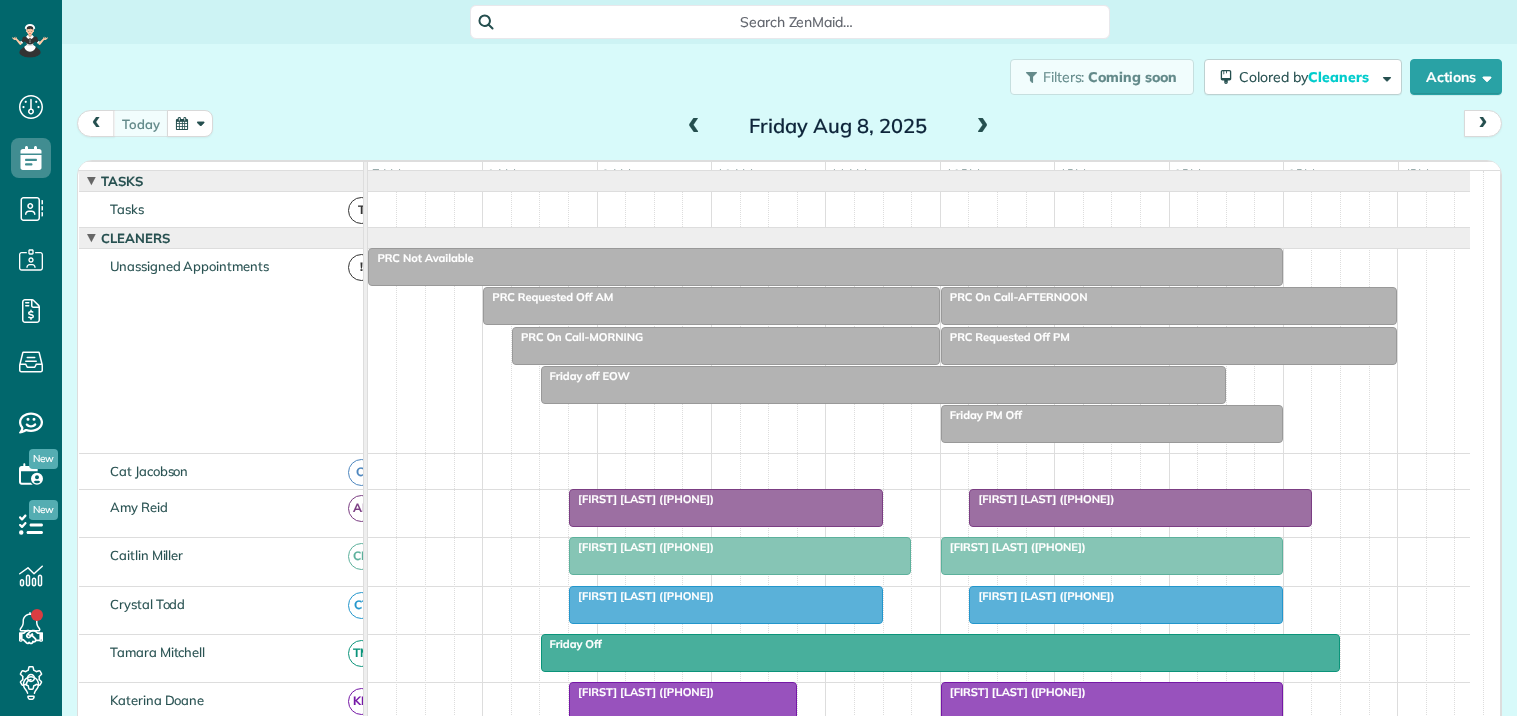 scroll, scrollTop: 0, scrollLeft: 0, axis: both 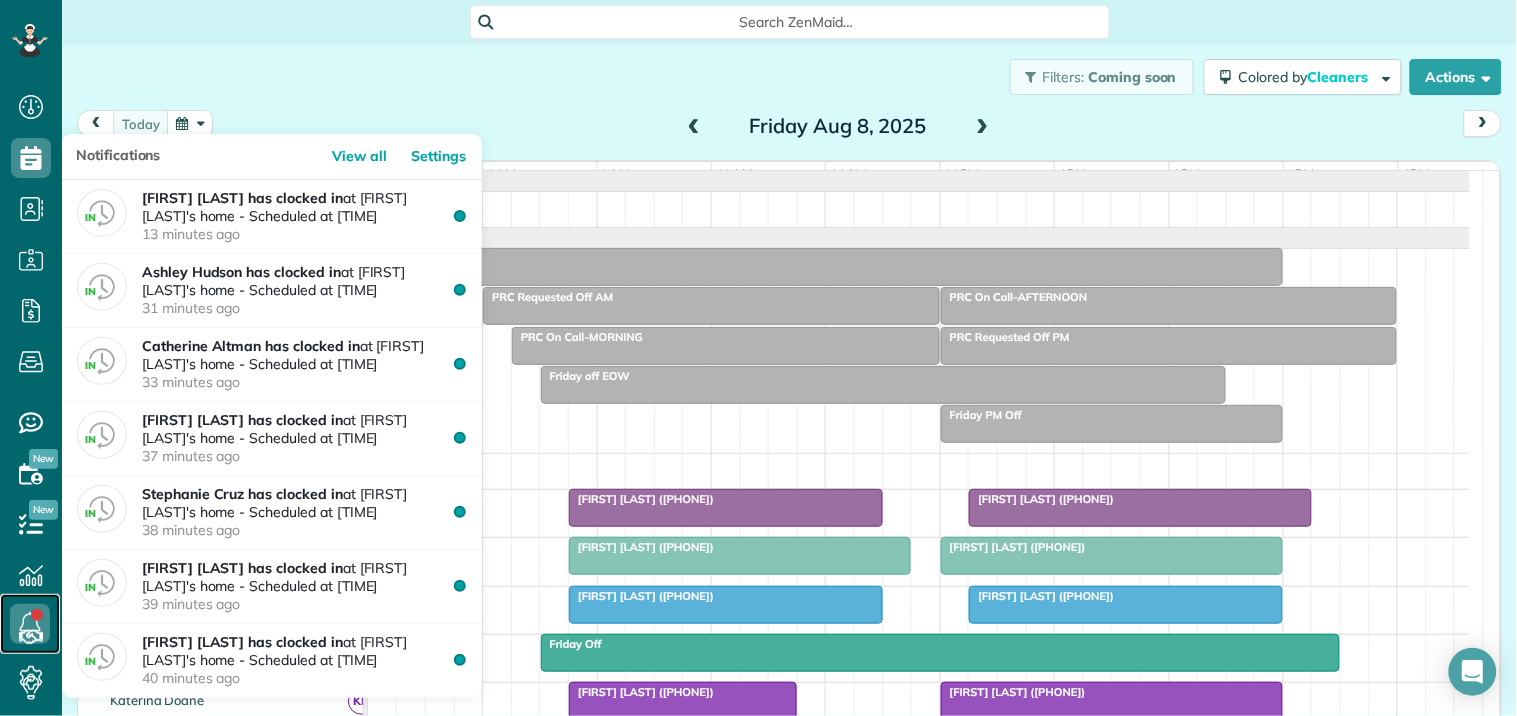 click at bounding box center [30, 624] 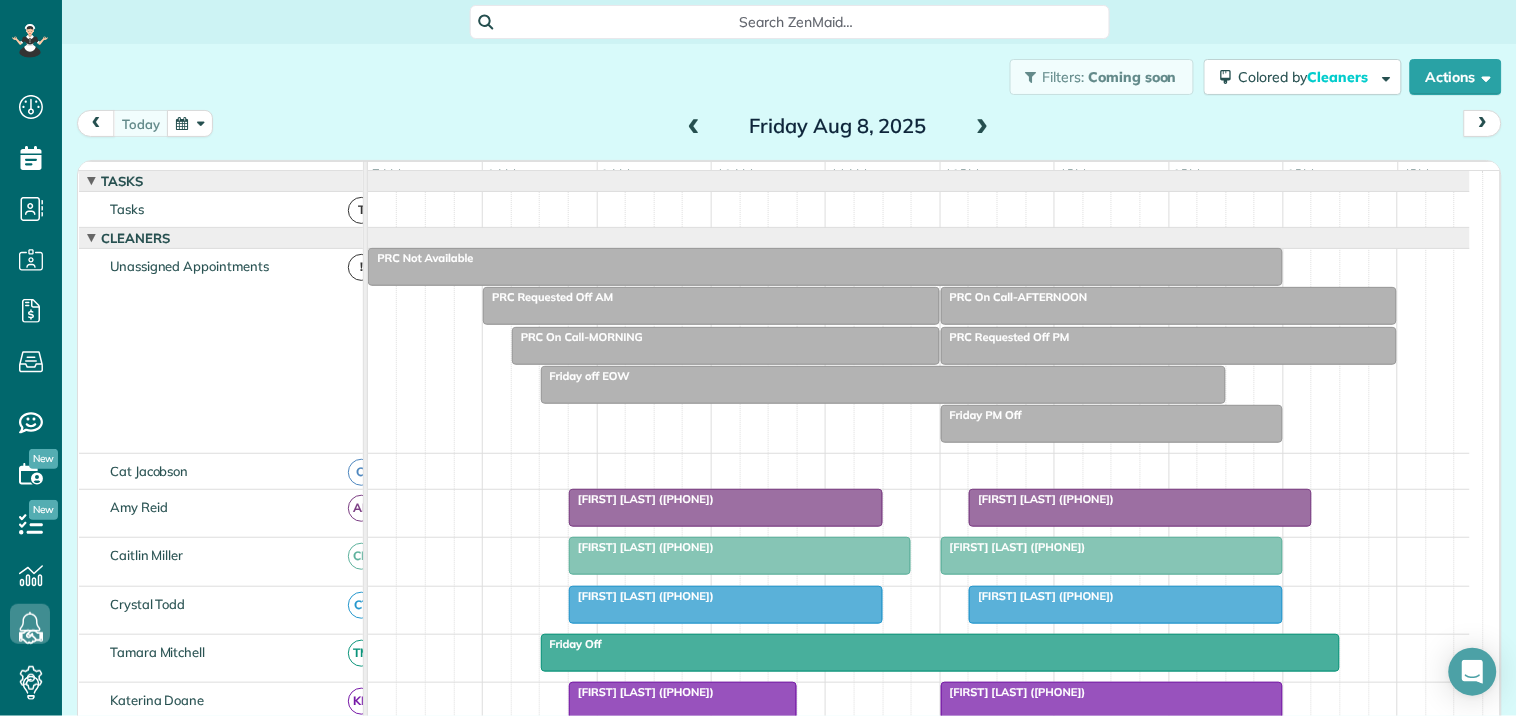 click at bounding box center [190, 123] 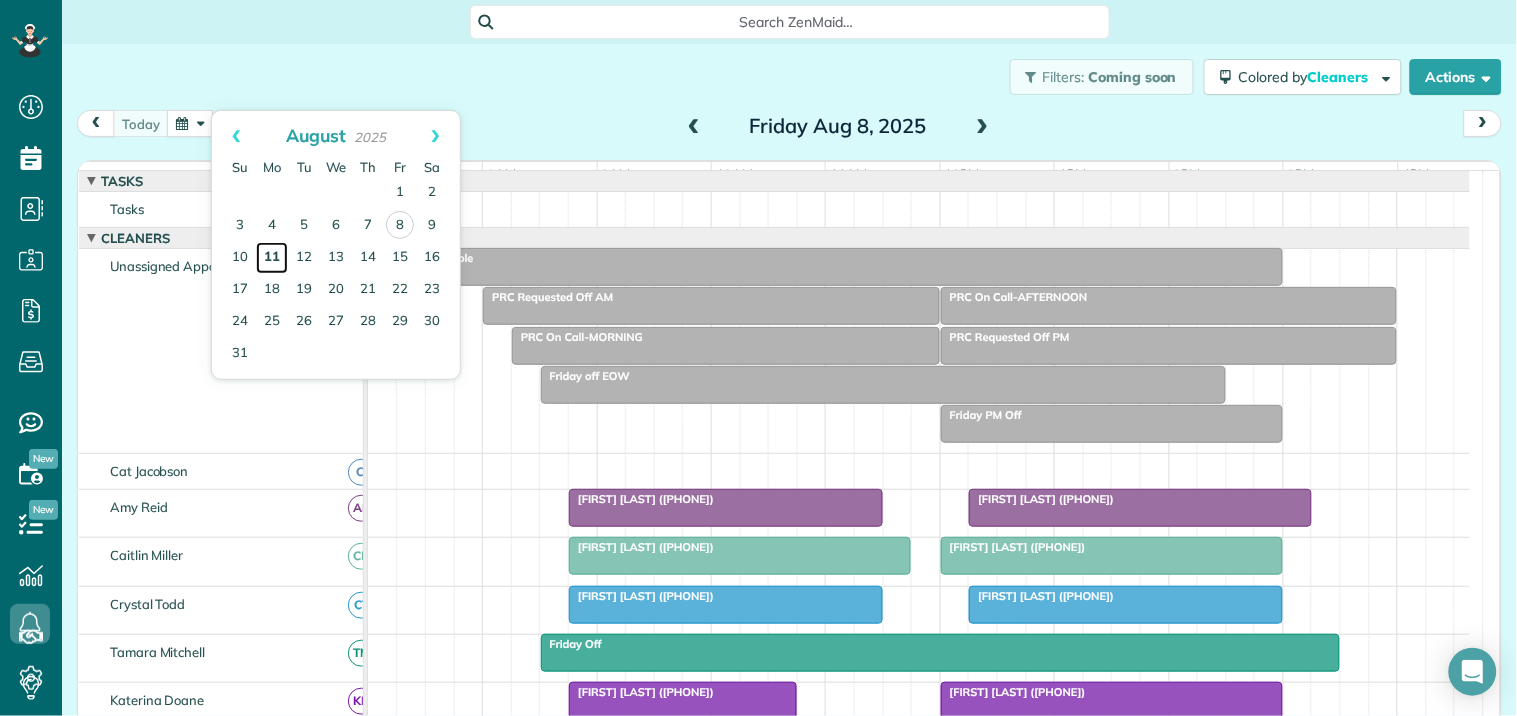click on "11" at bounding box center (272, 258) 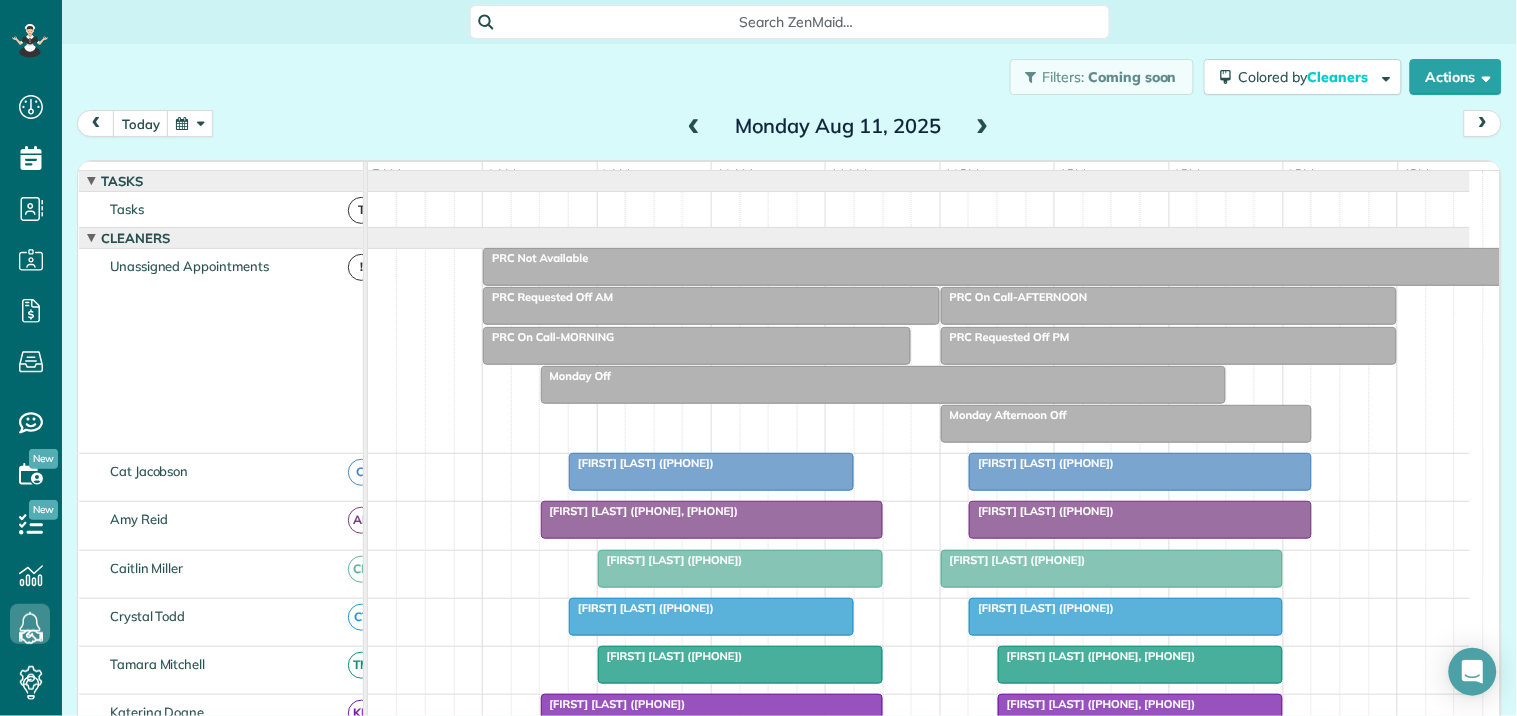 scroll, scrollTop: 555, scrollLeft: 0, axis: vertical 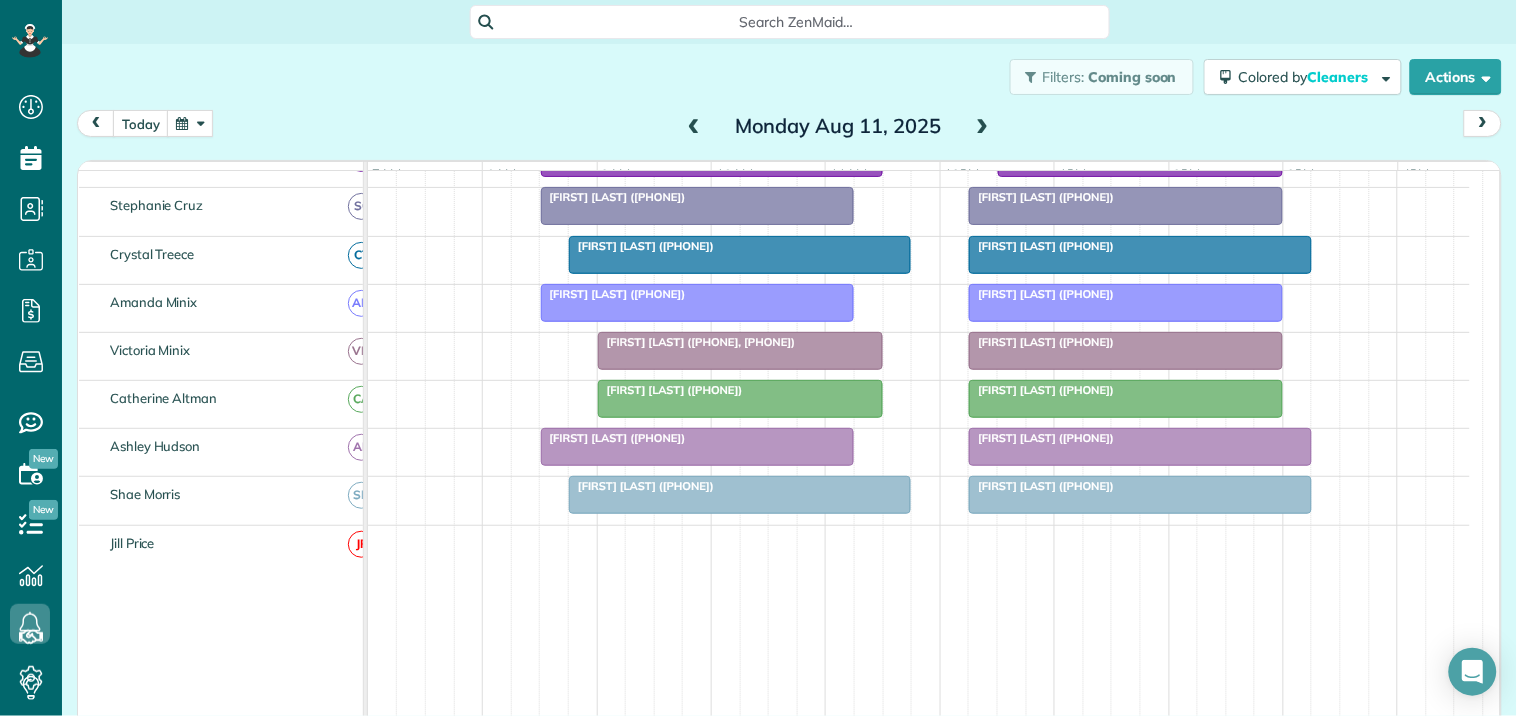 click at bounding box center (740, 495) 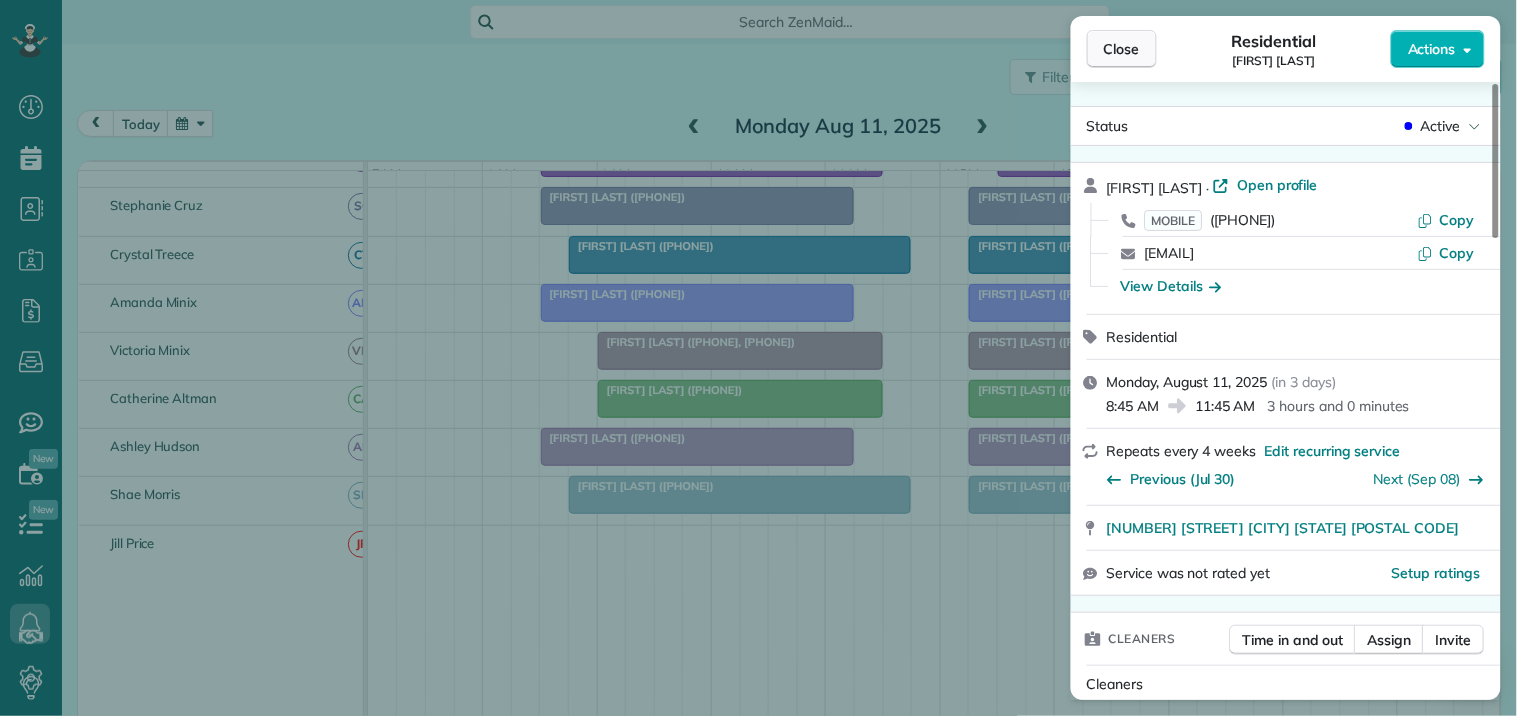 click on "Close" at bounding box center (1122, 49) 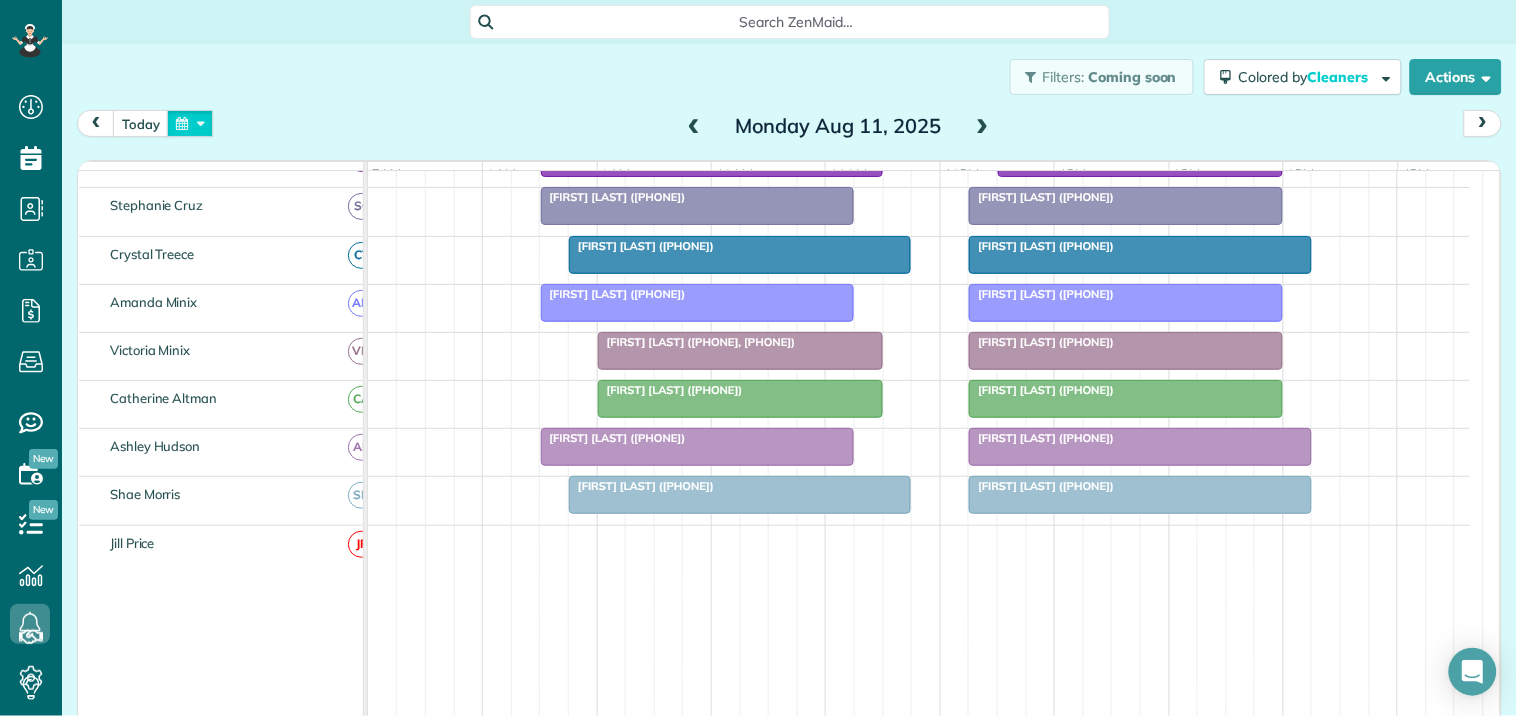 click at bounding box center [190, 123] 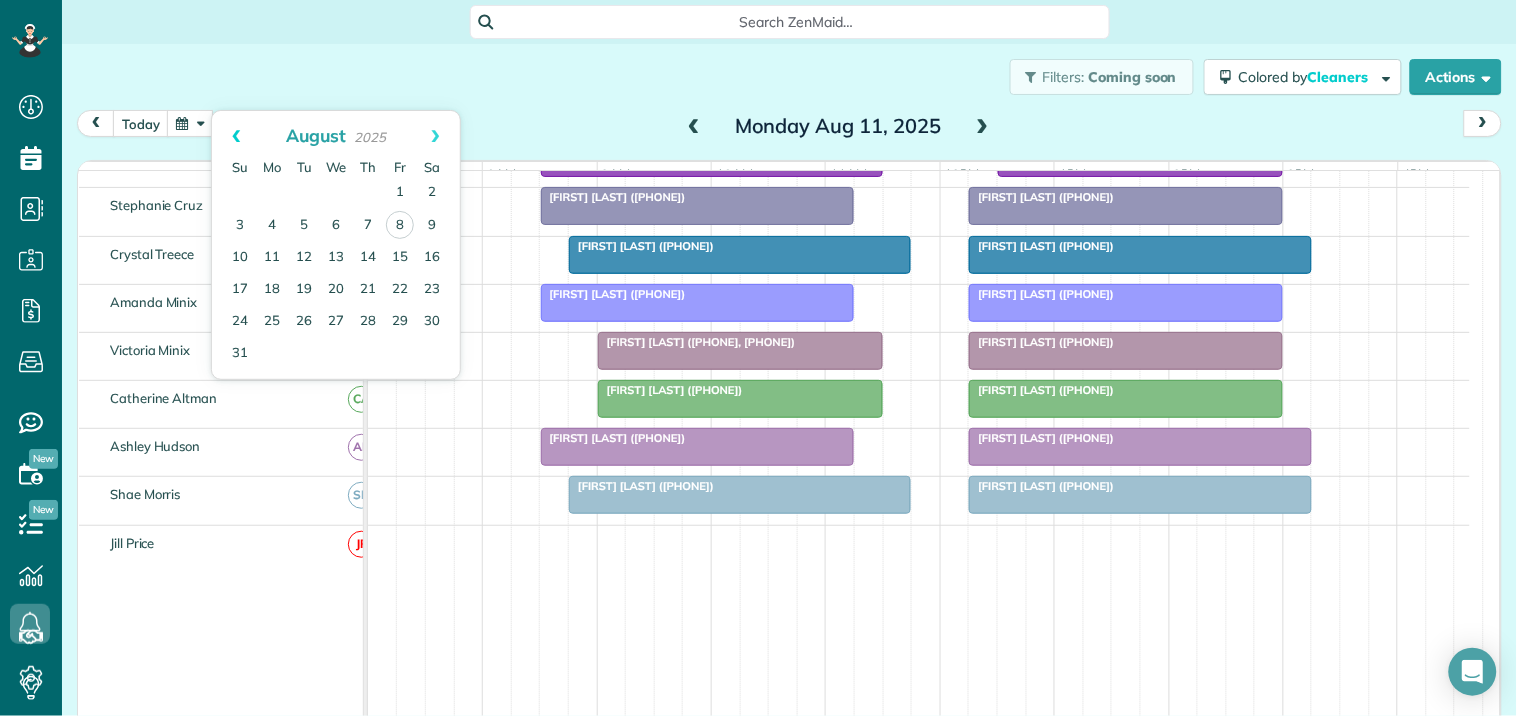 click on "Prev" at bounding box center [236, 136] 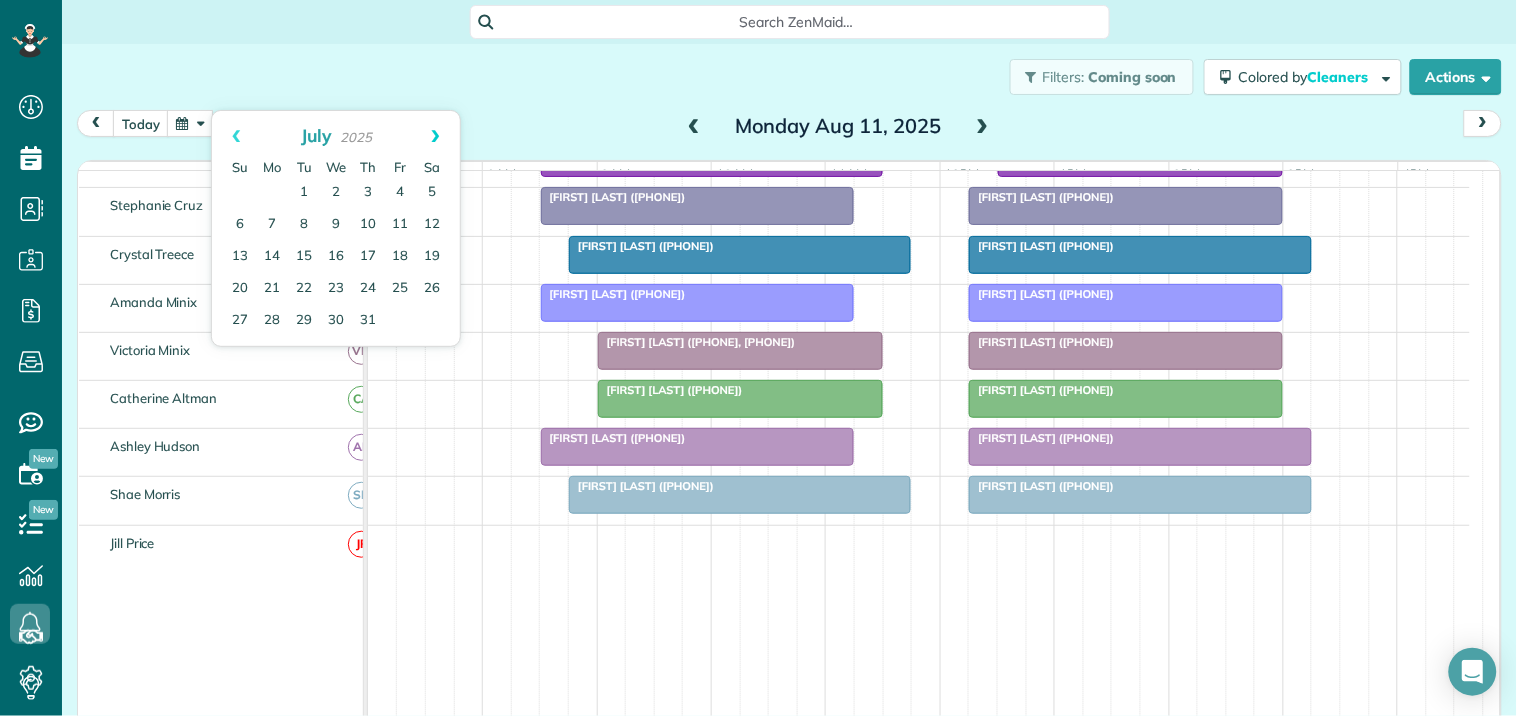 click on "Next" at bounding box center [435, 136] 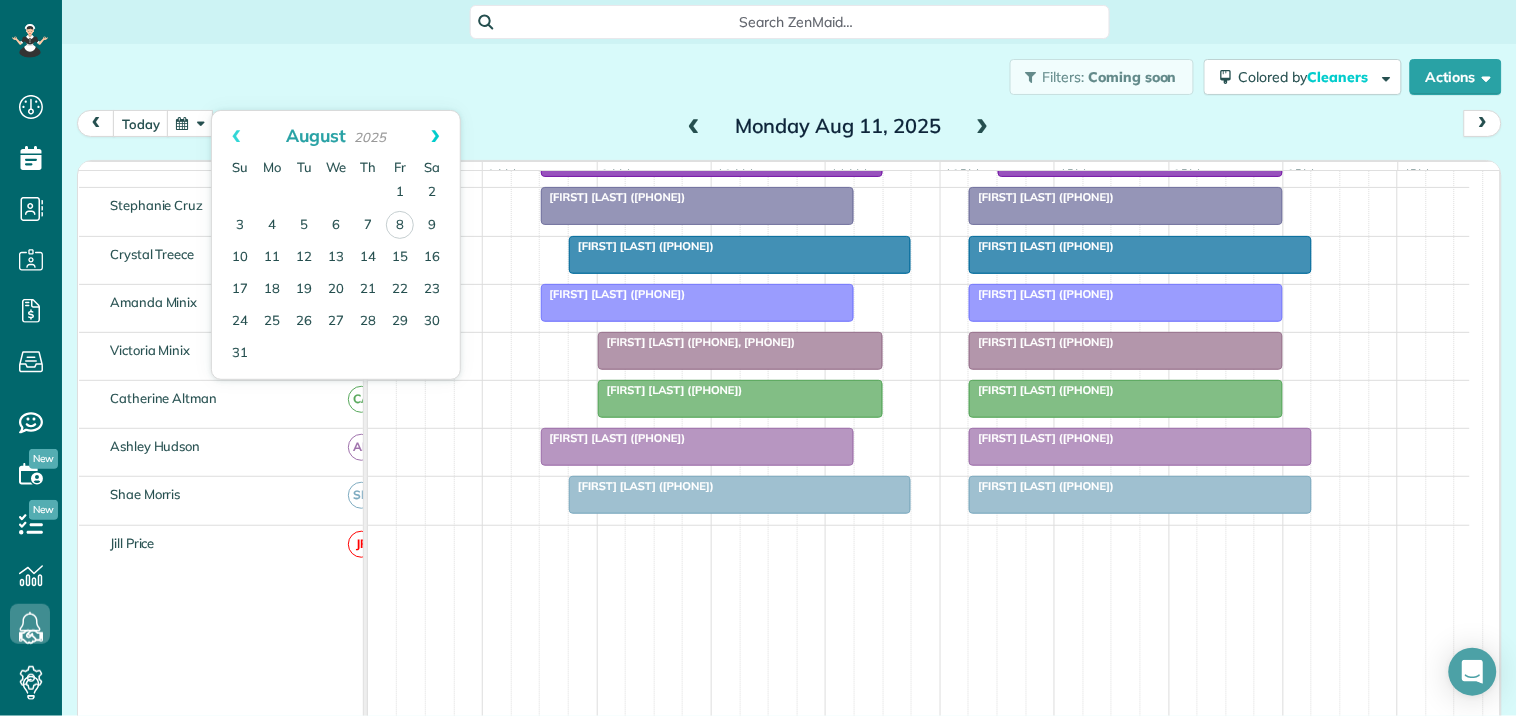 click on "Next" at bounding box center (435, 136) 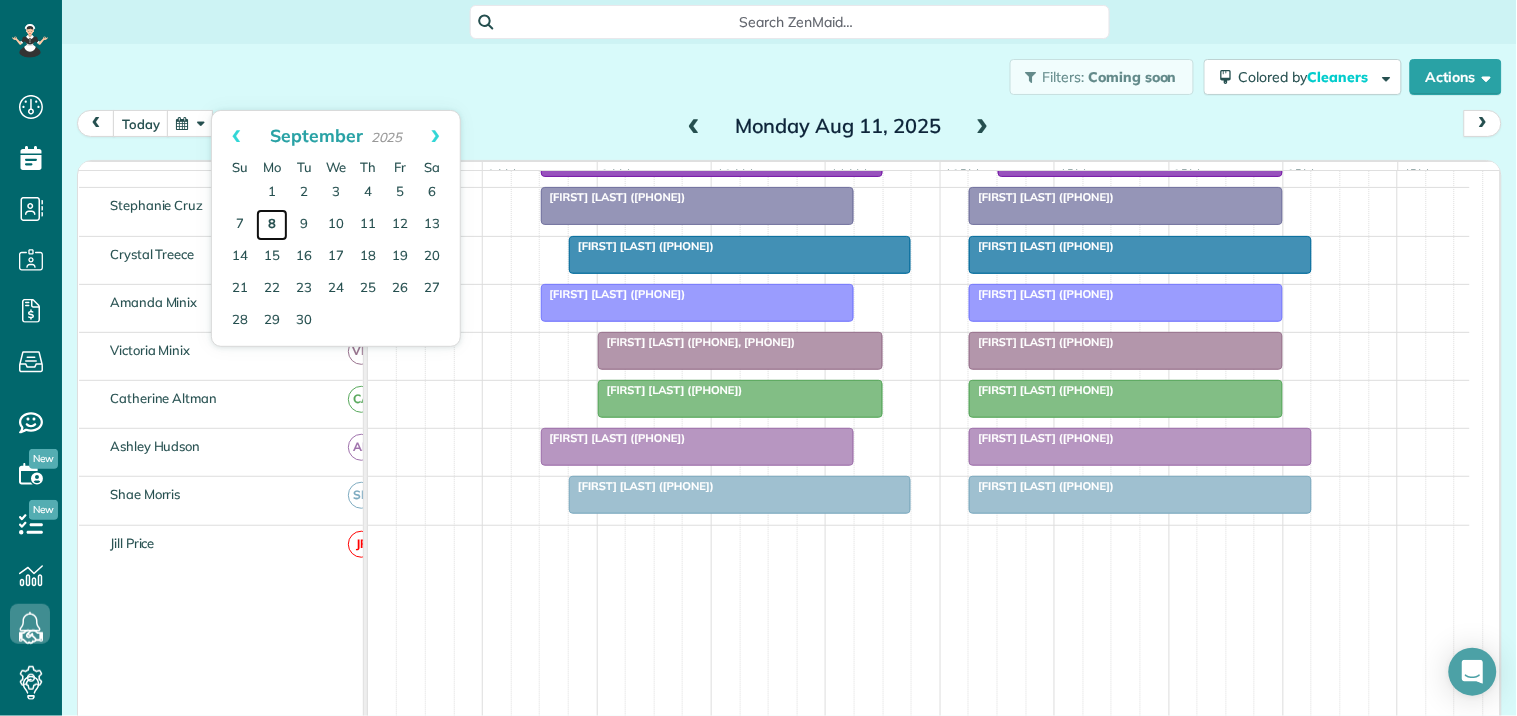 click on "8" at bounding box center (272, 225) 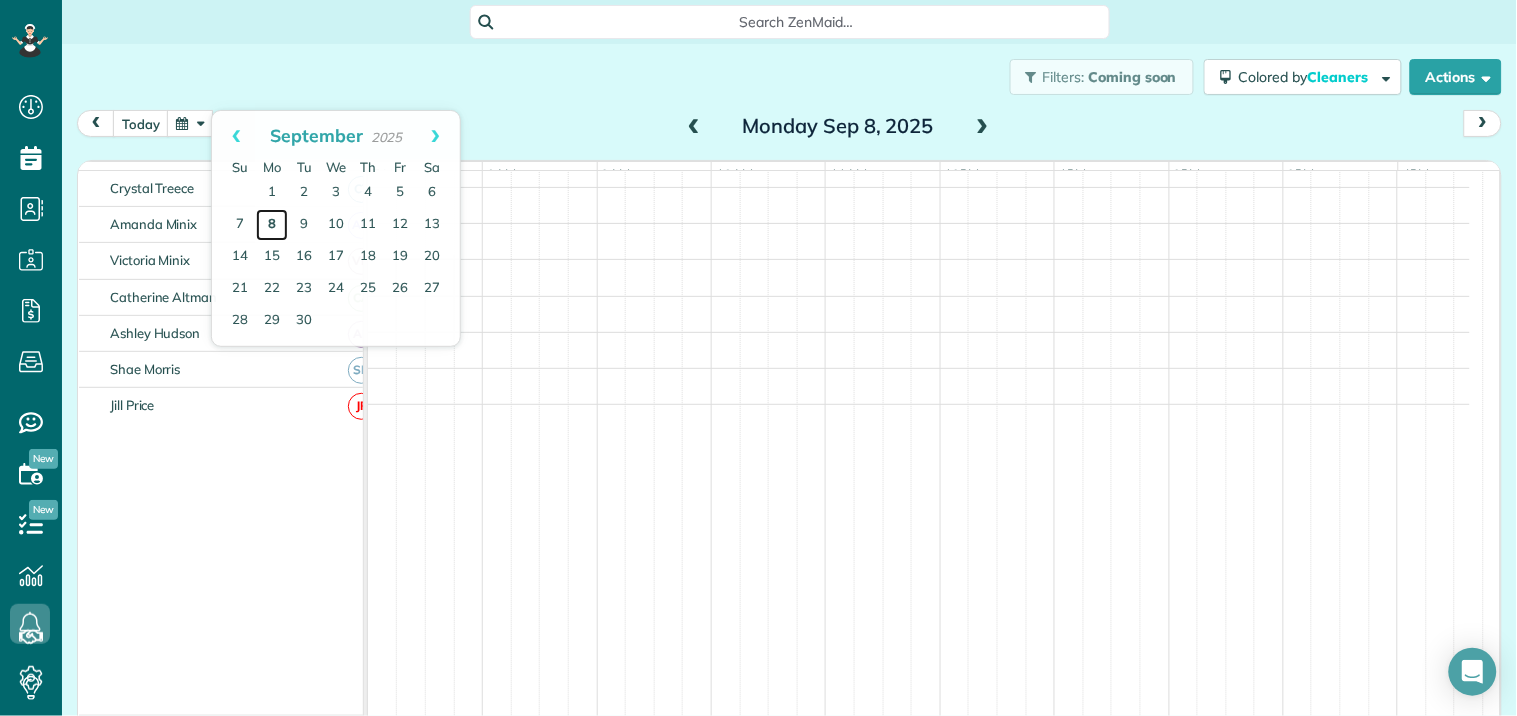 scroll, scrollTop: 313, scrollLeft: 0, axis: vertical 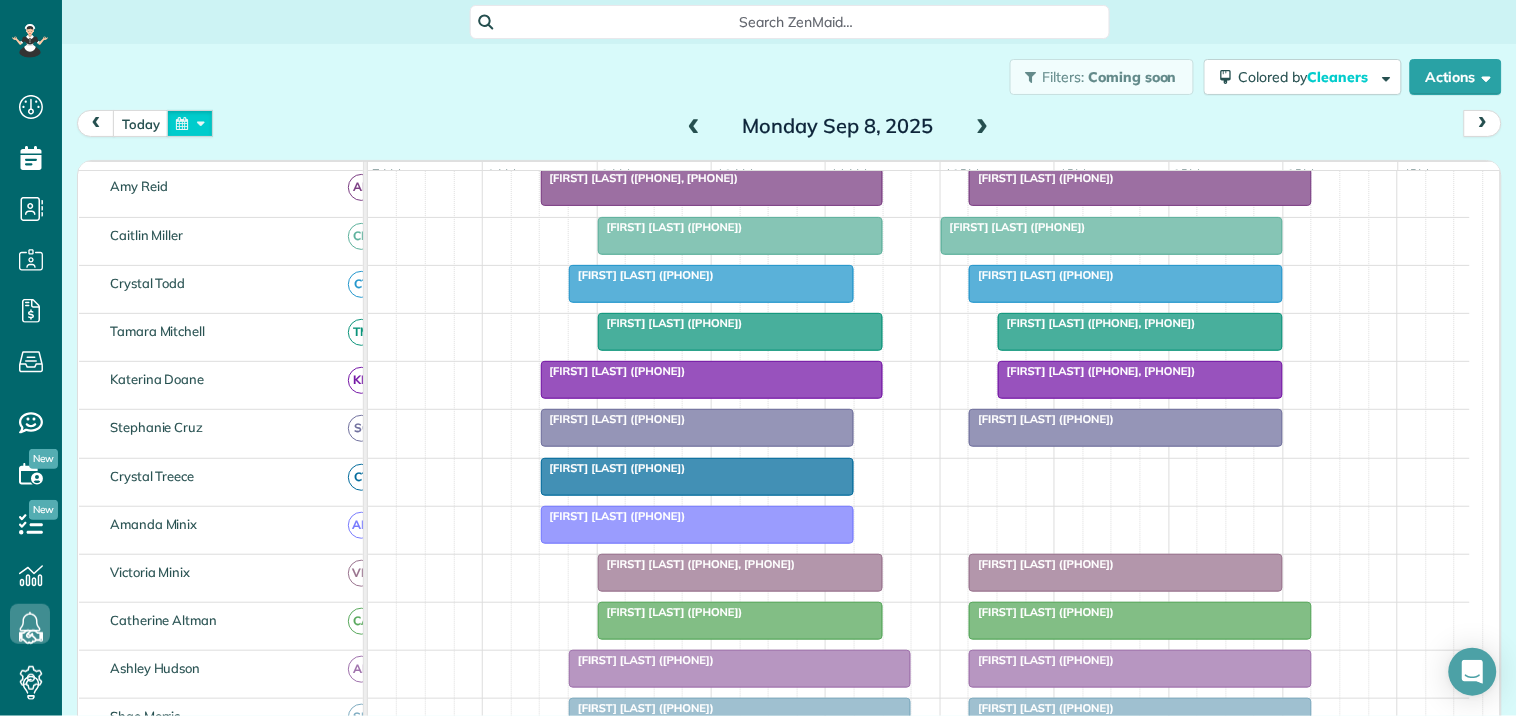 click at bounding box center [190, 123] 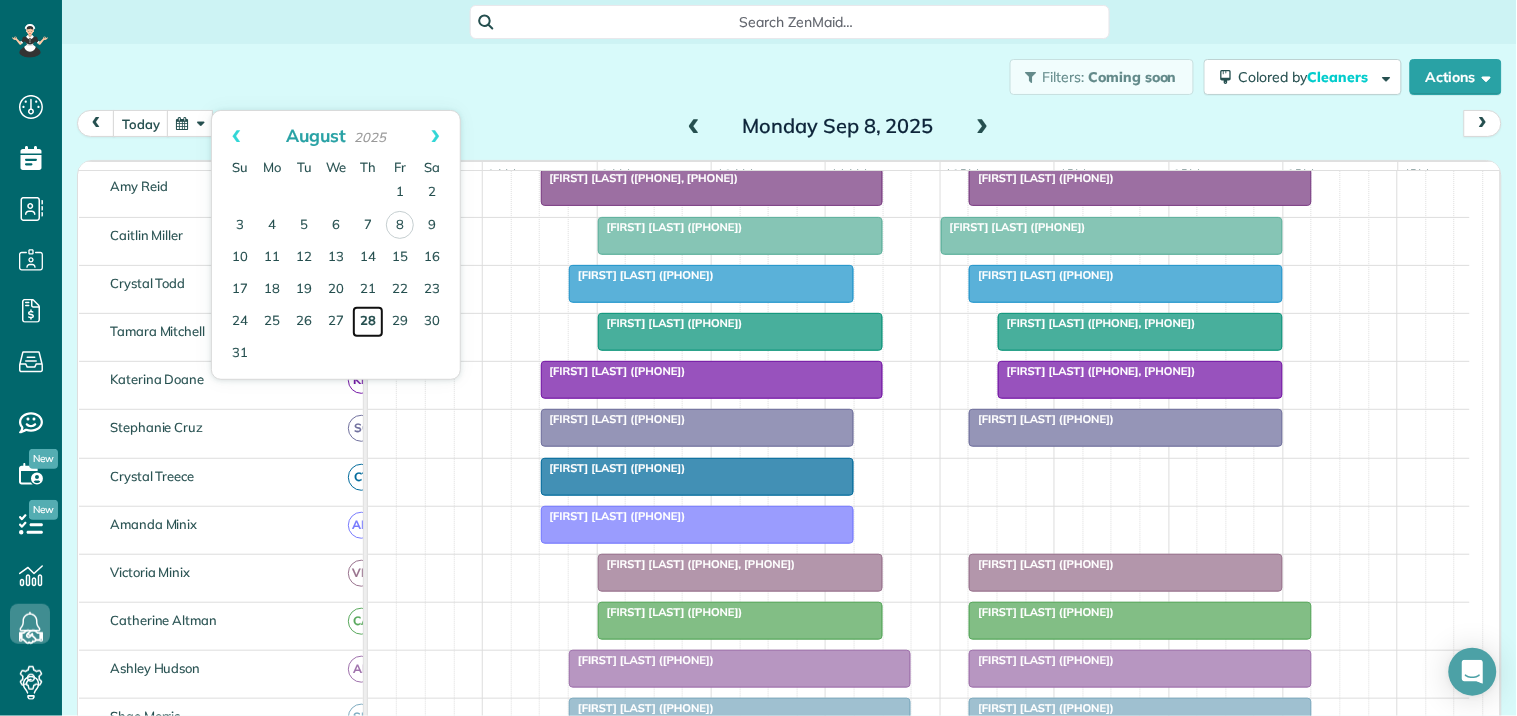 click on "28" at bounding box center [368, 322] 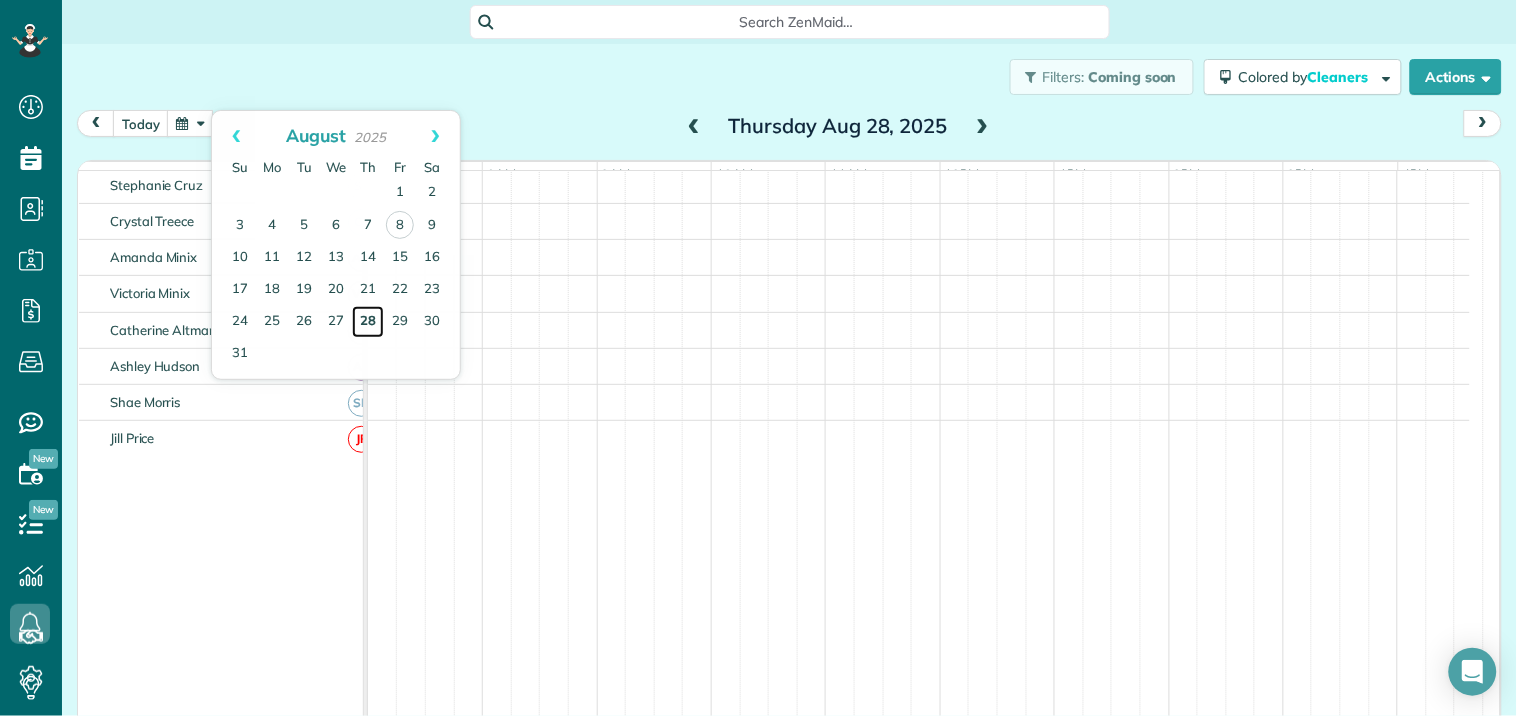 scroll, scrollTop: 140, scrollLeft: 0, axis: vertical 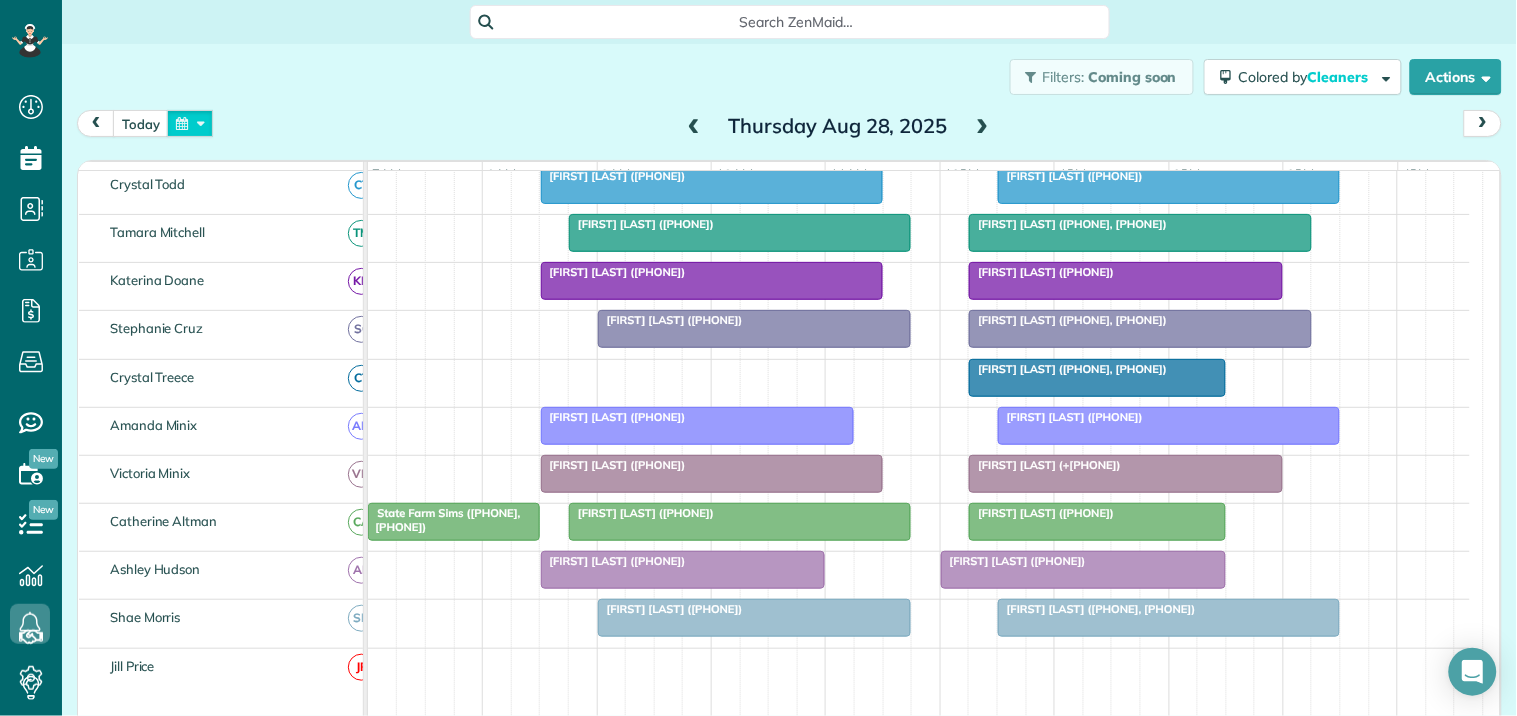 click at bounding box center [190, 123] 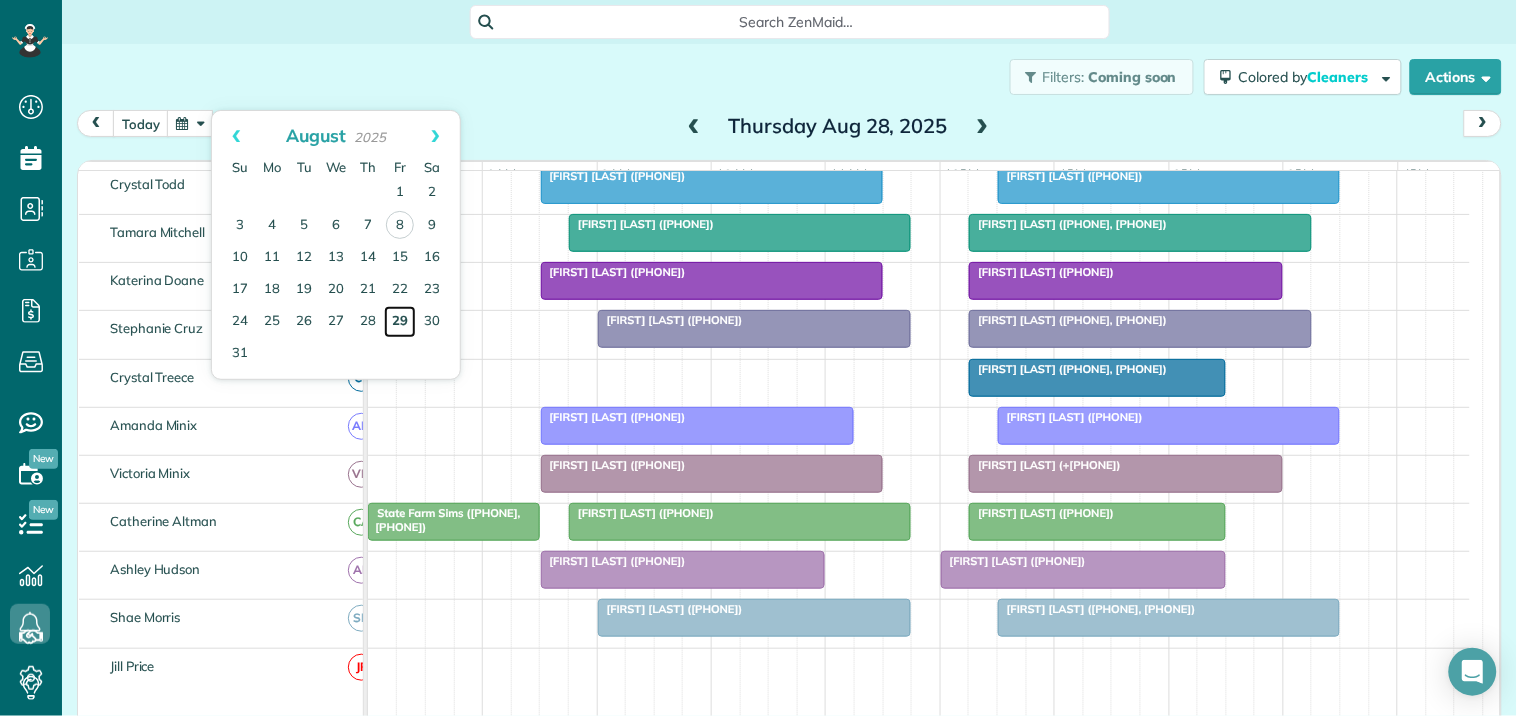 click on "29" at bounding box center (400, 322) 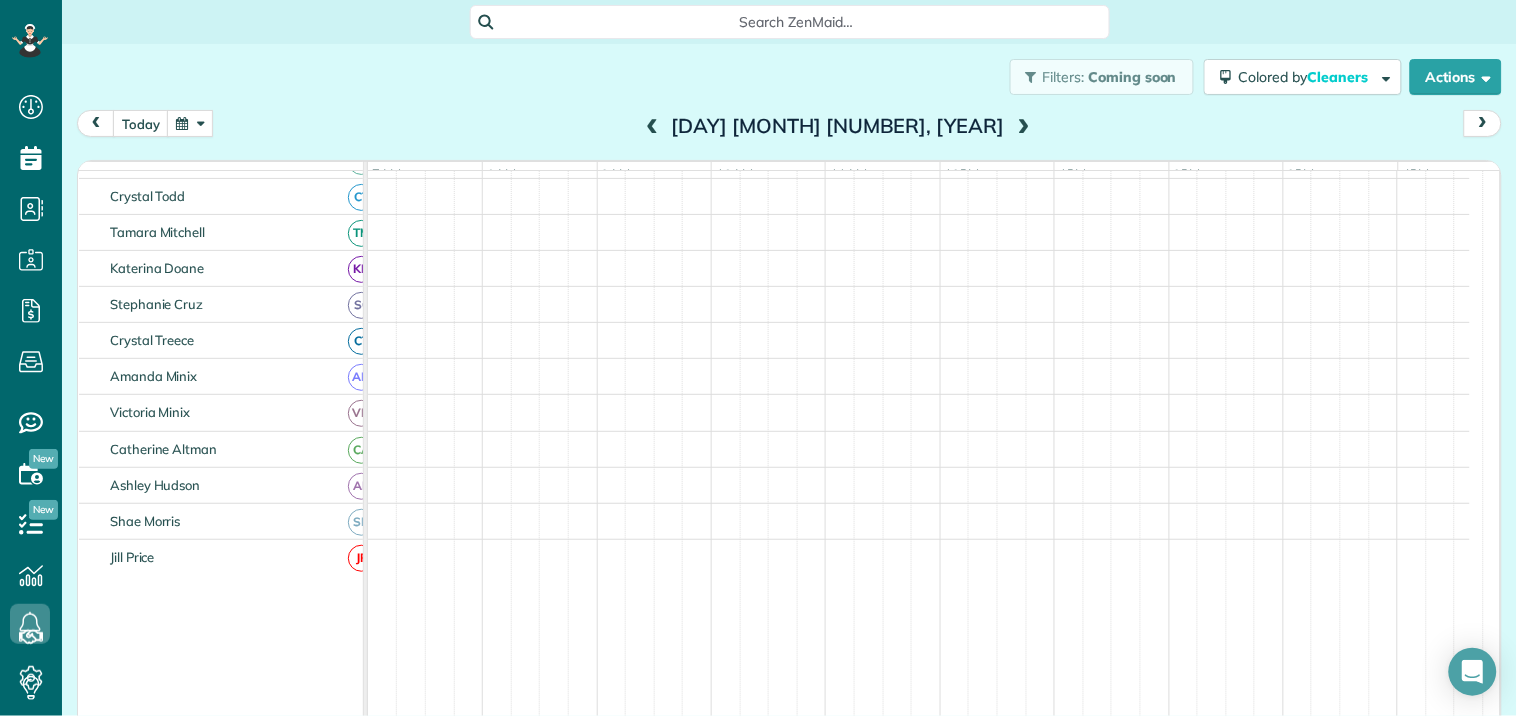 scroll, scrollTop: 317, scrollLeft: 0, axis: vertical 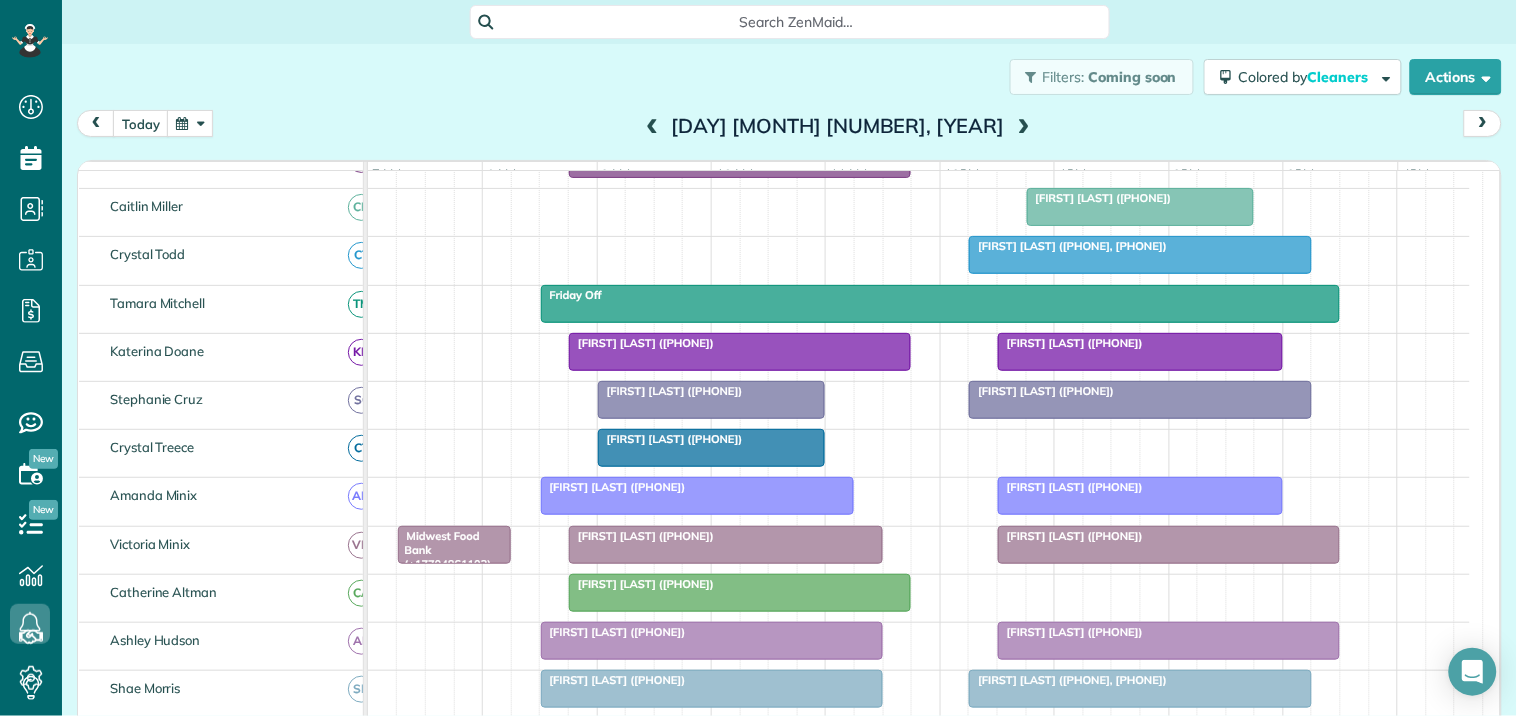 click at bounding box center [190, 123] 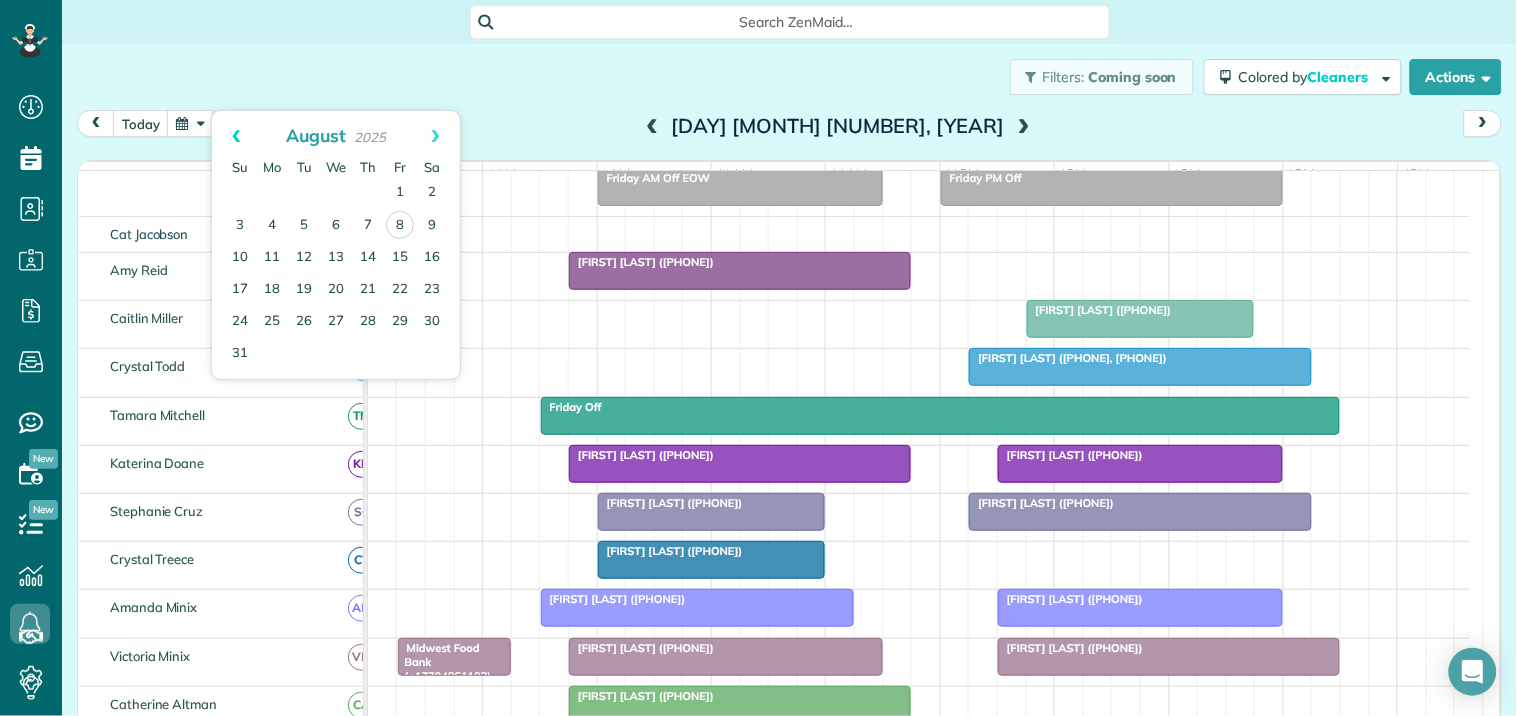 click on "Prev" at bounding box center (236, 136) 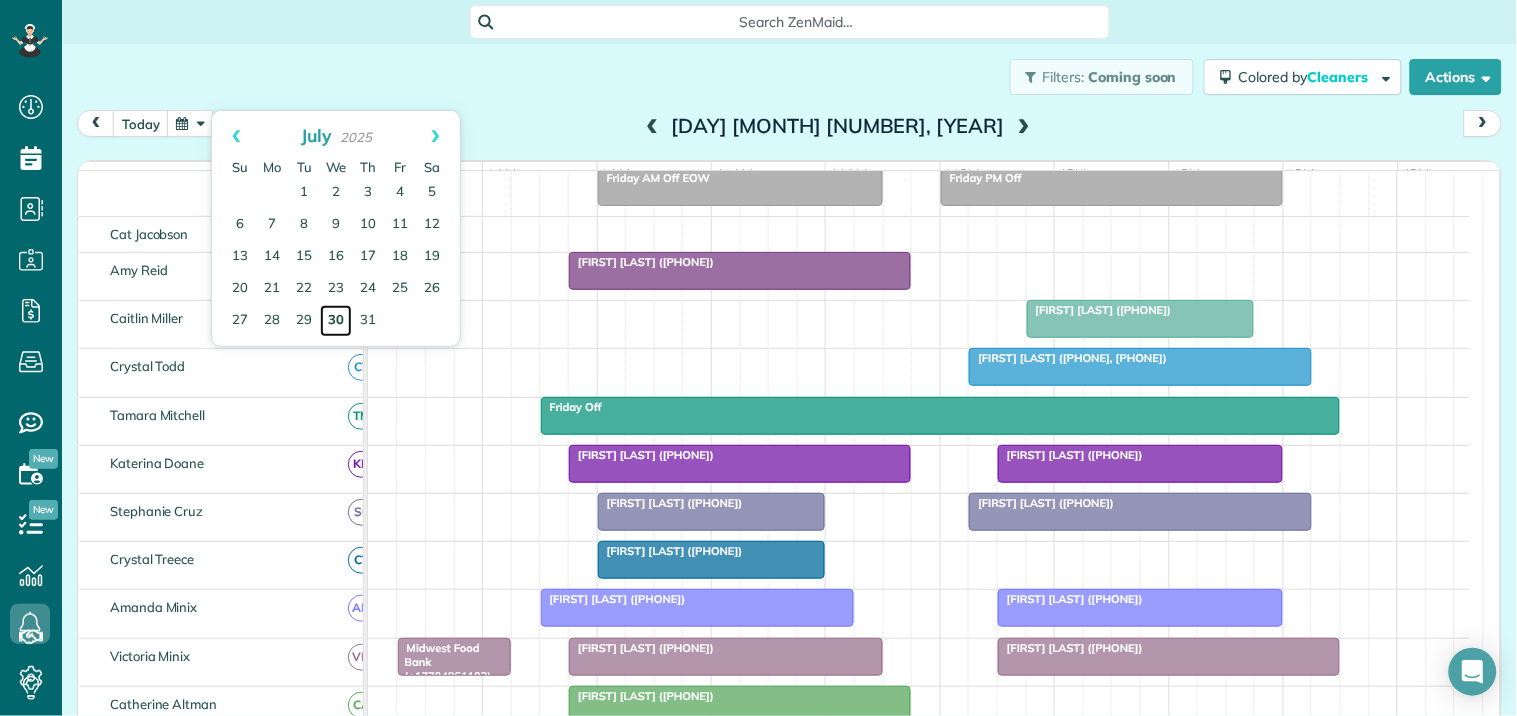 click on "30" at bounding box center (336, 321) 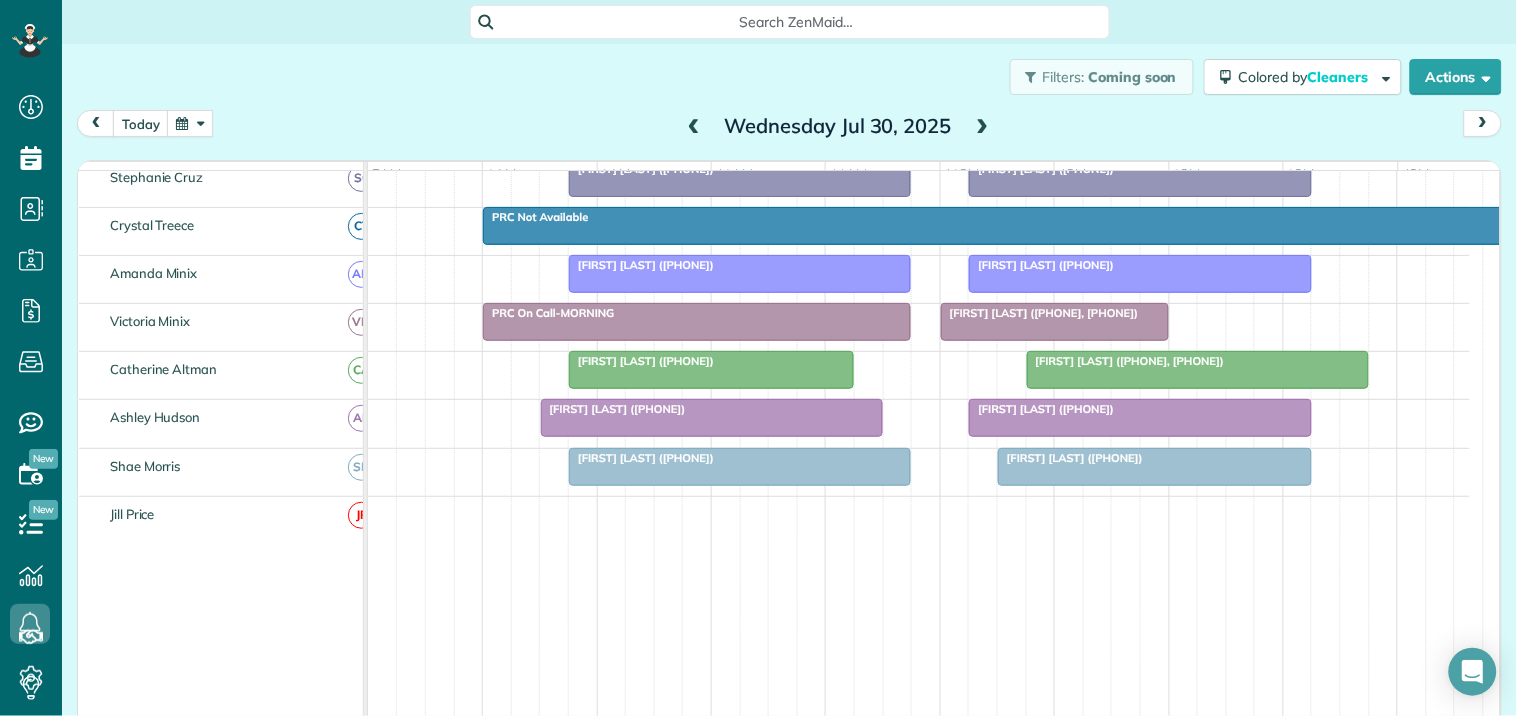 click on "Jane Smith (+17706309360)" at bounding box center [740, 458] 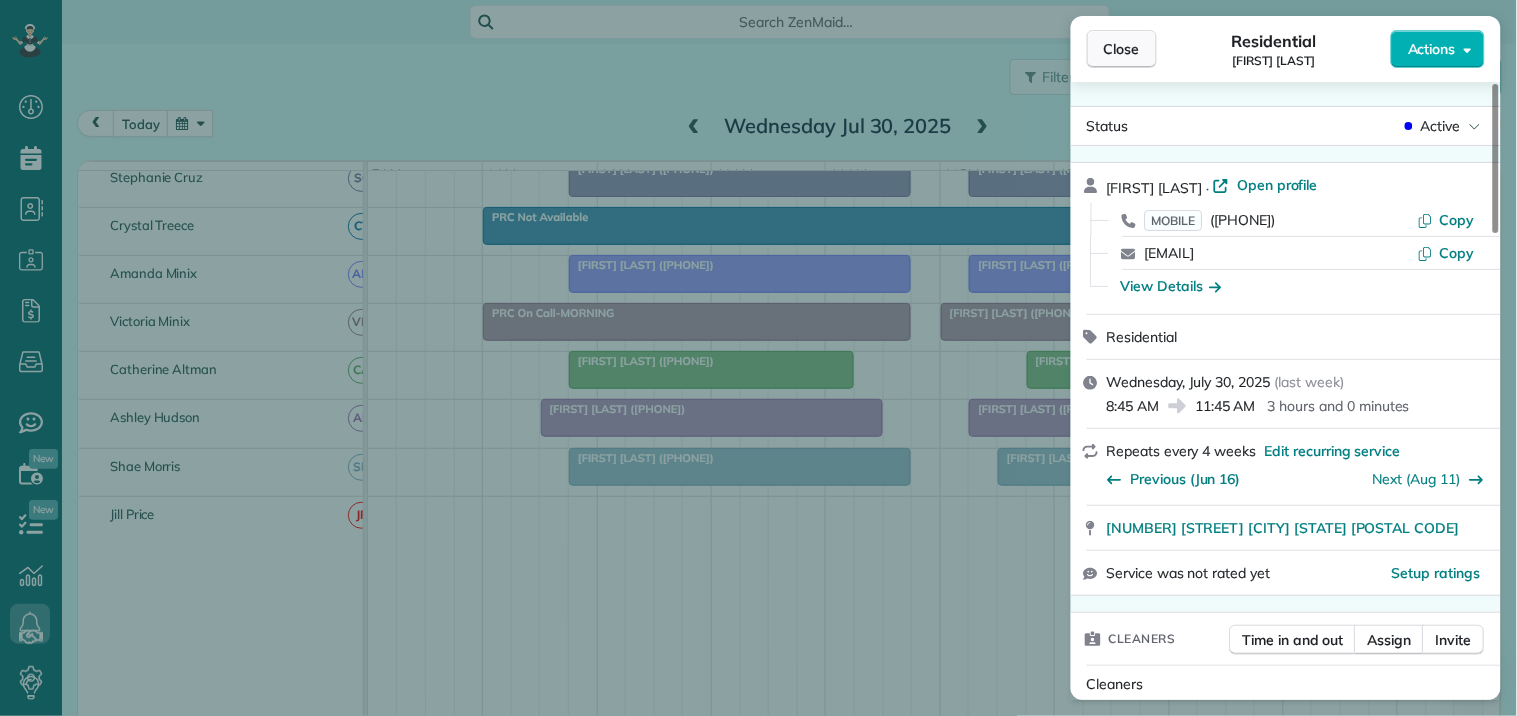 click on "Close" at bounding box center [1122, 49] 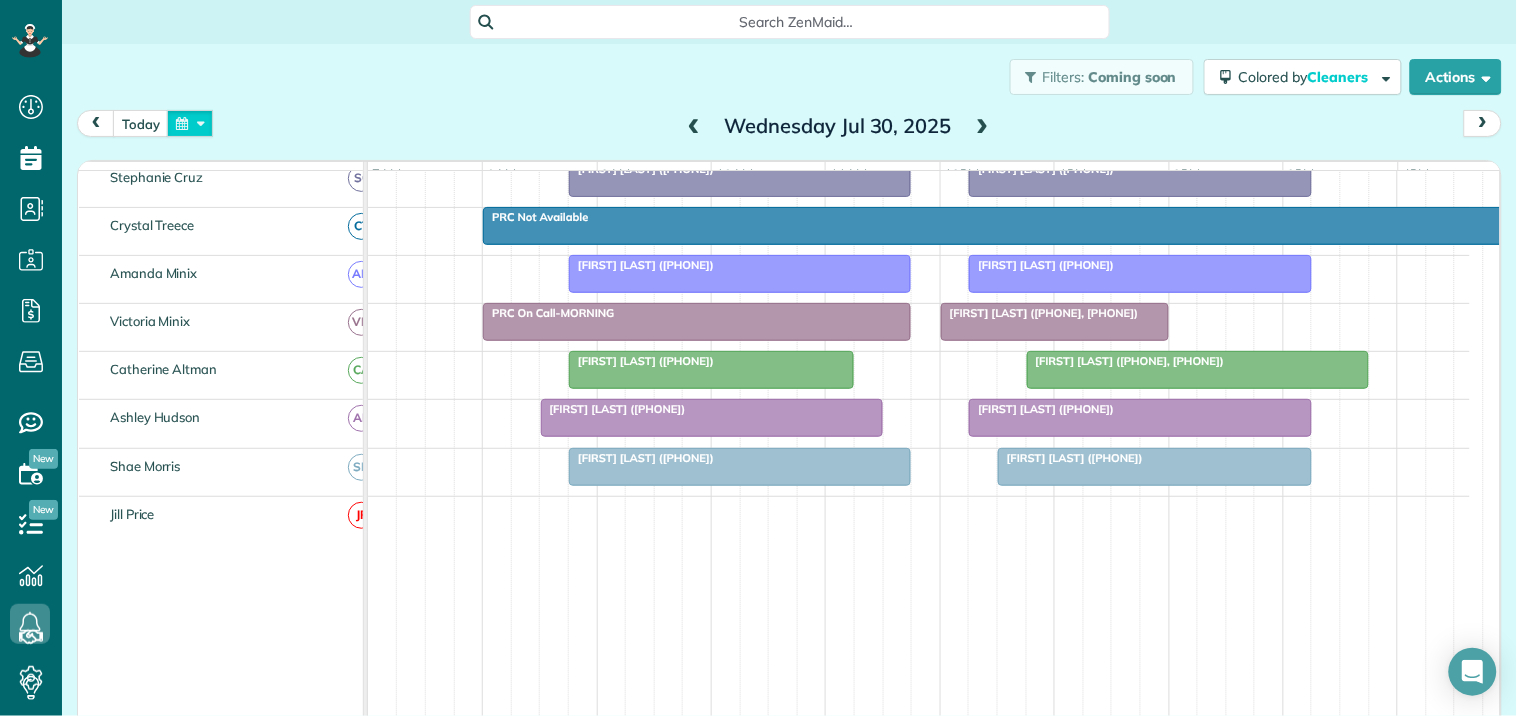 click at bounding box center [190, 123] 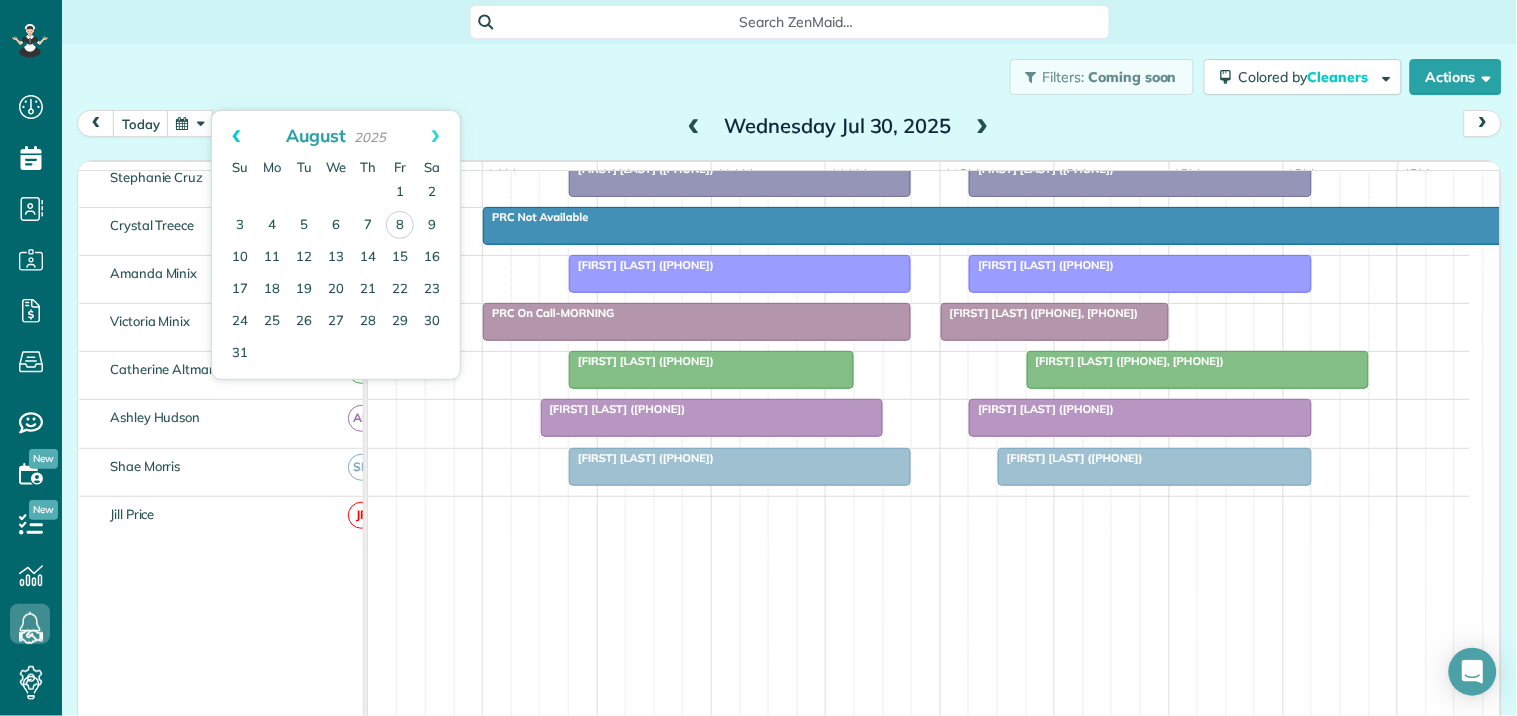 click on "Prev" at bounding box center [236, 136] 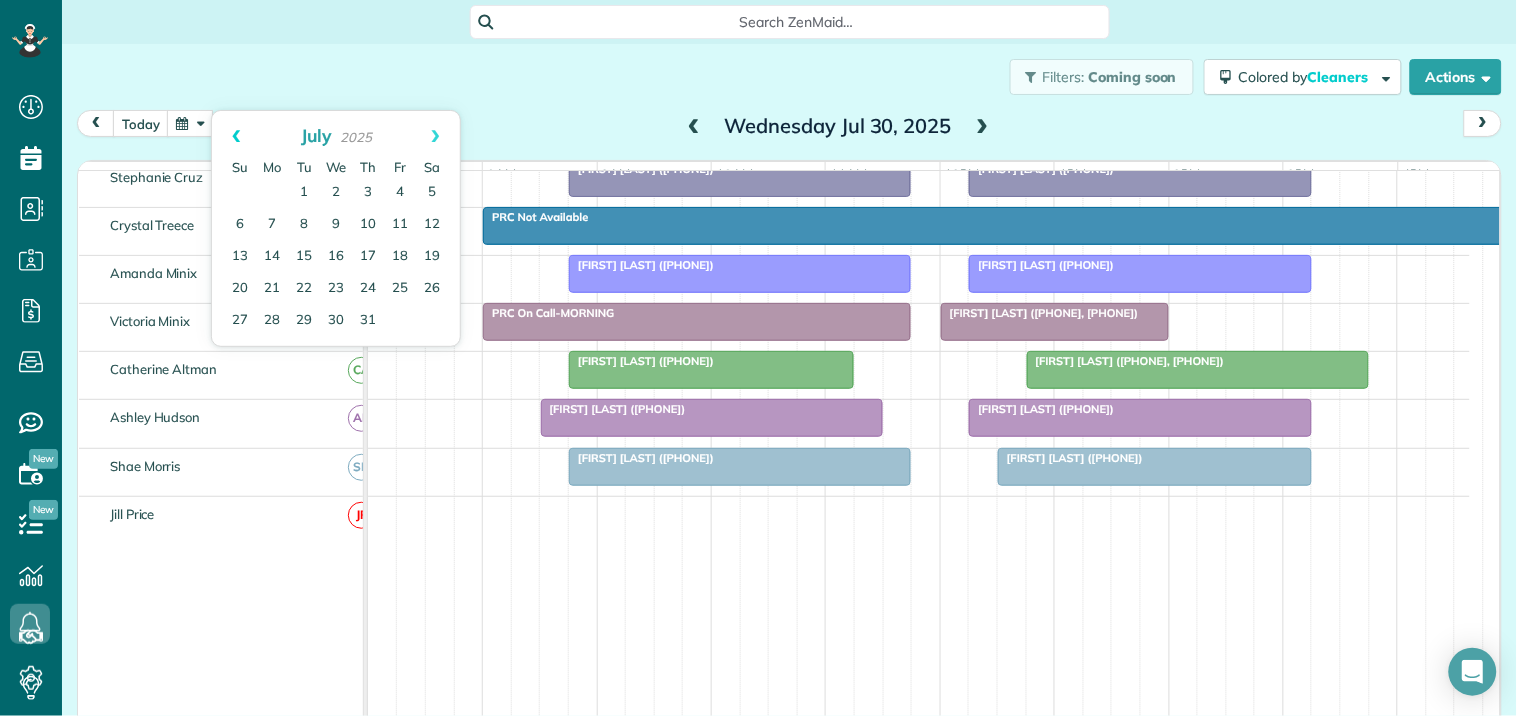 click on "Prev" at bounding box center (236, 136) 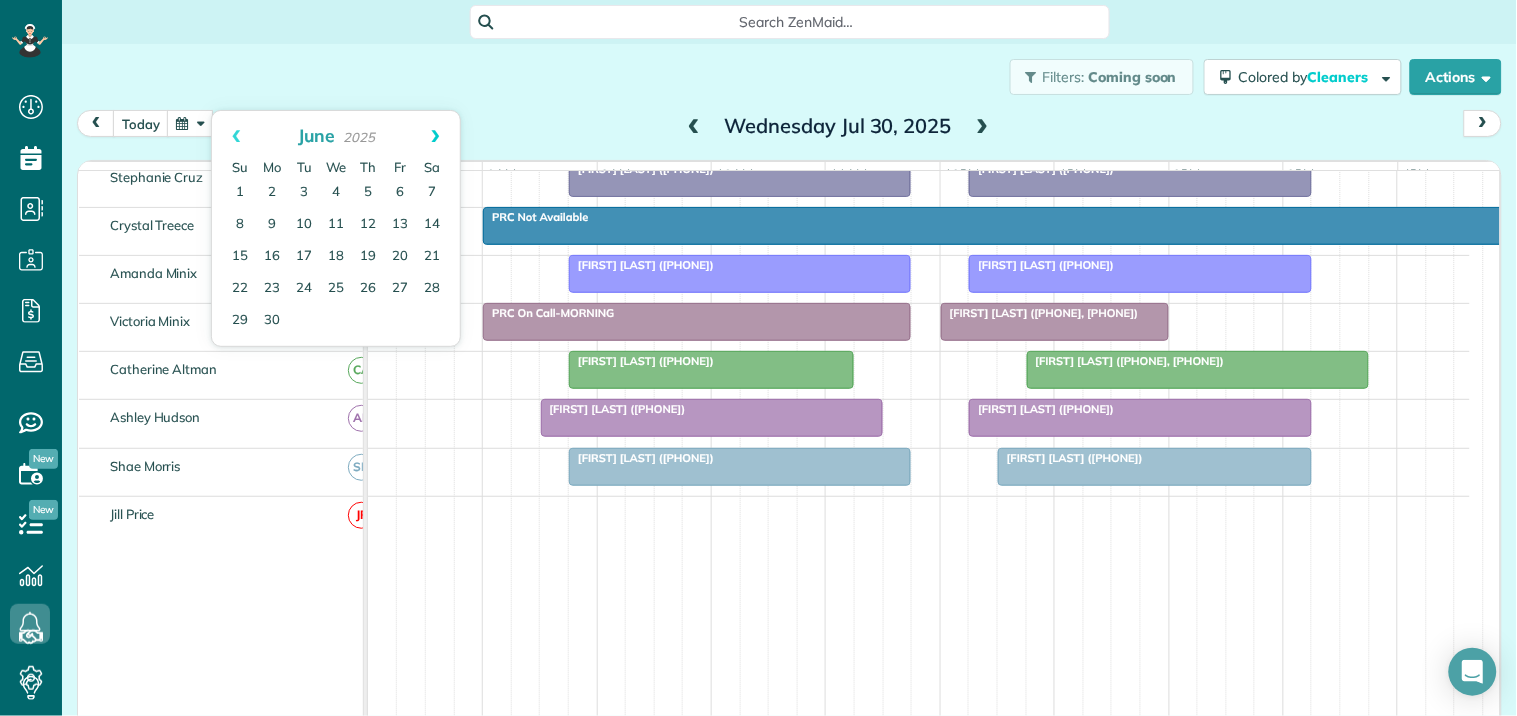 click on "Next" at bounding box center (435, 136) 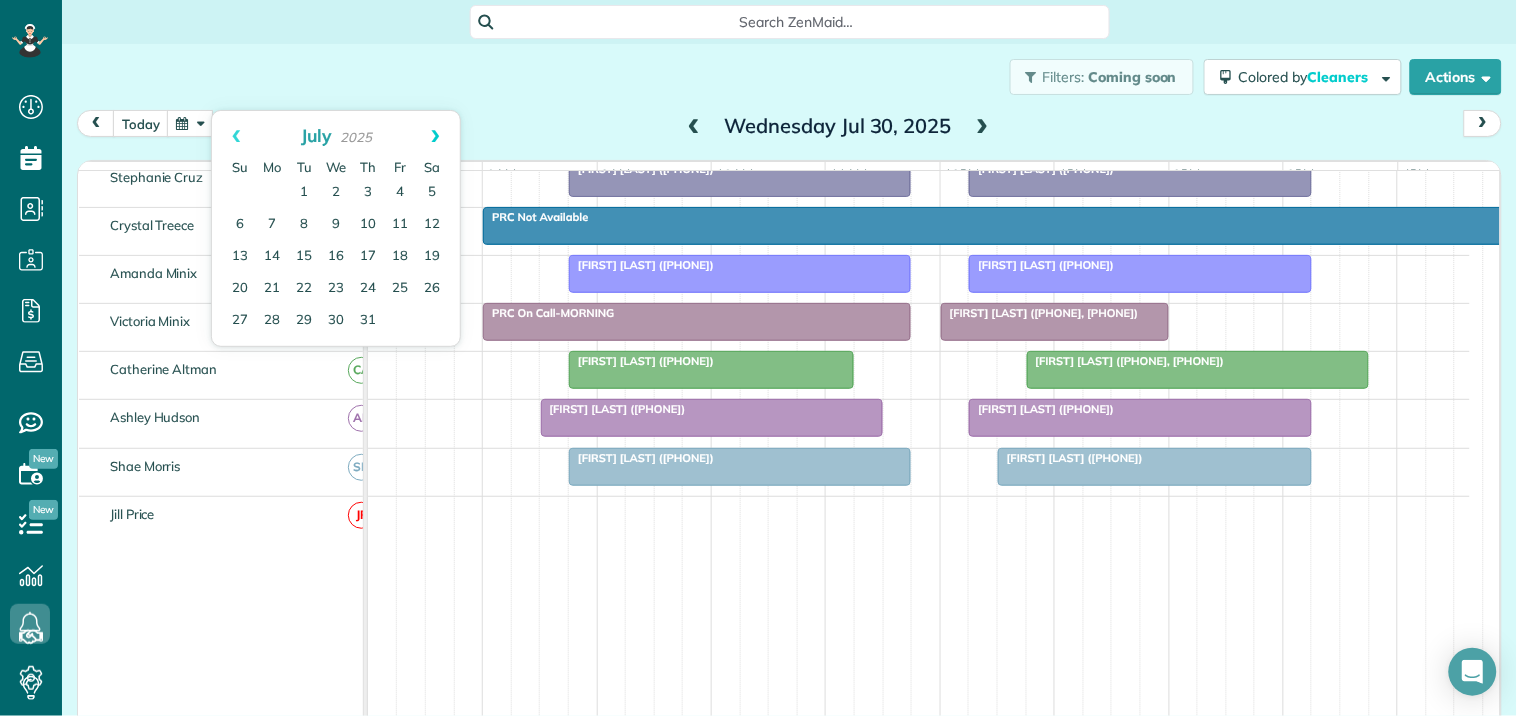 click on "Next" at bounding box center (435, 136) 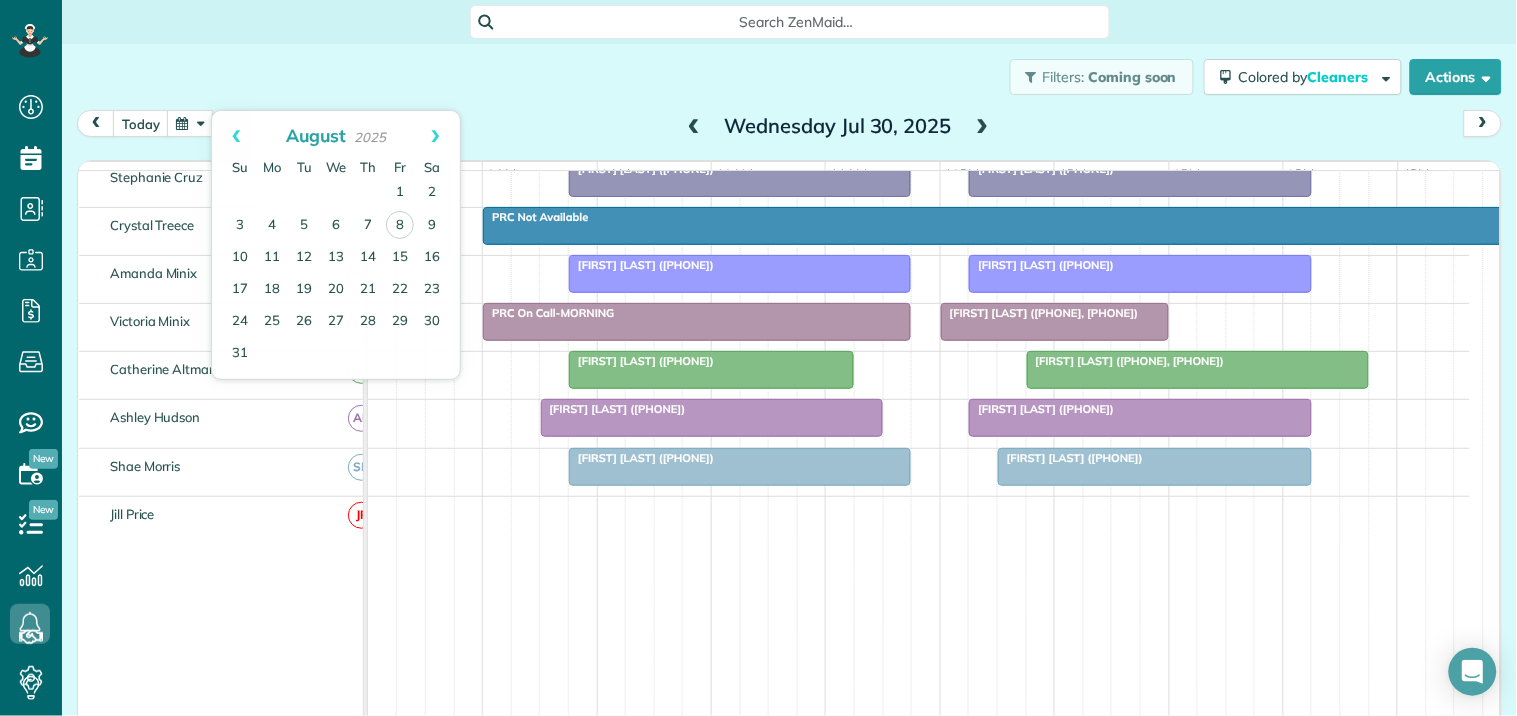 click on "Filters:   Coming soon
Colored by  Cleaners
Color by Cleaner
Color by Team
Color by Status
Color by Recurrence
Color by Paid/Unpaid
Filters  Default
Schedule Changes
Actions
Create Appointment
Create Task
Clock In/Out
Send Work Orders
Print Route Sheets
Today's Emails/Texts
Export data.." at bounding box center [789, 77] 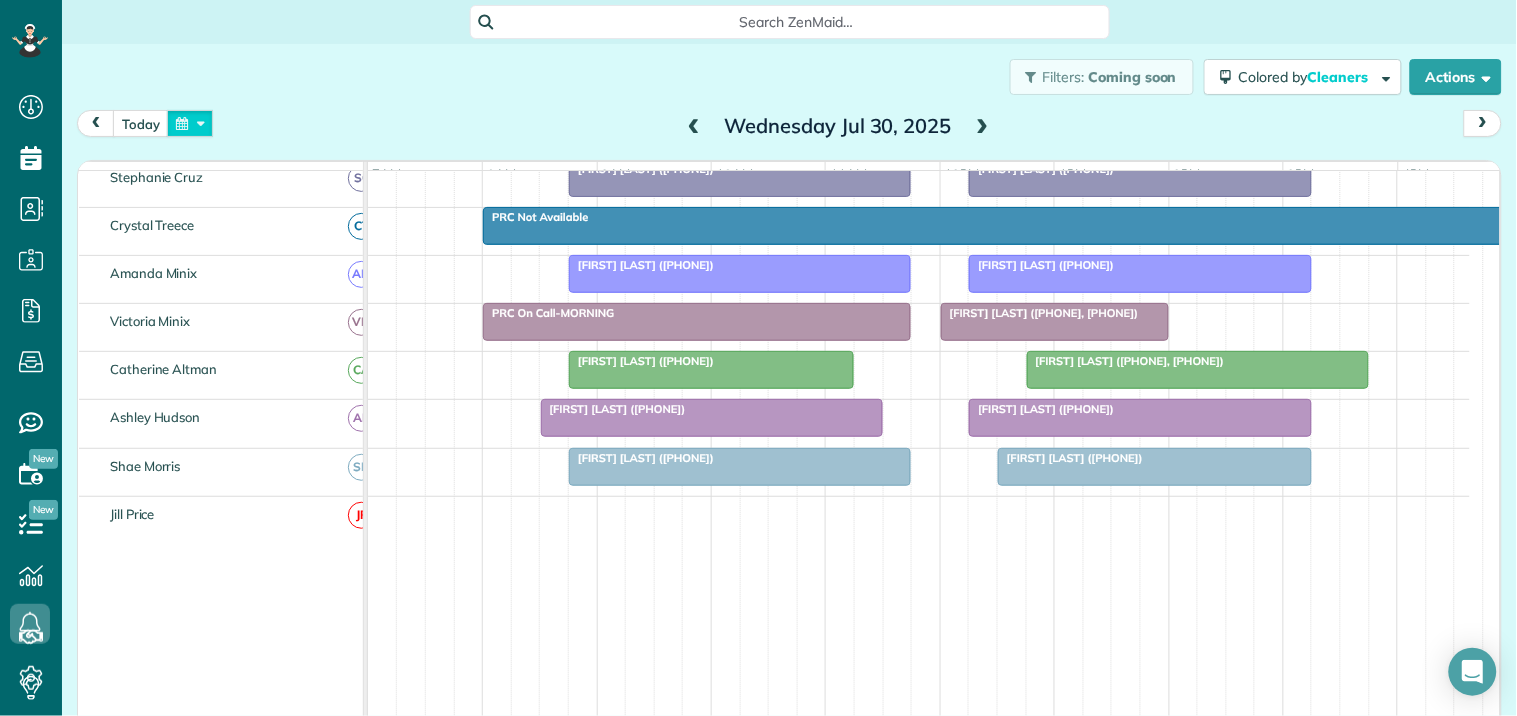 click at bounding box center [190, 123] 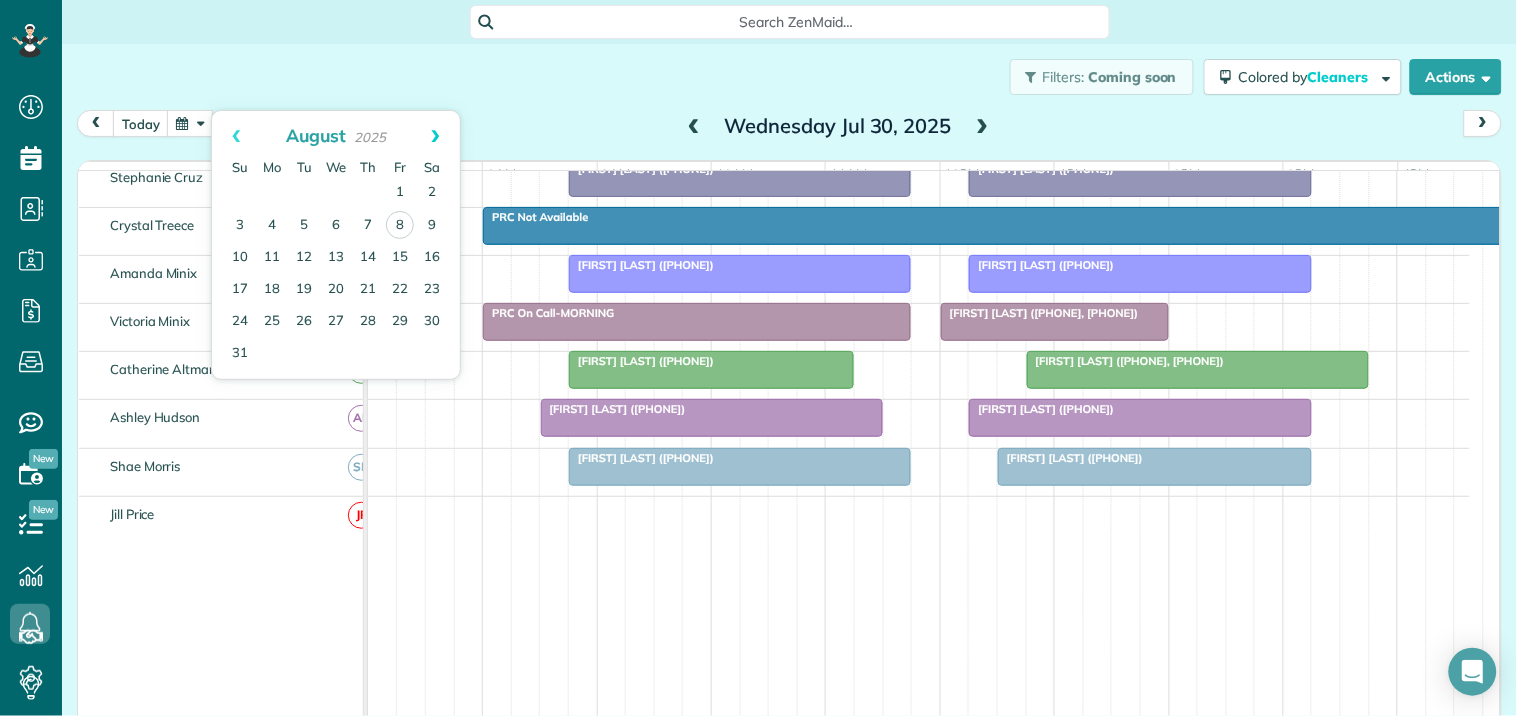 click on "Next" at bounding box center (435, 136) 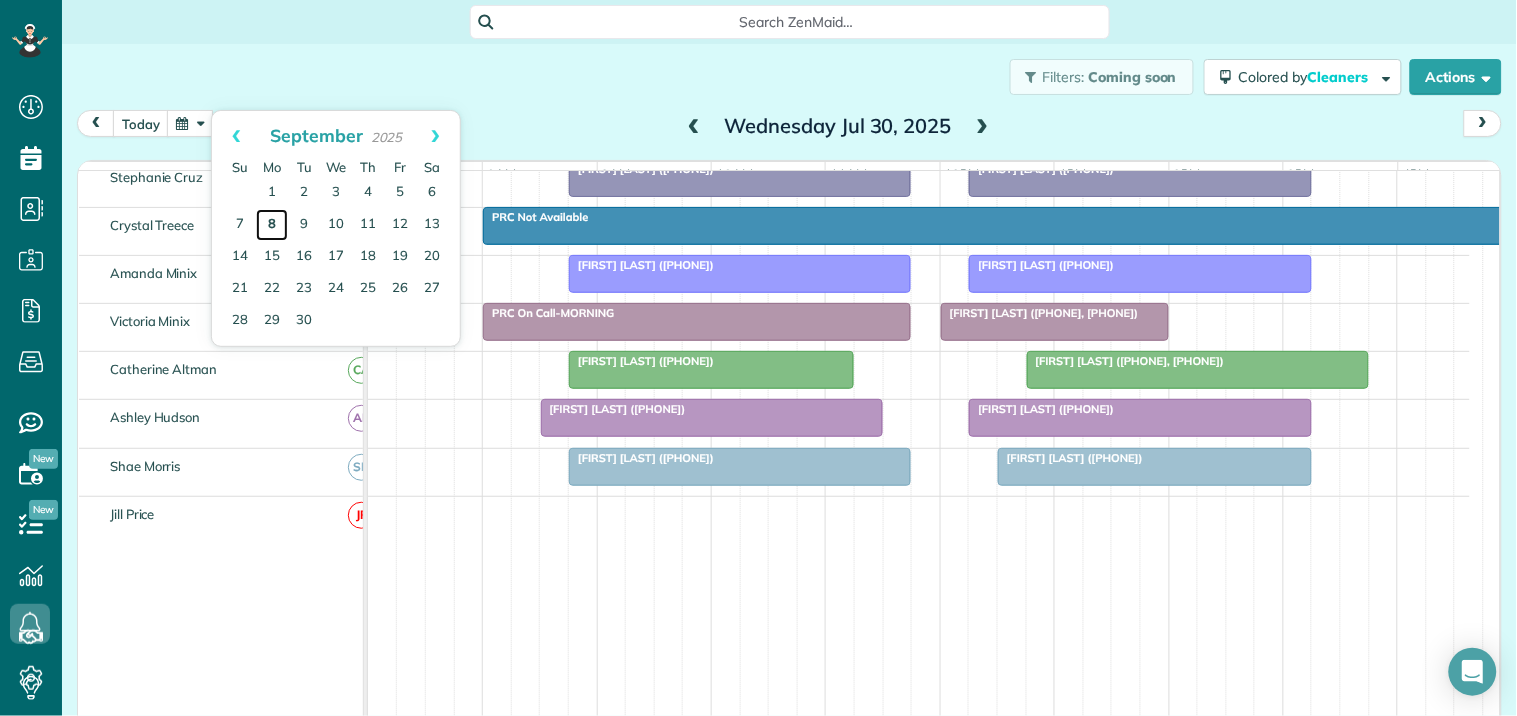 click on "8" at bounding box center (272, 225) 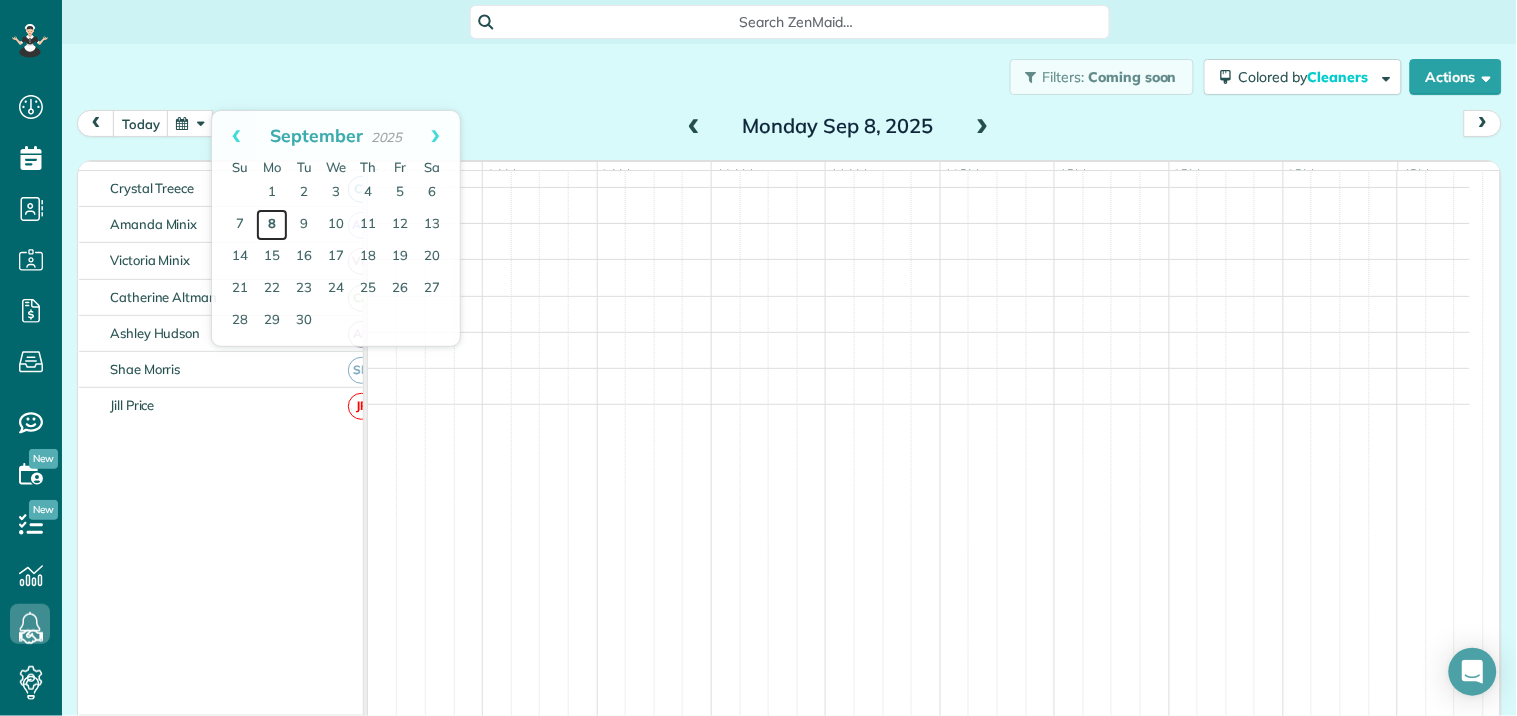 scroll, scrollTop: 330, scrollLeft: 0, axis: vertical 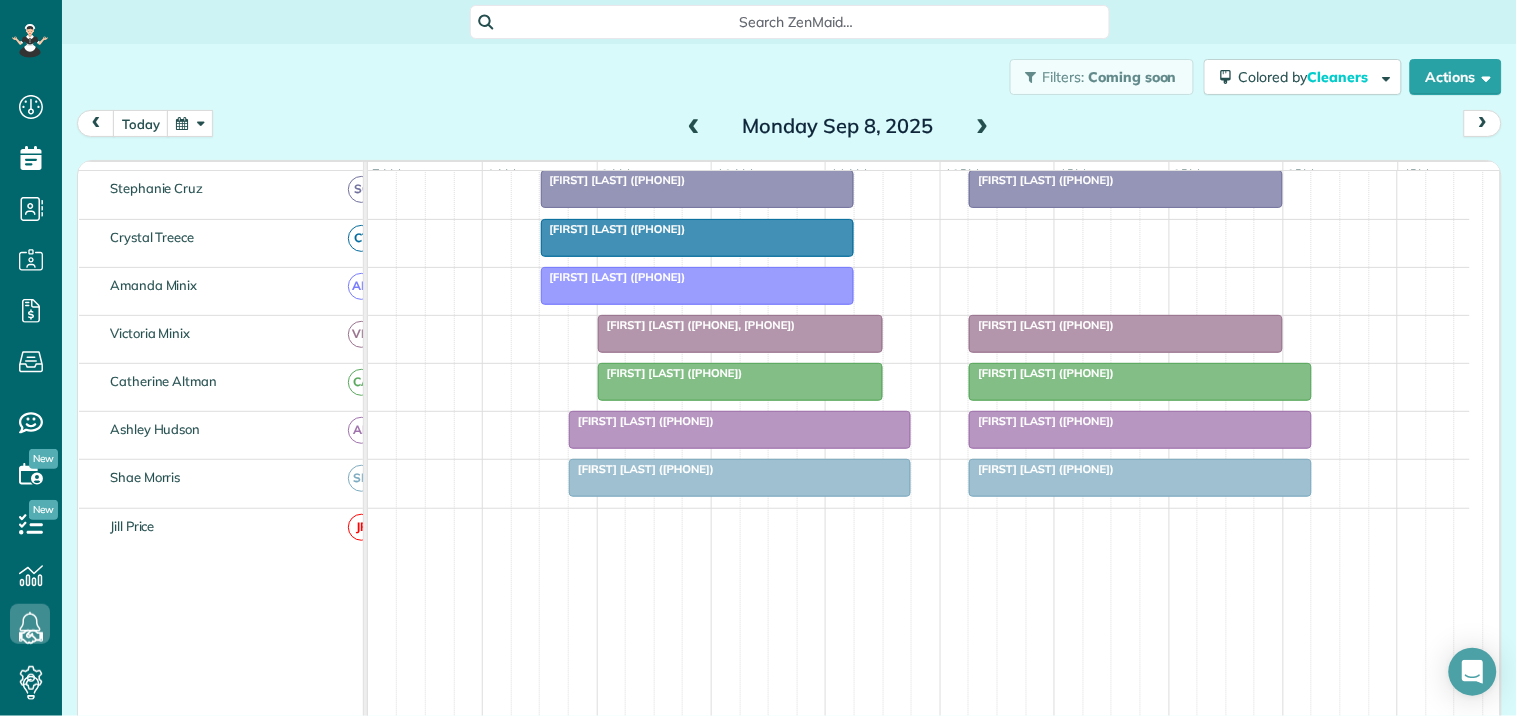 click at bounding box center [190, 123] 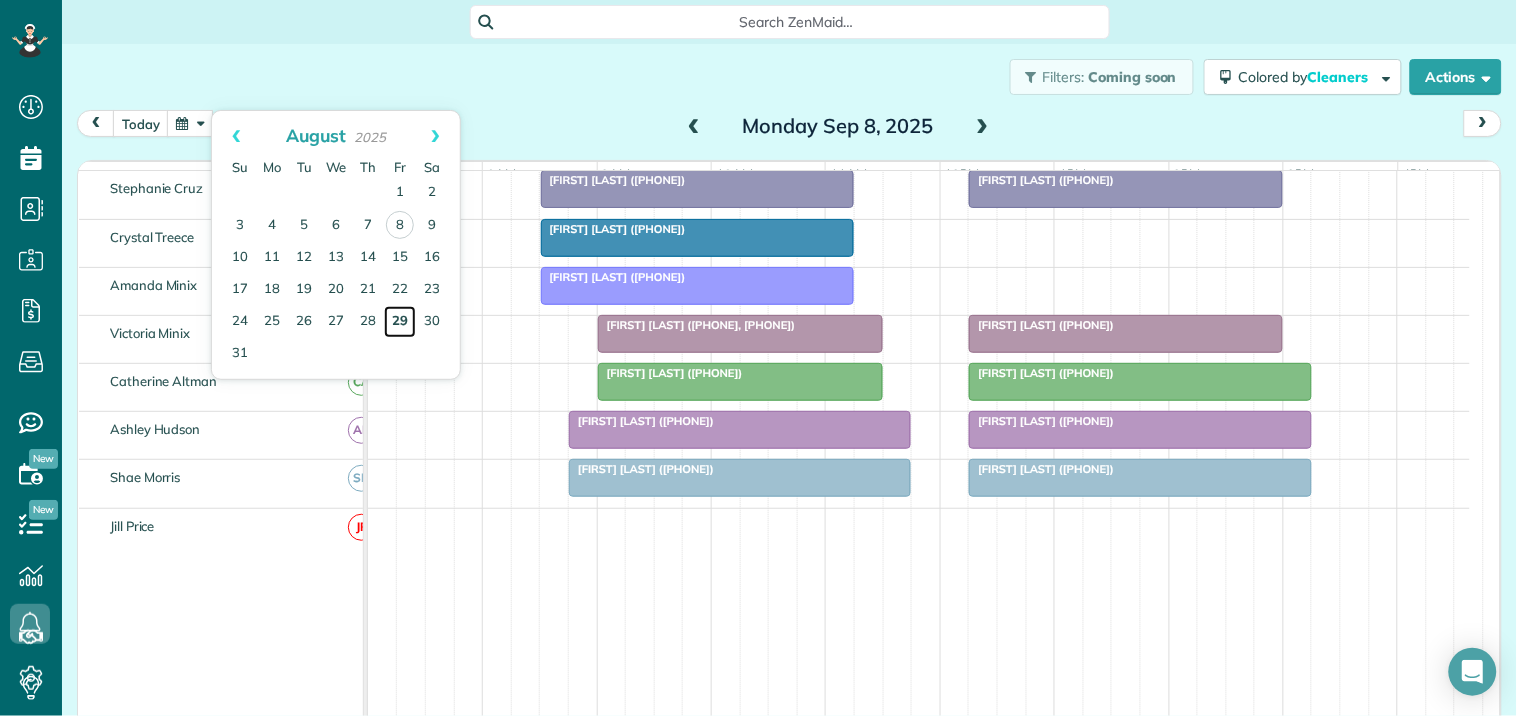 click on "29" at bounding box center [400, 322] 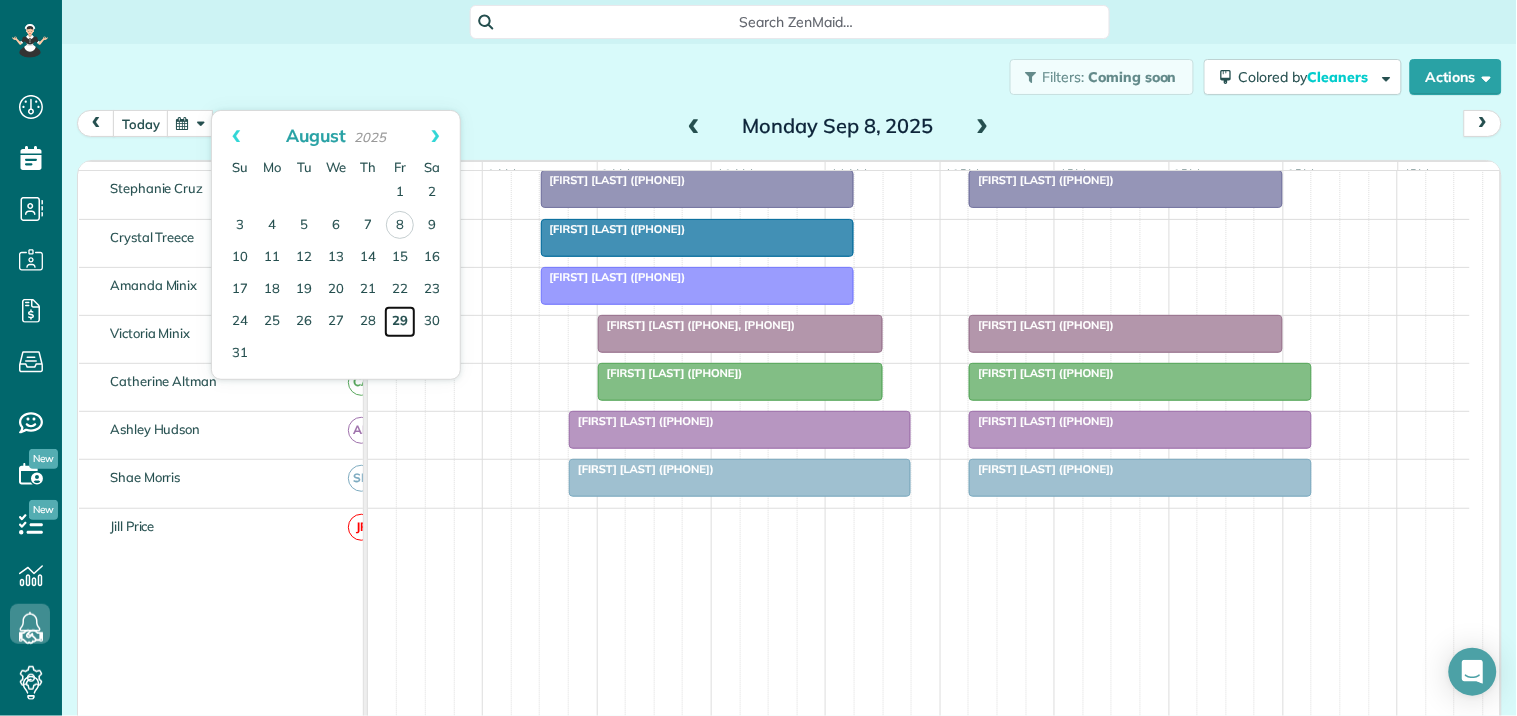 scroll, scrollTop: 330, scrollLeft: 0, axis: vertical 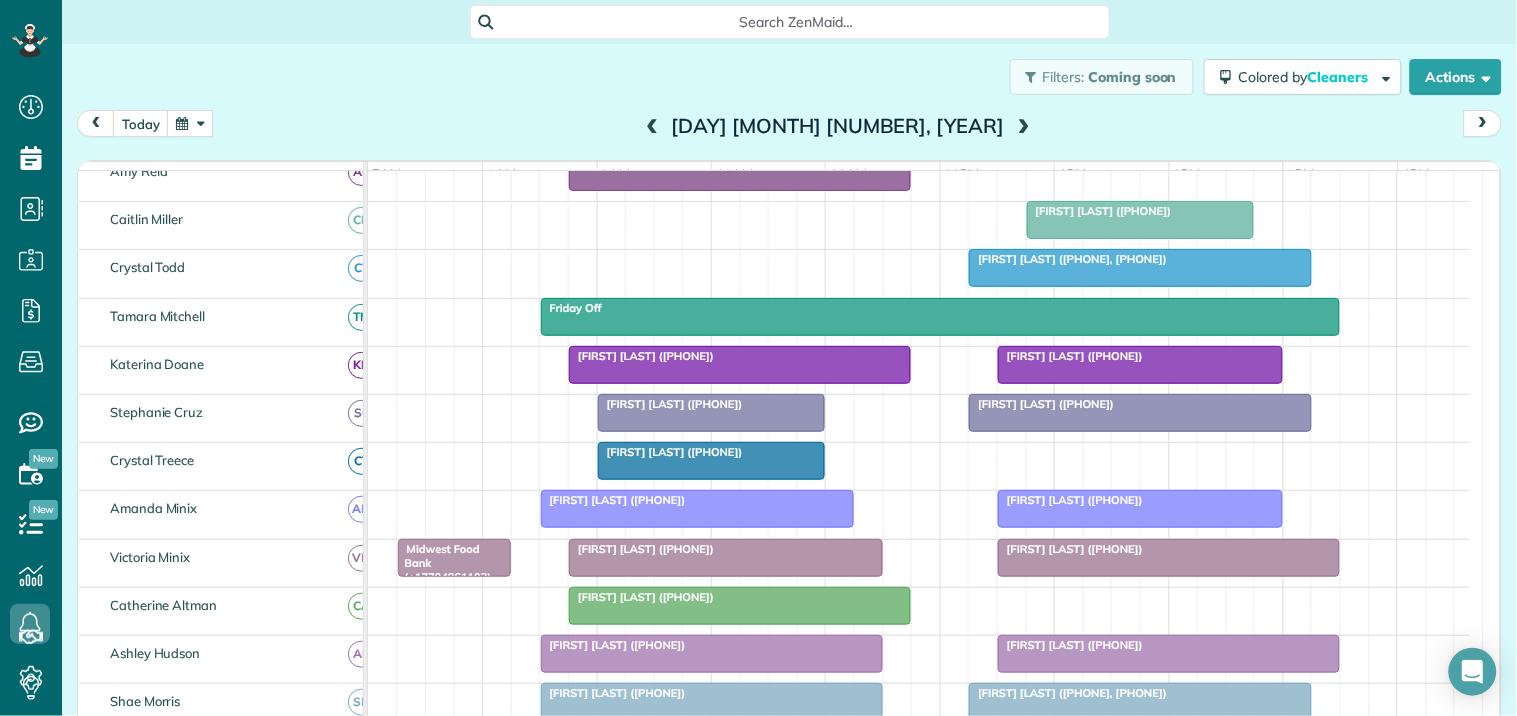 click at bounding box center [190, 123] 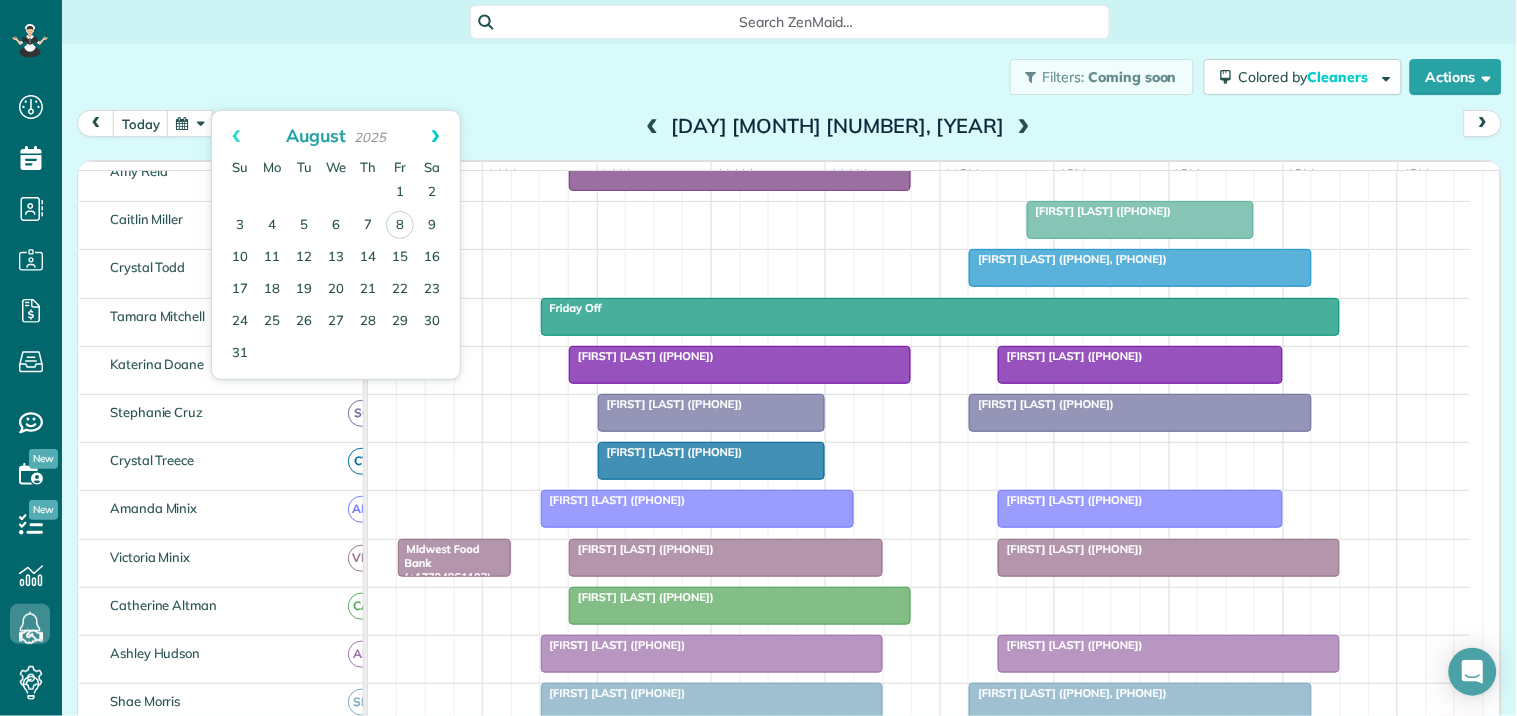click on "Next" at bounding box center (435, 136) 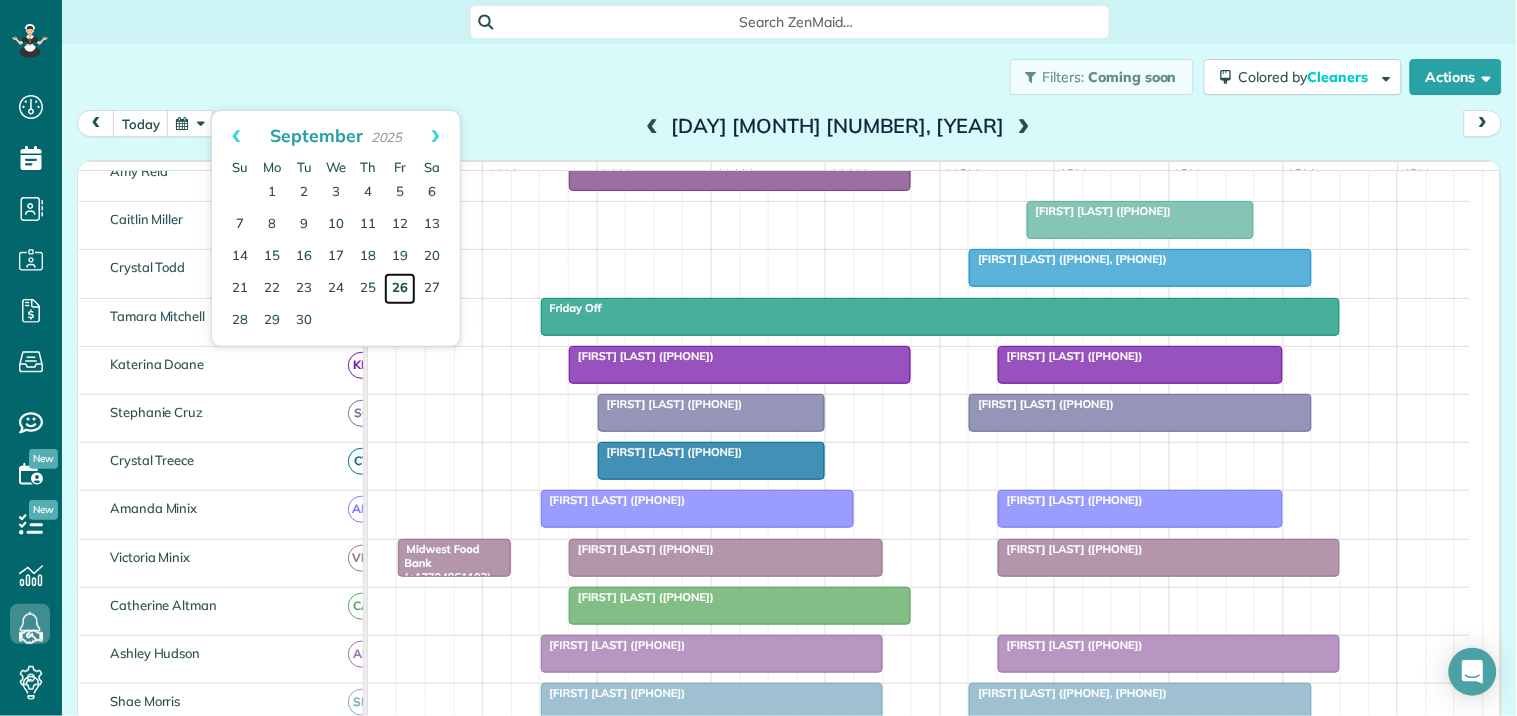 click on "26" at bounding box center [400, 289] 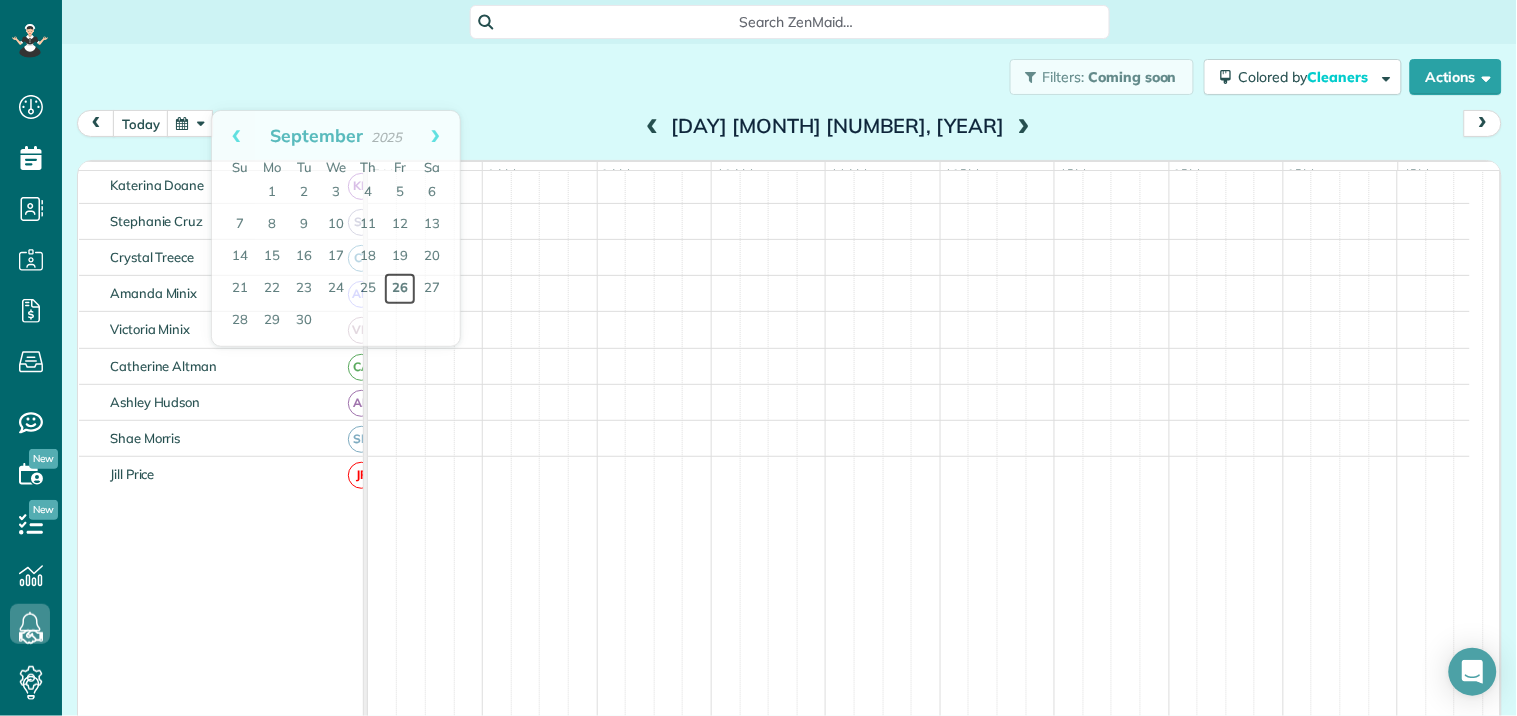 scroll, scrollTop: 155, scrollLeft: 0, axis: vertical 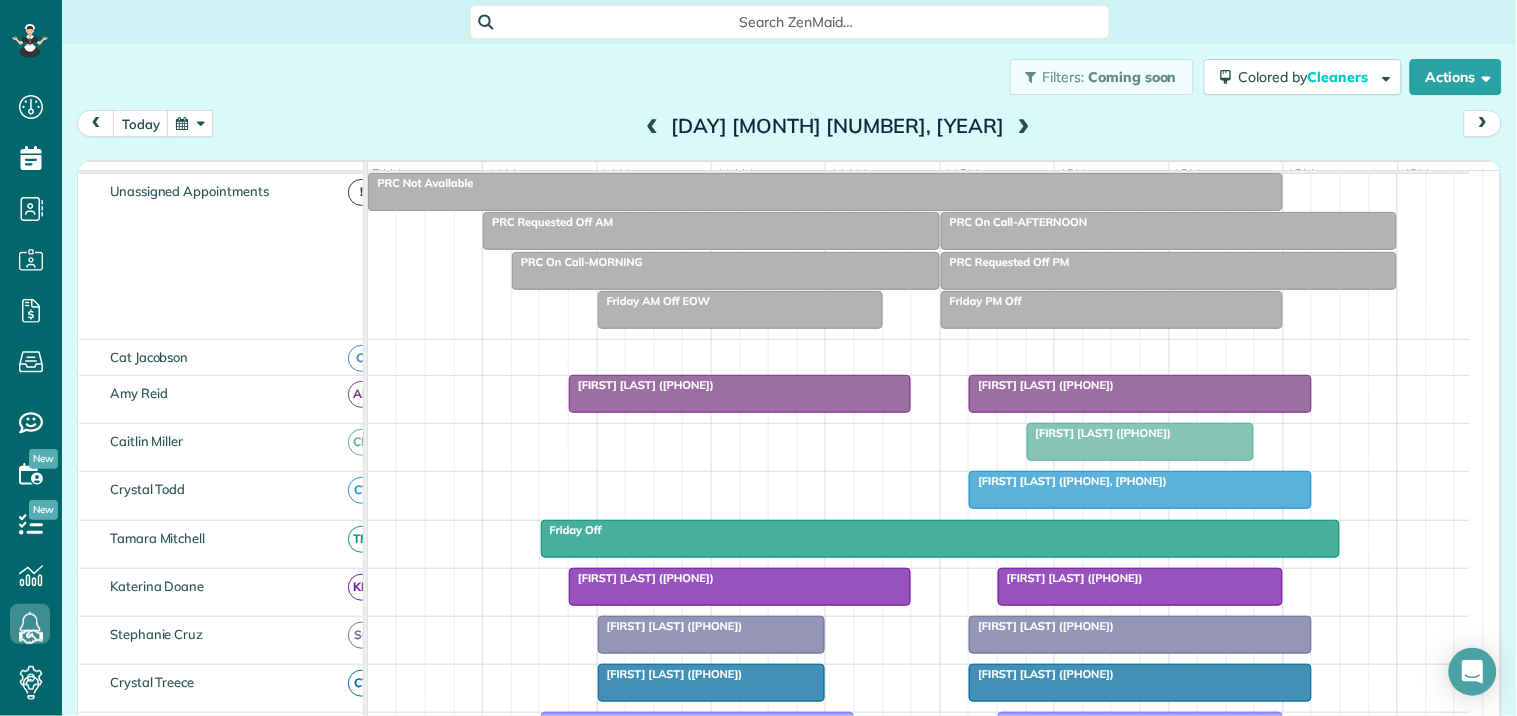 click at bounding box center (190, 123) 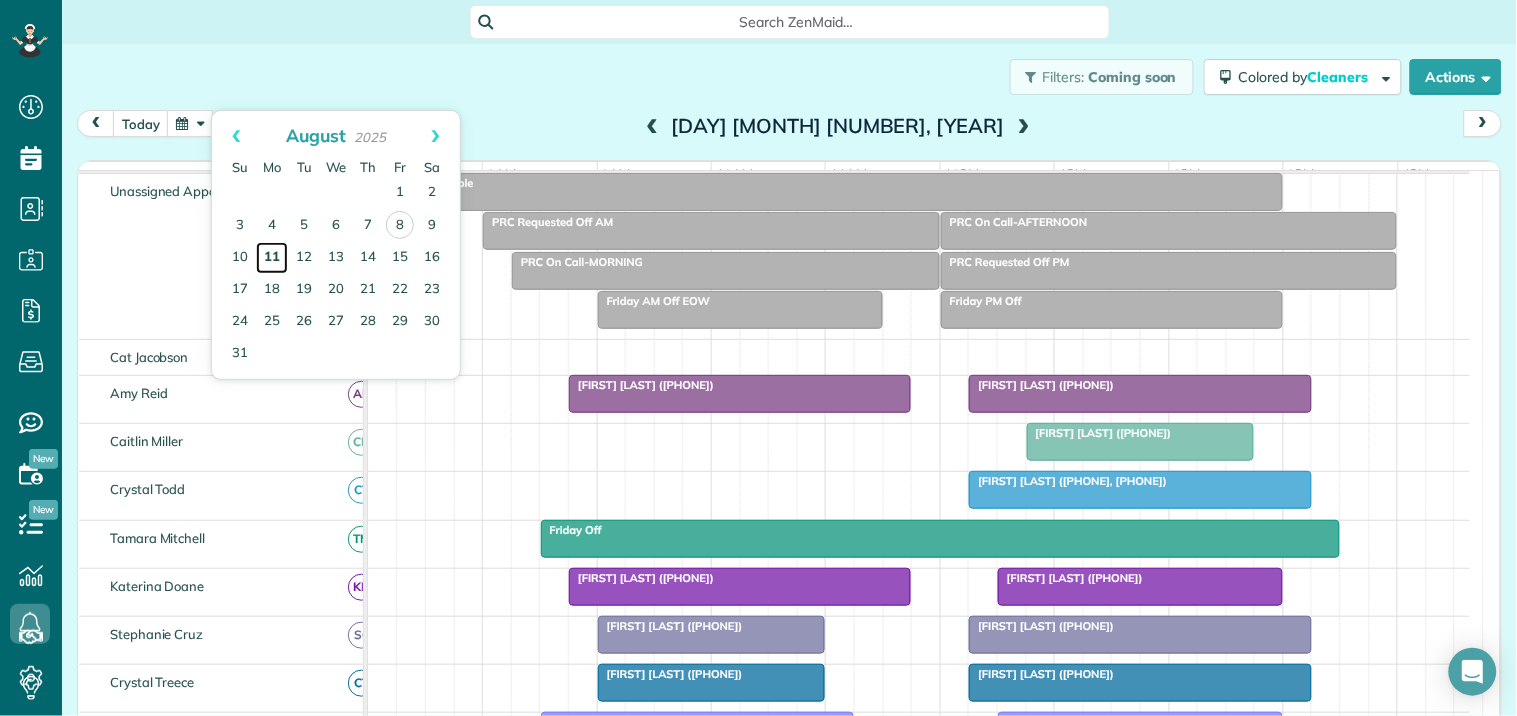 click on "11" at bounding box center [272, 258] 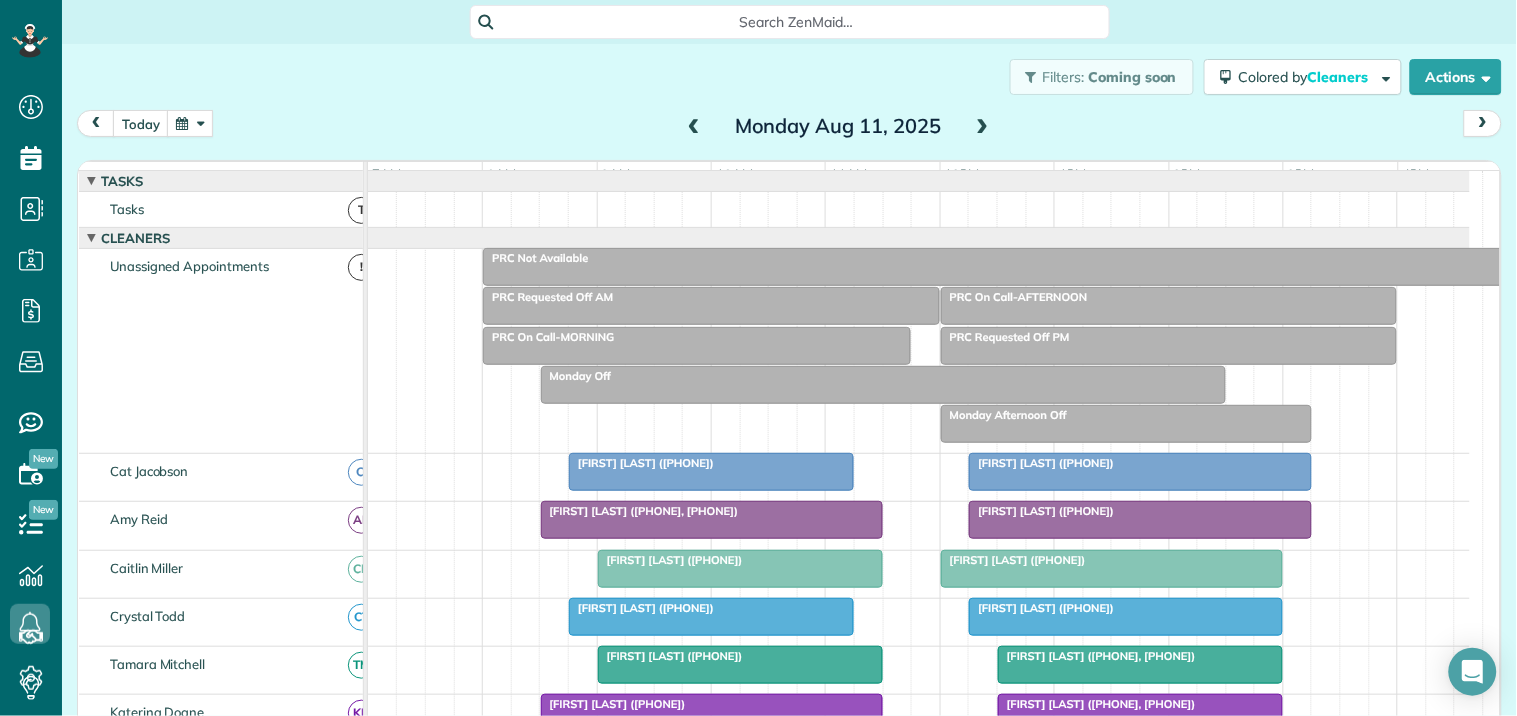 scroll, scrollTop: 122, scrollLeft: 0, axis: vertical 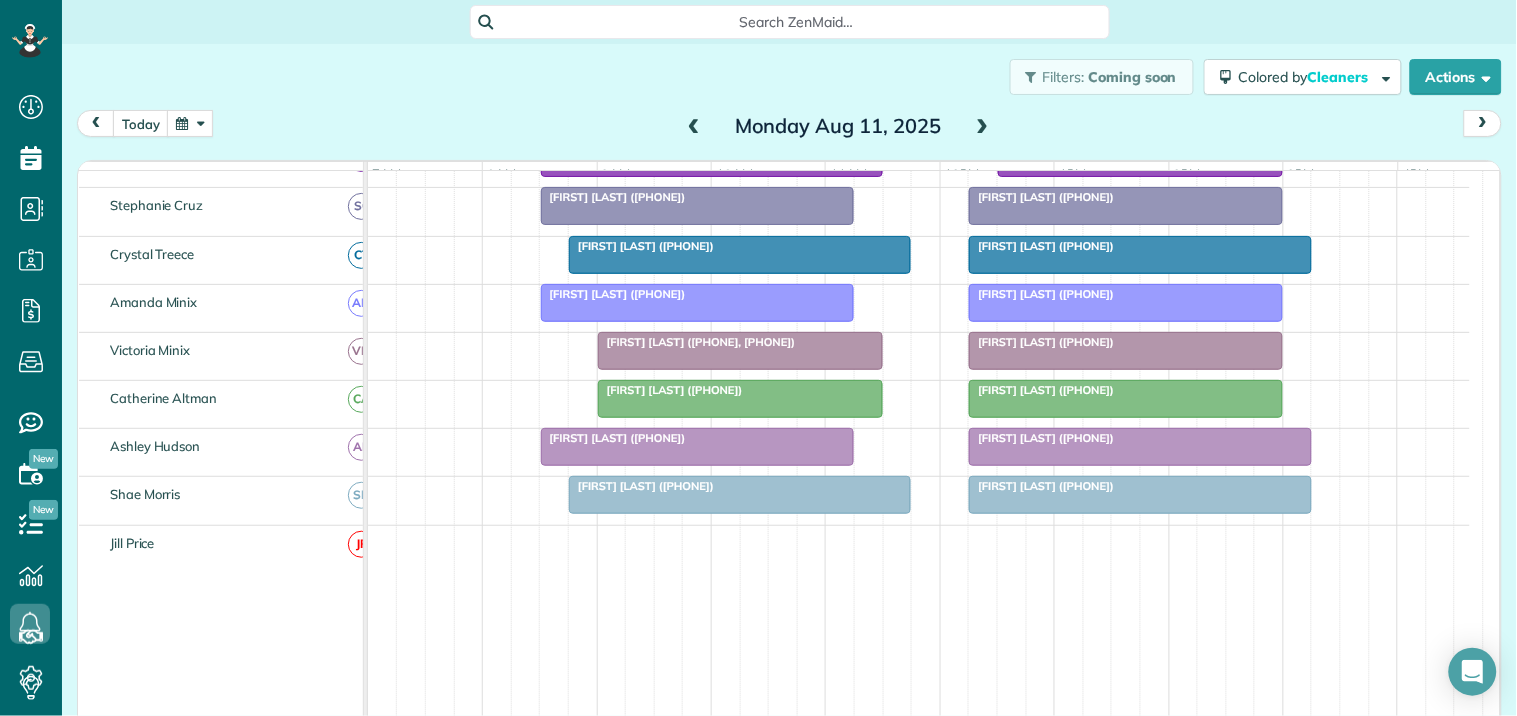 click at bounding box center (190, 123) 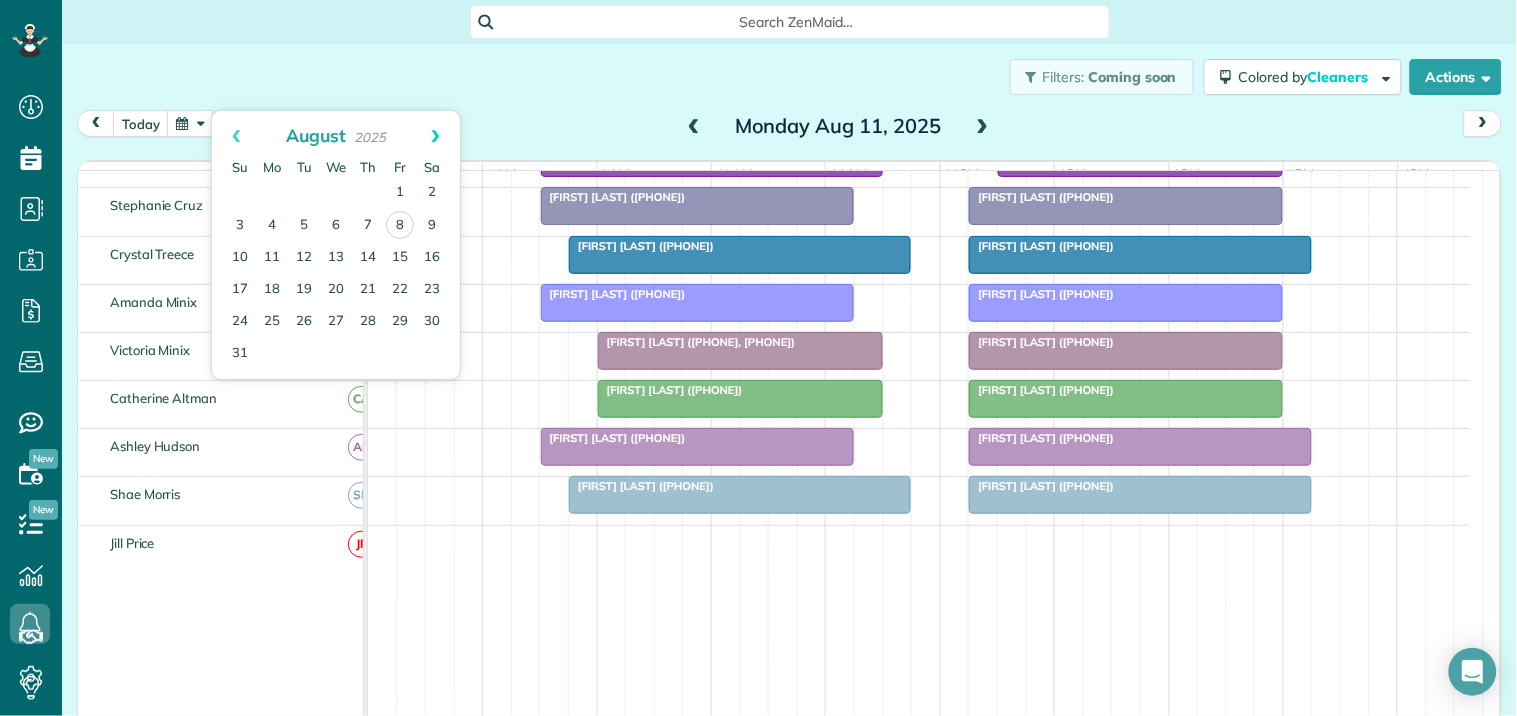 click on "Next" at bounding box center [435, 136] 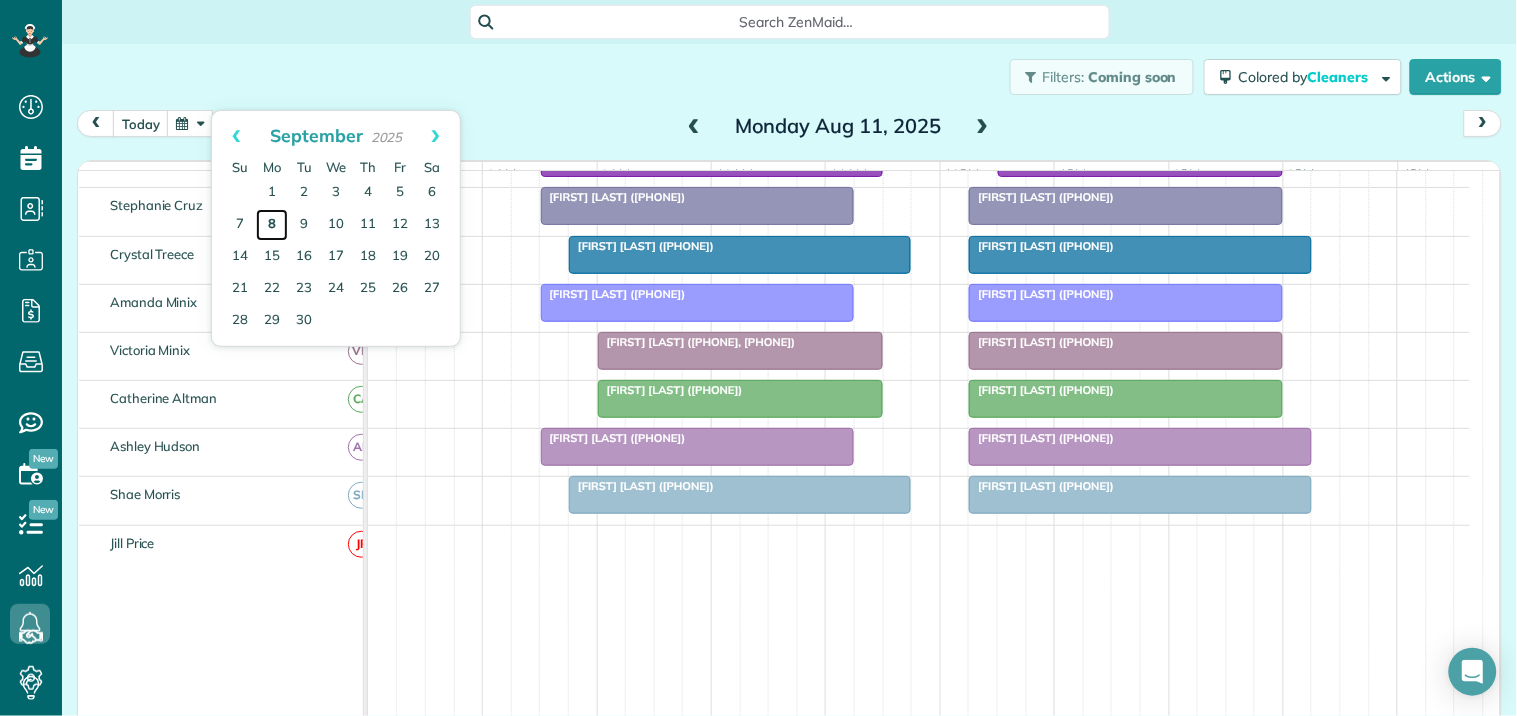 click on "8" at bounding box center (272, 225) 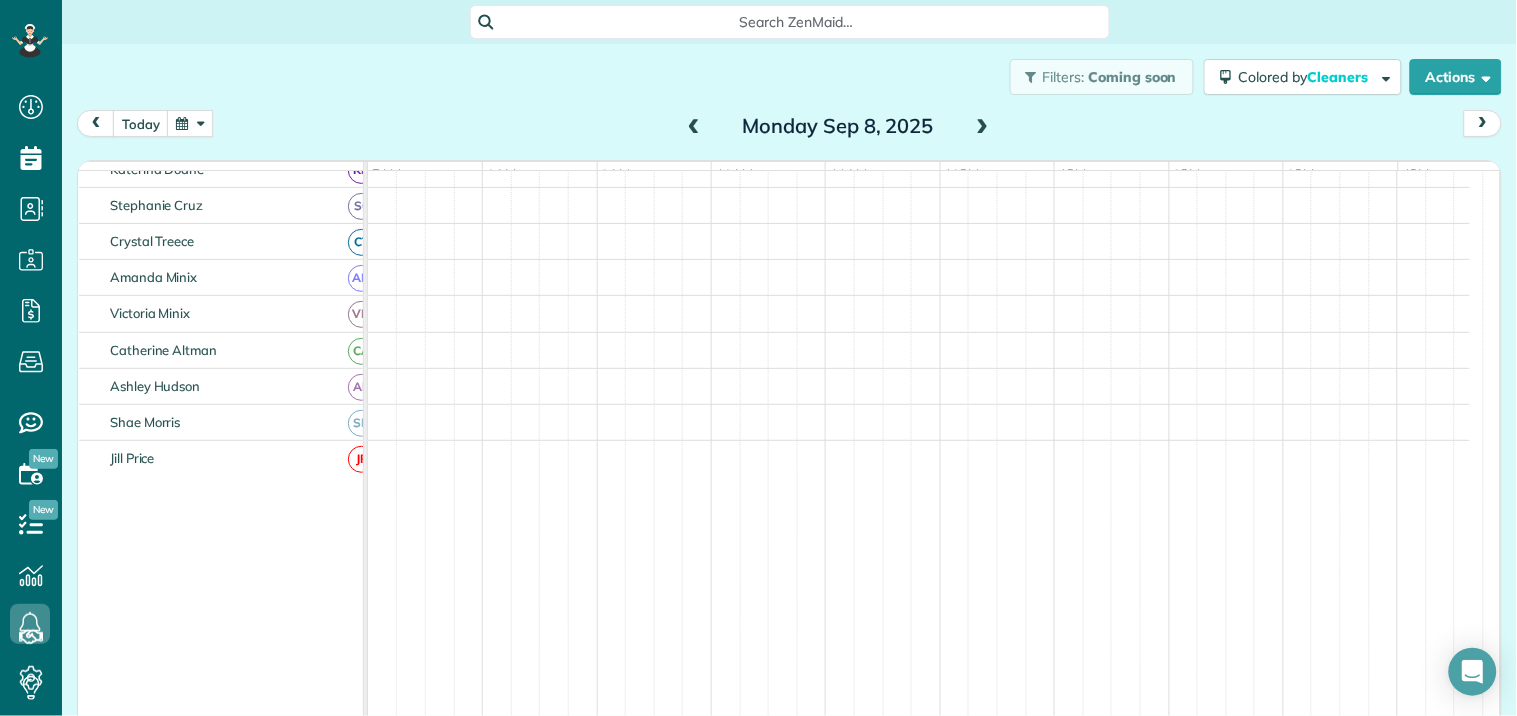 scroll, scrollTop: 555, scrollLeft: 0, axis: vertical 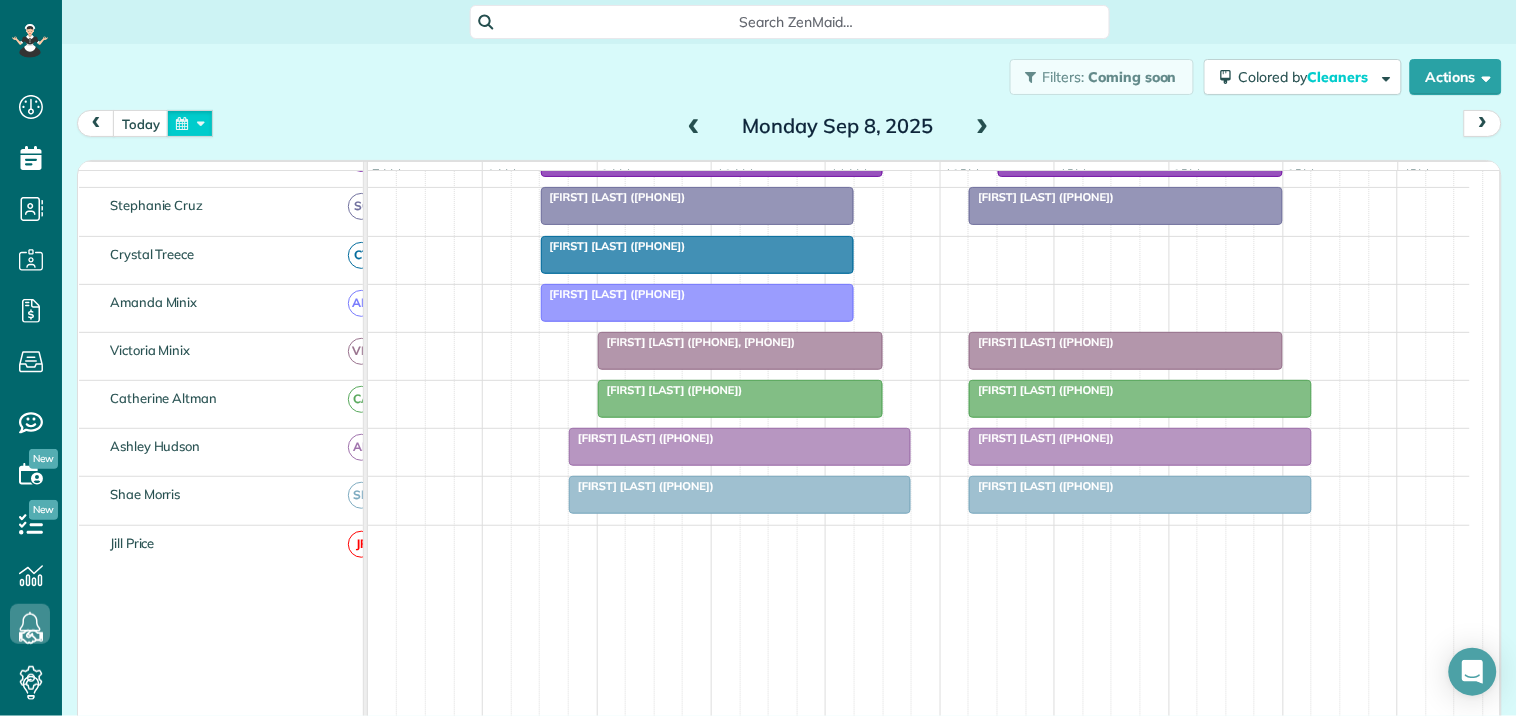 click at bounding box center (190, 123) 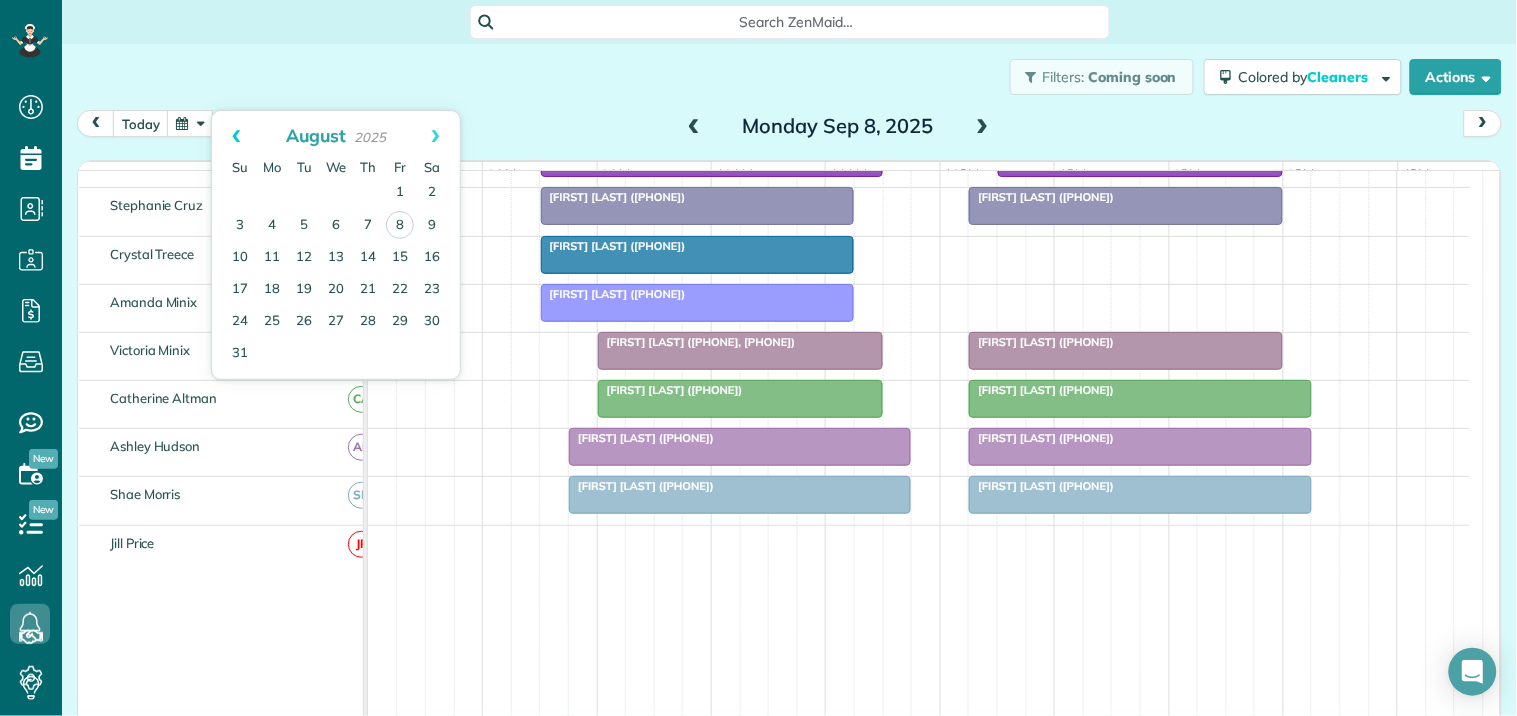 click on "Prev" at bounding box center (236, 136) 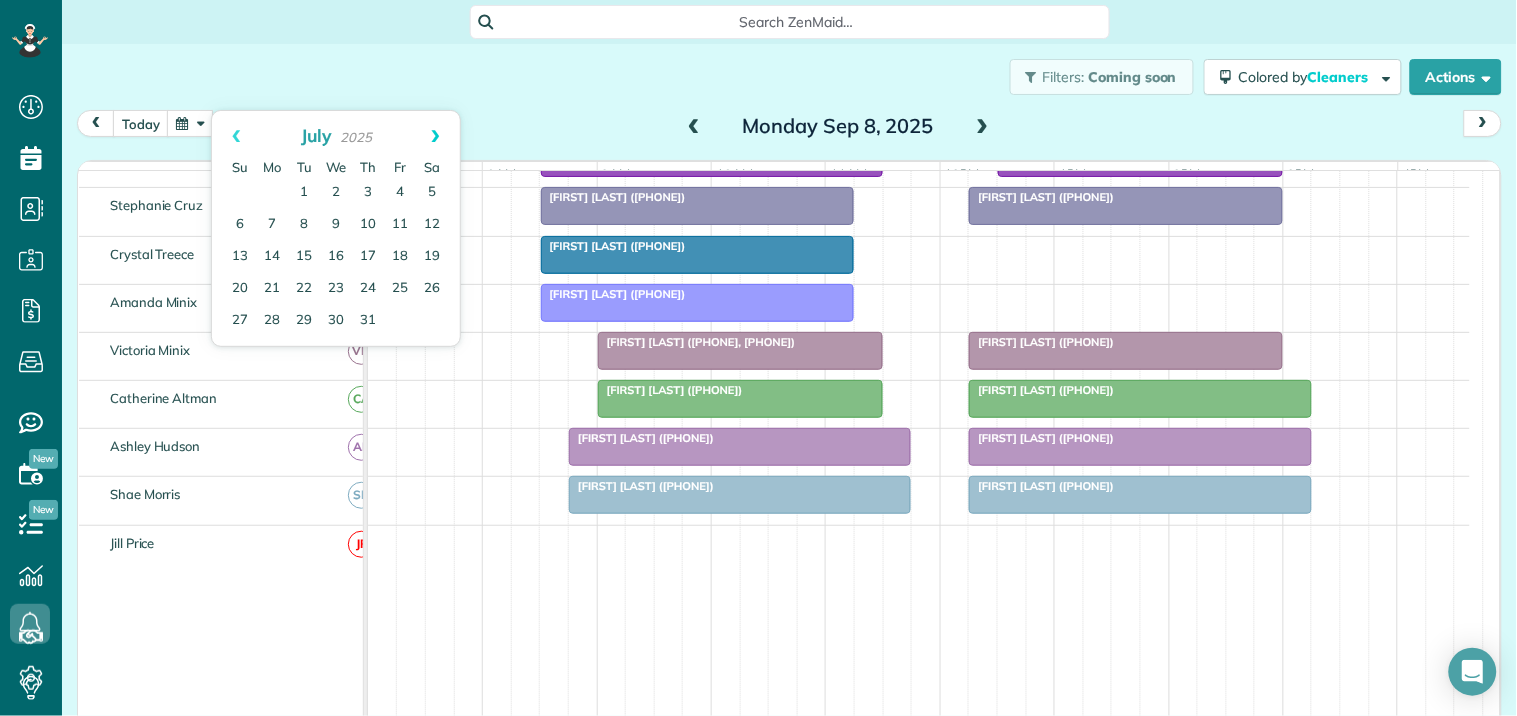 click on "Next" at bounding box center [435, 136] 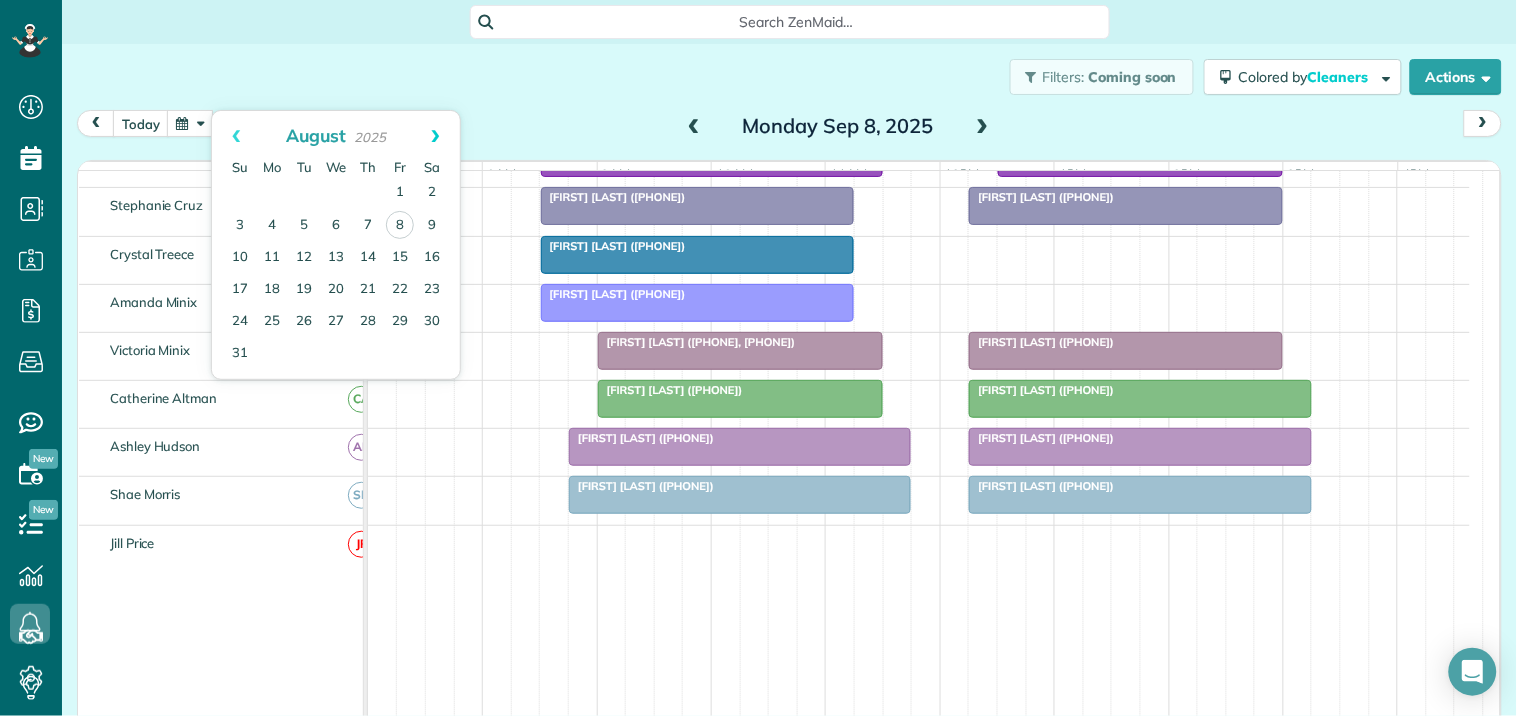 click on "Next" at bounding box center [435, 136] 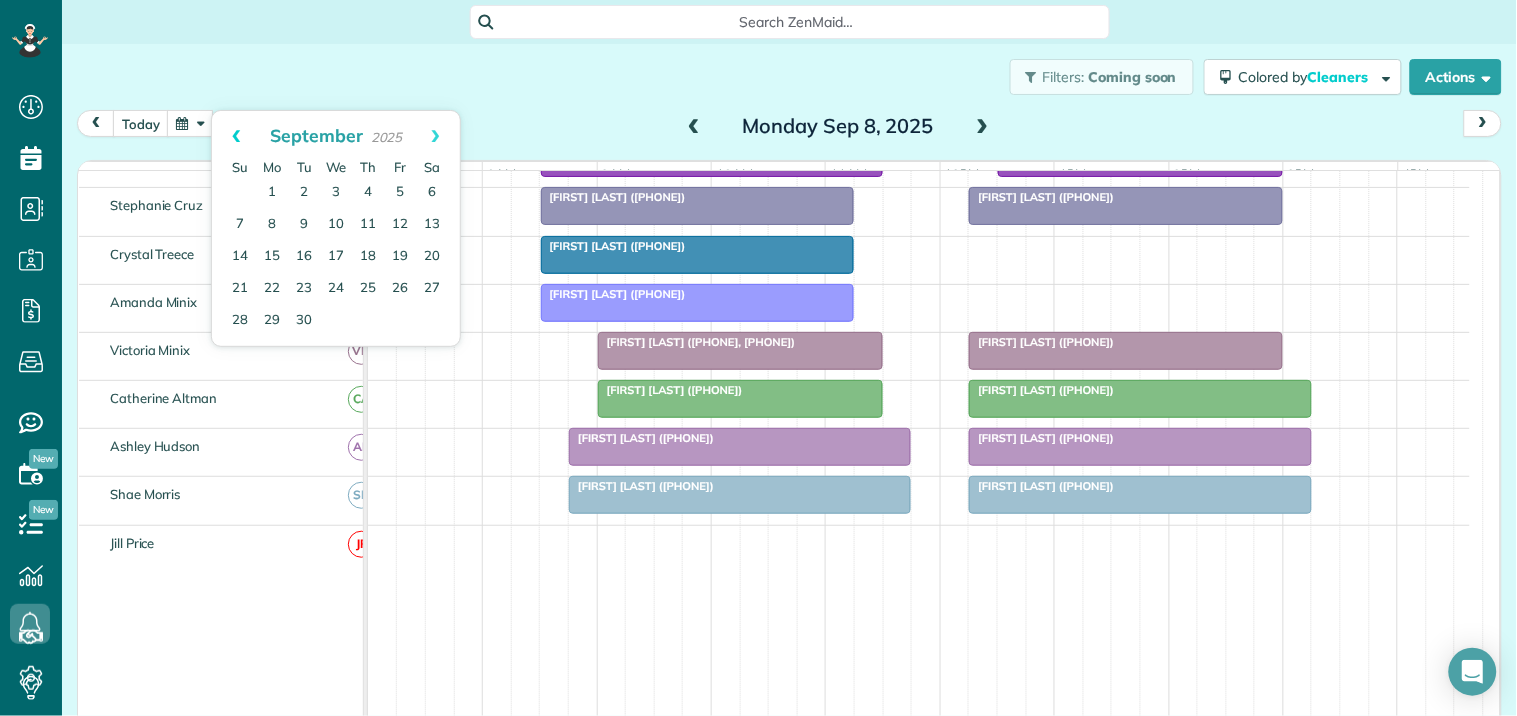 click on "Prev" at bounding box center (236, 136) 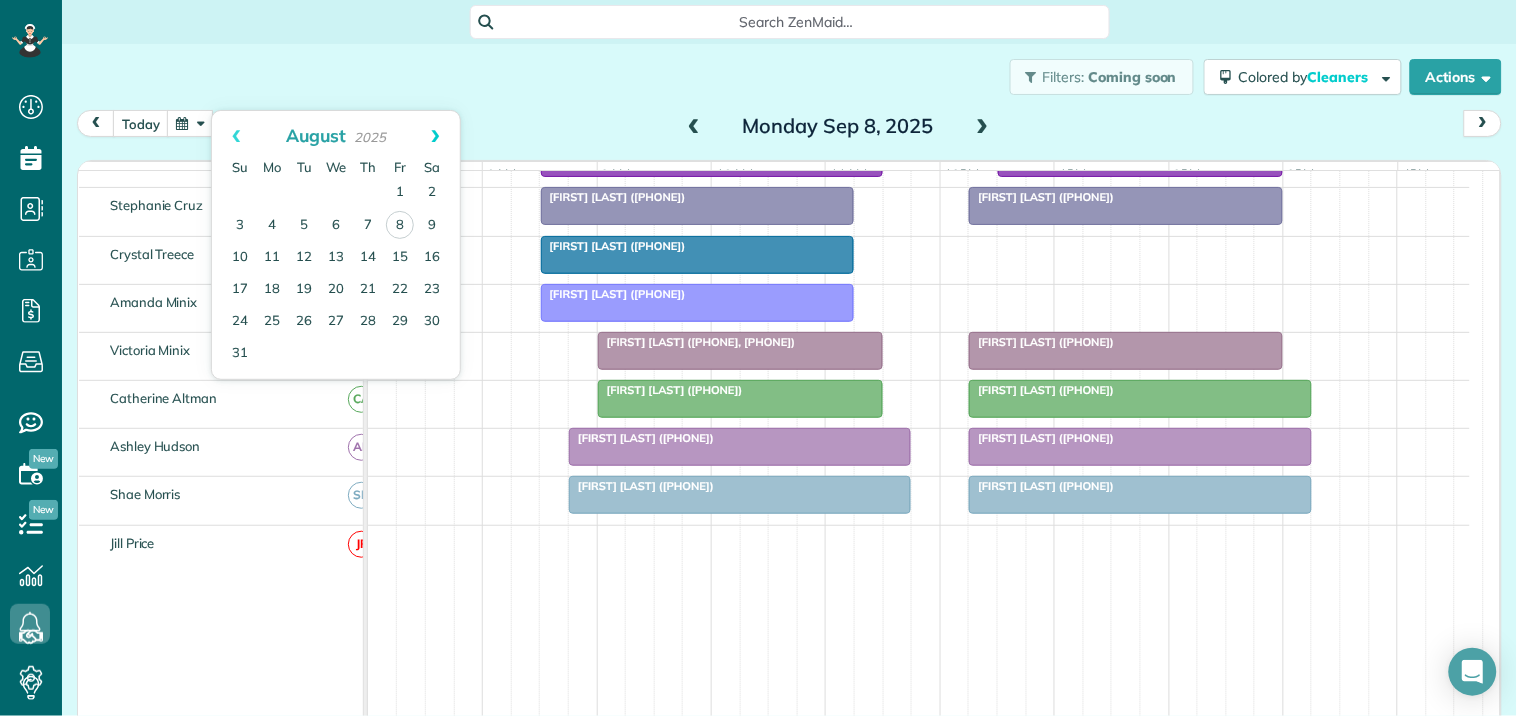 click on "Next" at bounding box center [435, 136] 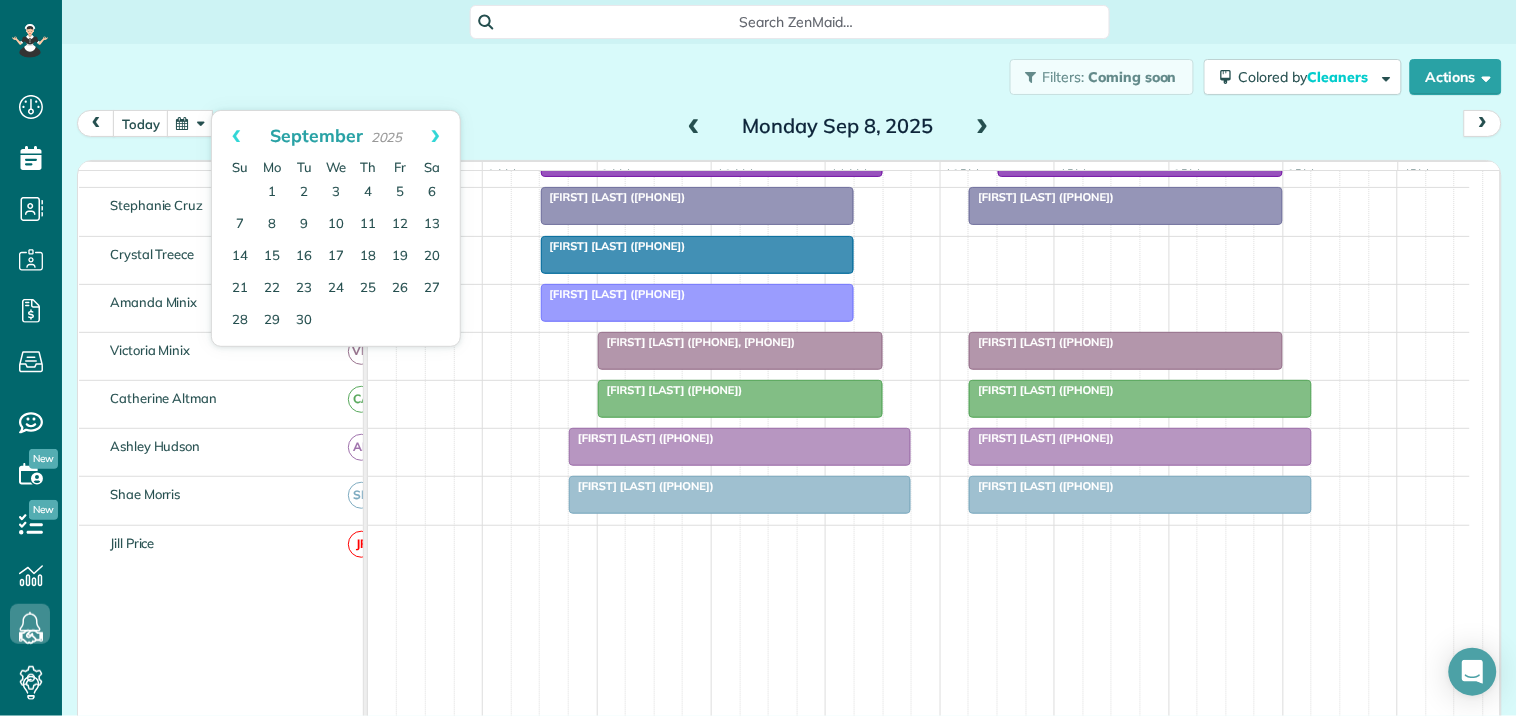 click on "Filters:   Coming soon
Colored by  Cleaners
Color by Cleaner
Color by Team
Color by Status
Color by Recurrence
Color by Paid/Unpaid
Filters  Default
Schedule Changes
Actions
Create Appointment
Create Task
Clock In/Out
Send Work Orders
Print Route Sheets
Today's Emails/Texts
Export data.." at bounding box center (789, 77) 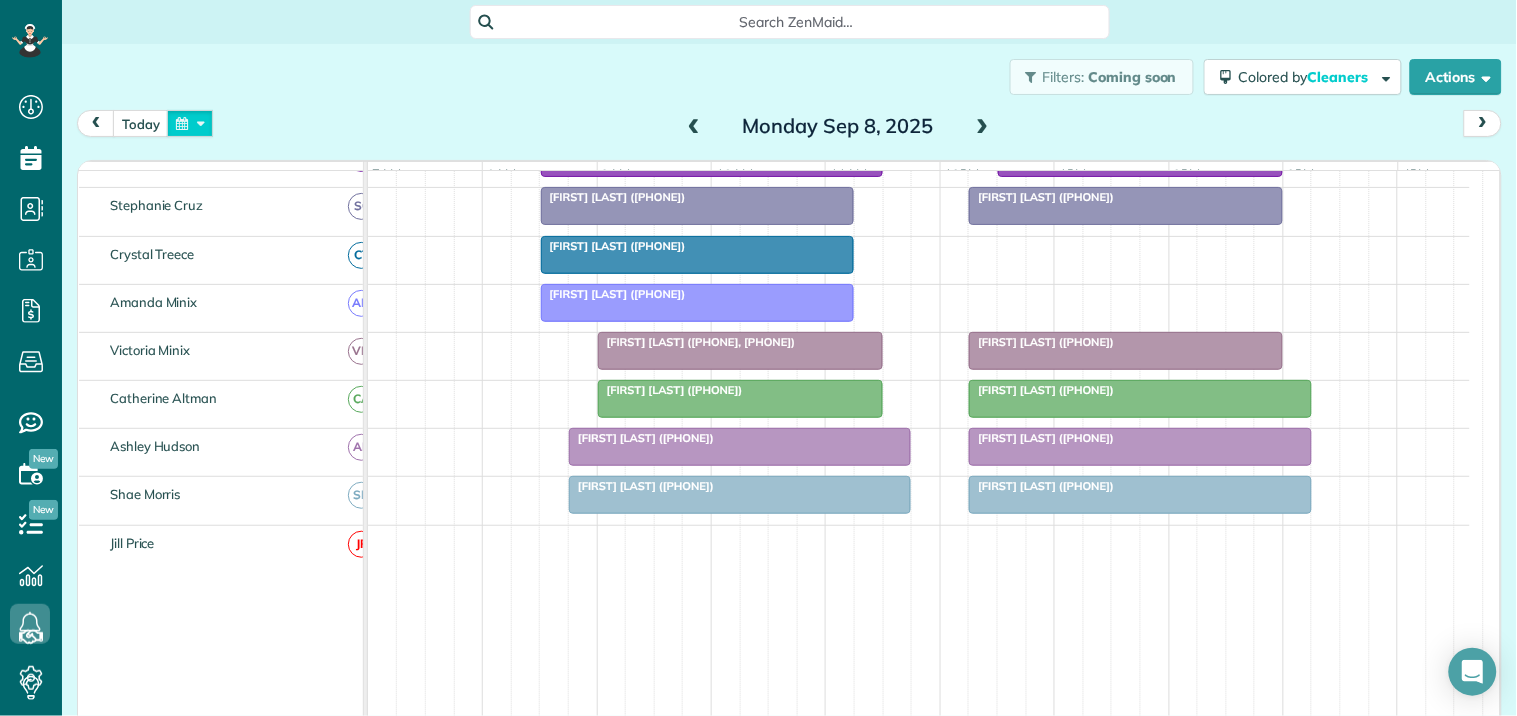 click at bounding box center [190, 123] 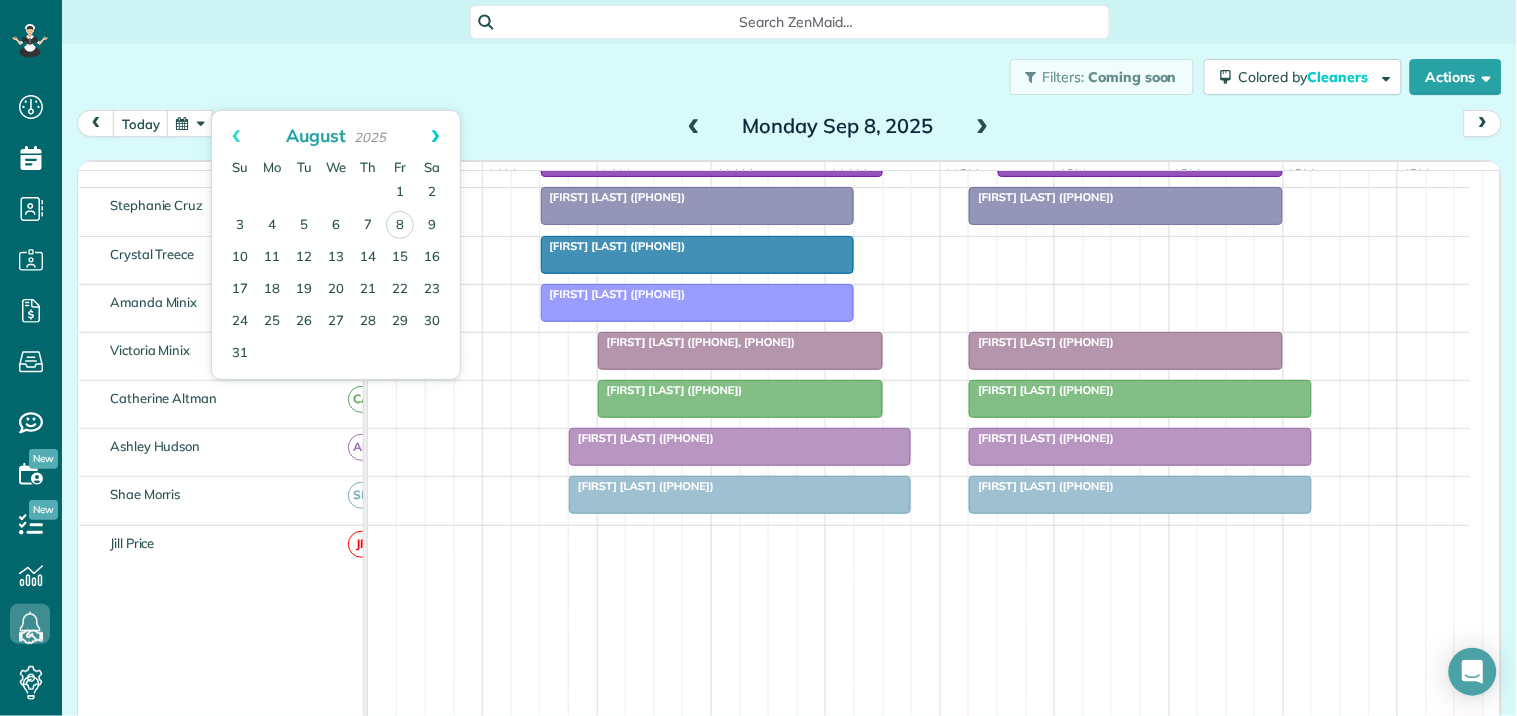 click on "Next" at bounding box center (435, 136) 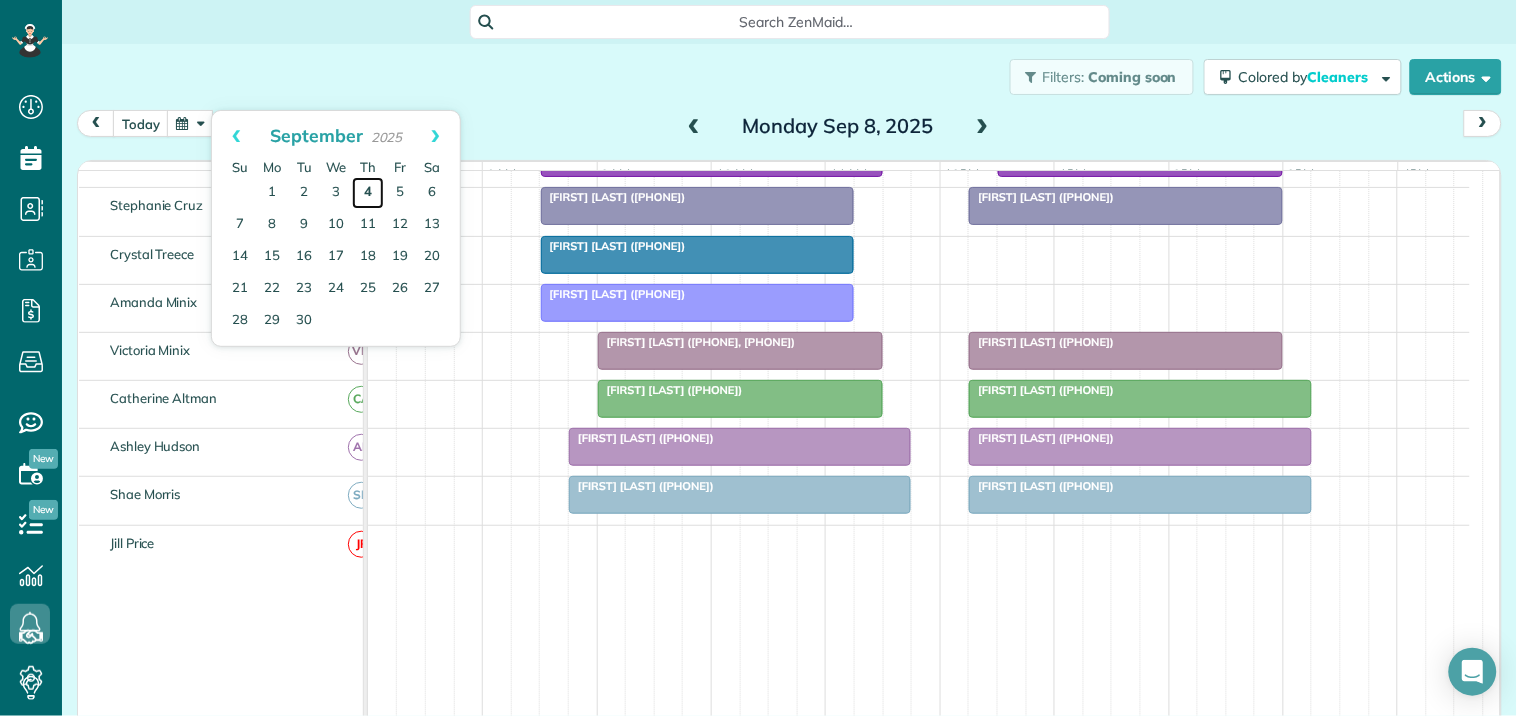 click on "4" at bounding box center [368, 193] 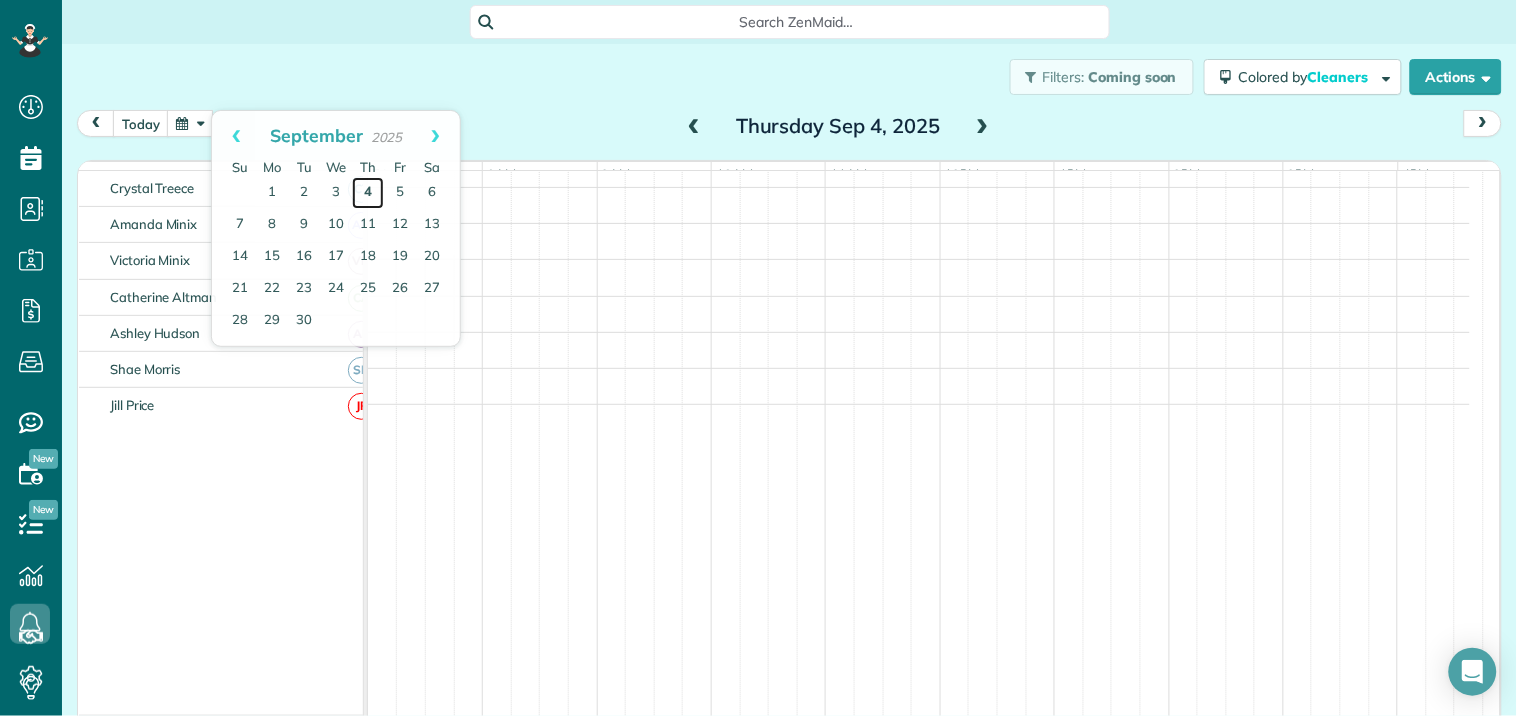 scroll, scrollTop: 313, scrollLeft: 0, axis: vertical 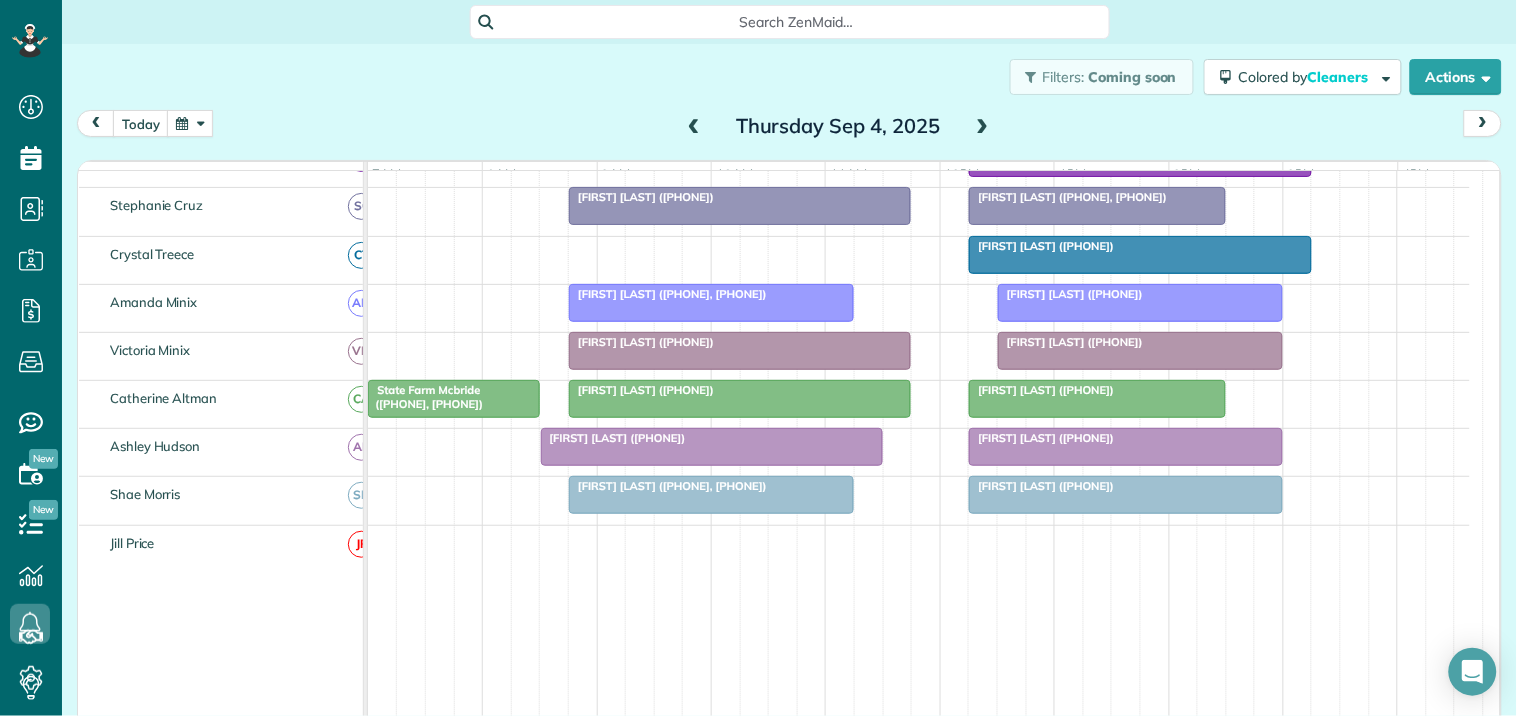 click at bounding box center (190, 123) 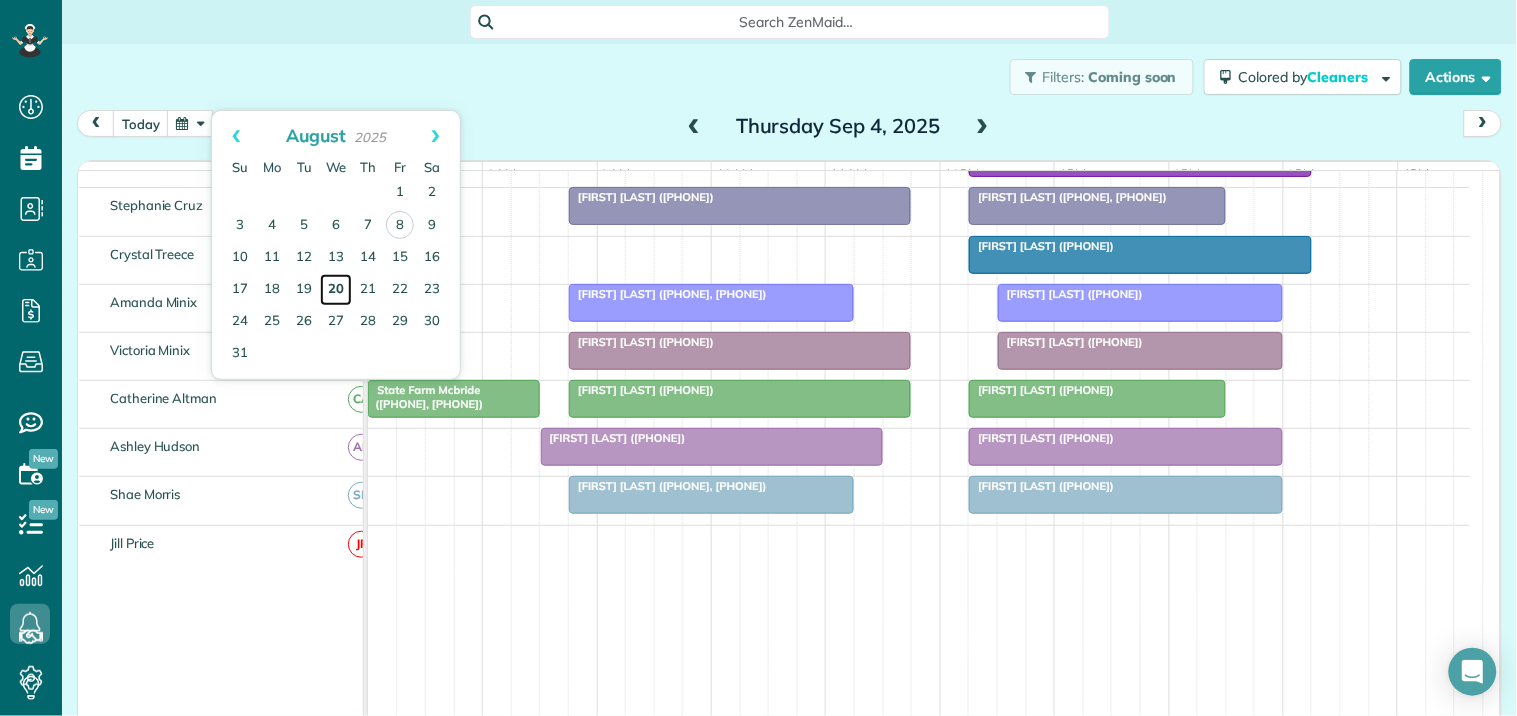 click on "20" at bounding box center [336, 290] 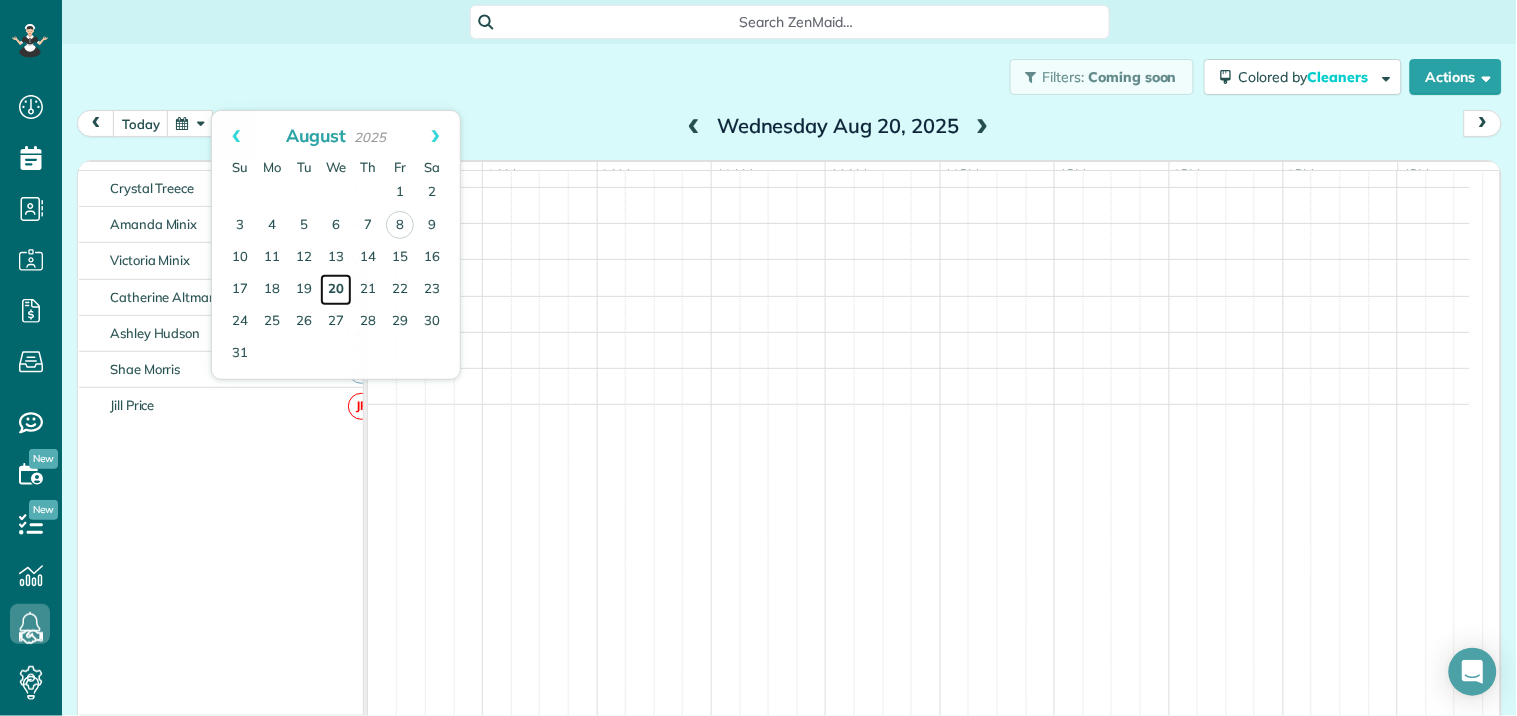 scroll, scrollTop: 313, scrollLeft: 0, axis: vertical 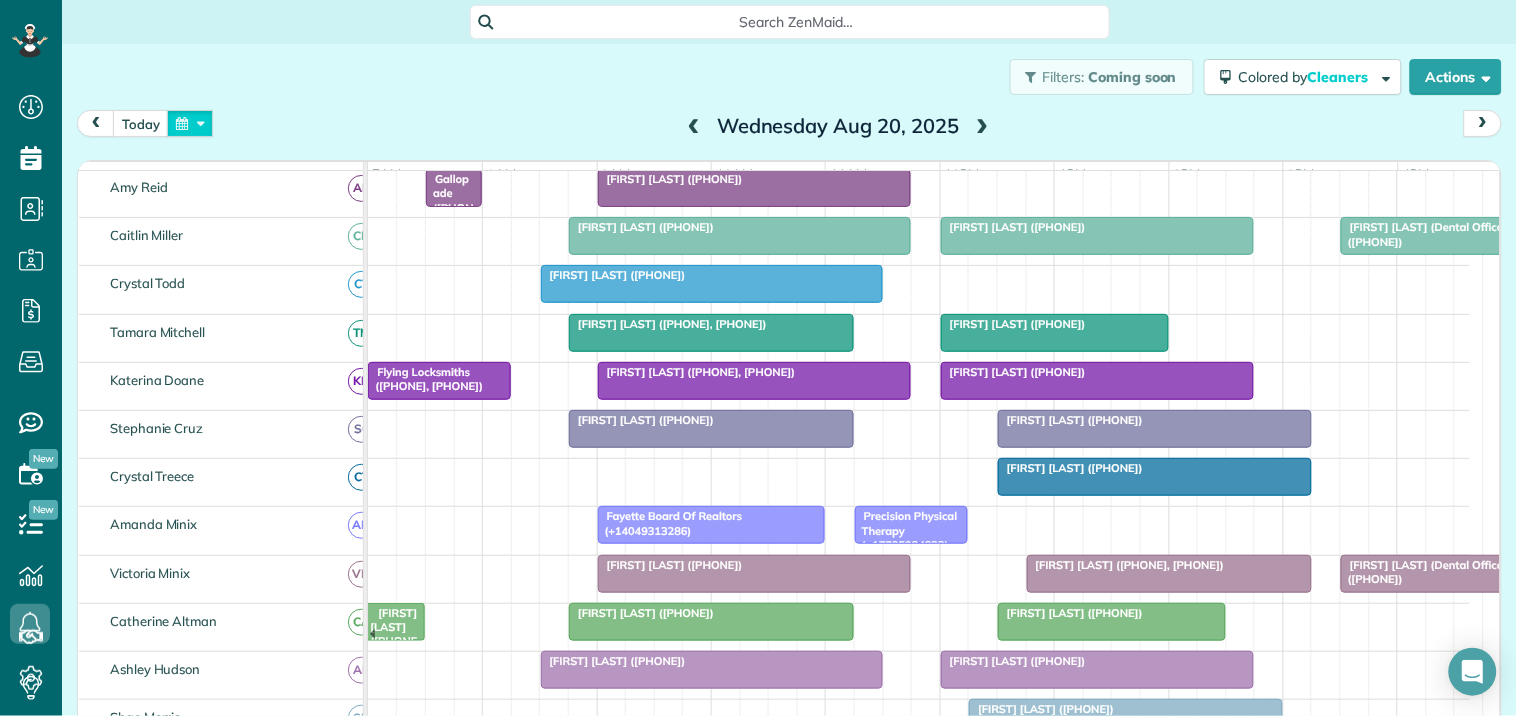 click at bounding box center [190, 123] 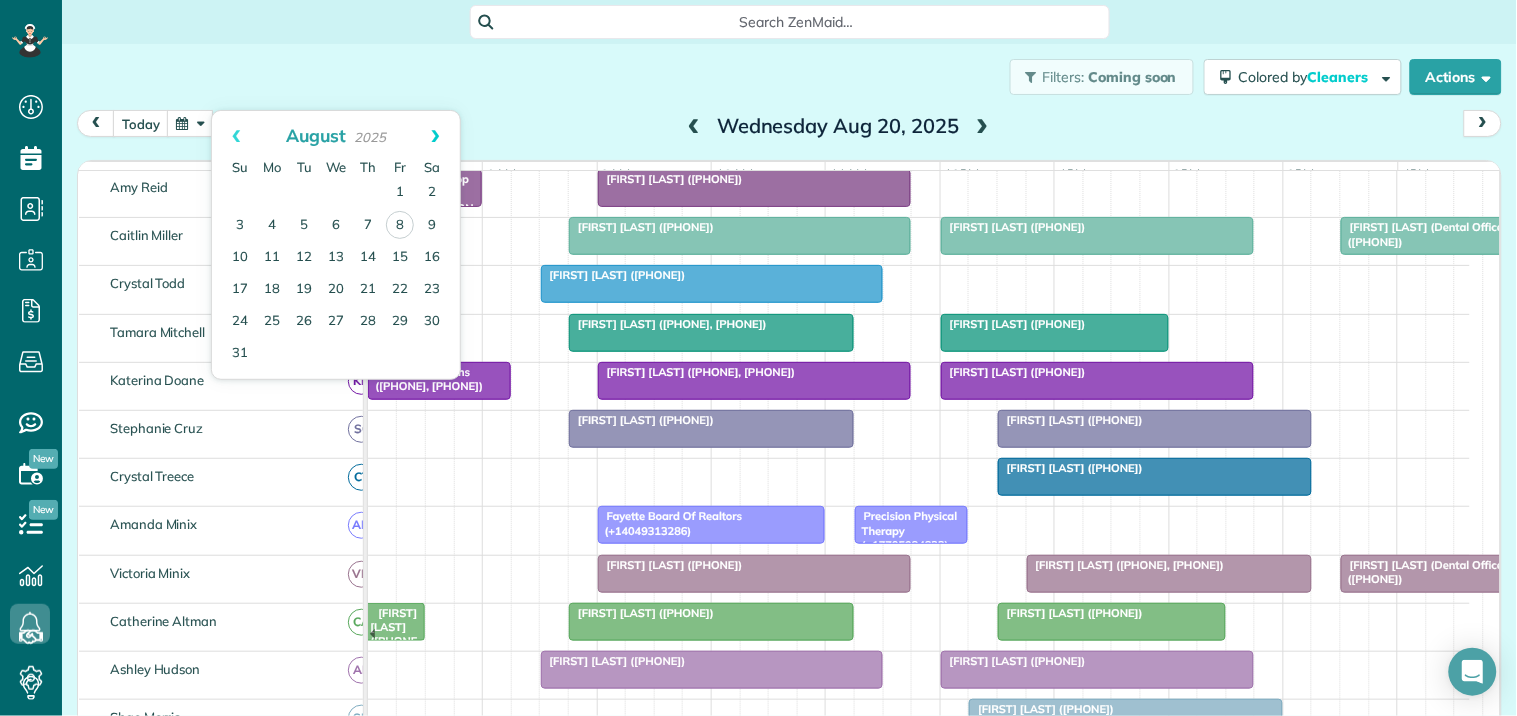 click on "Next" at bounding box center [435, 136] 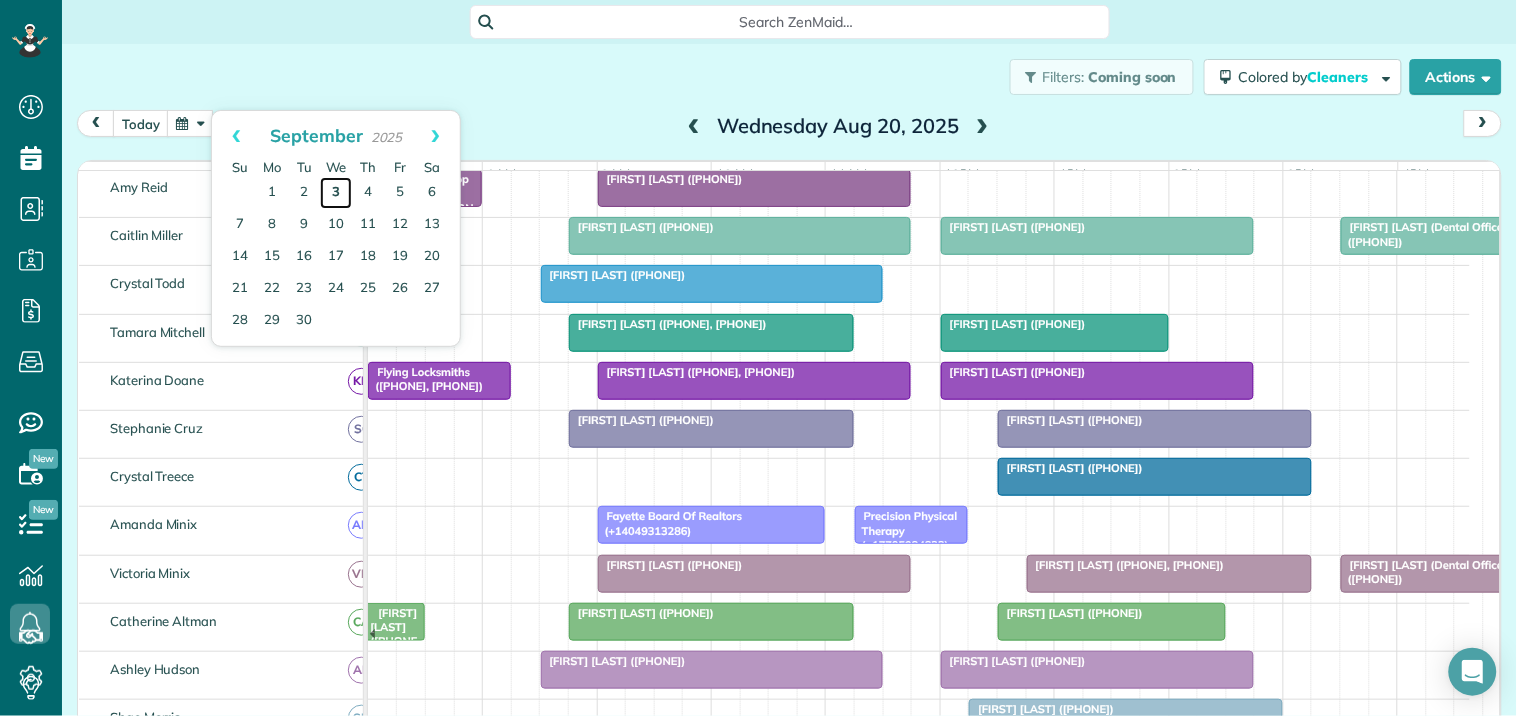 click on "3" at bounding box center (336, 193) 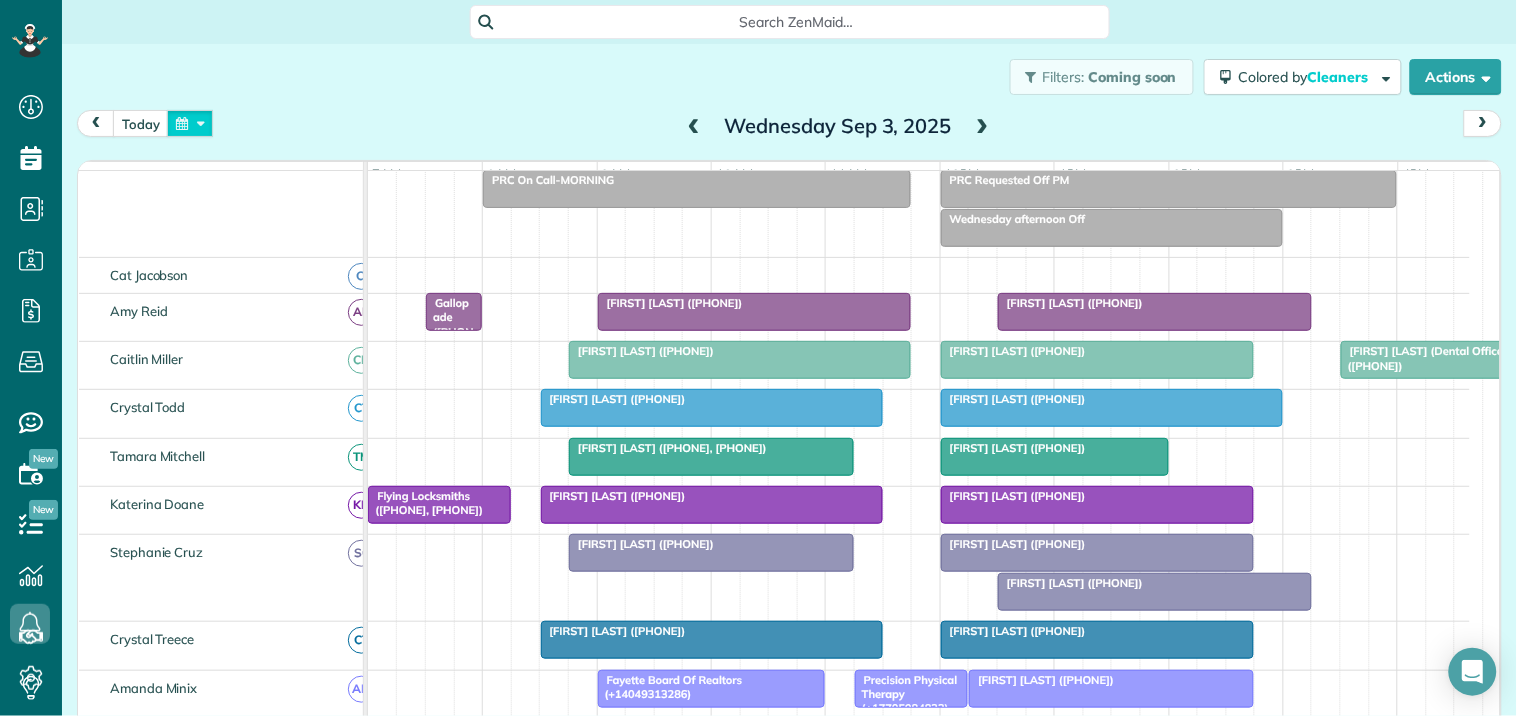 click at bounding box center [190, 123] 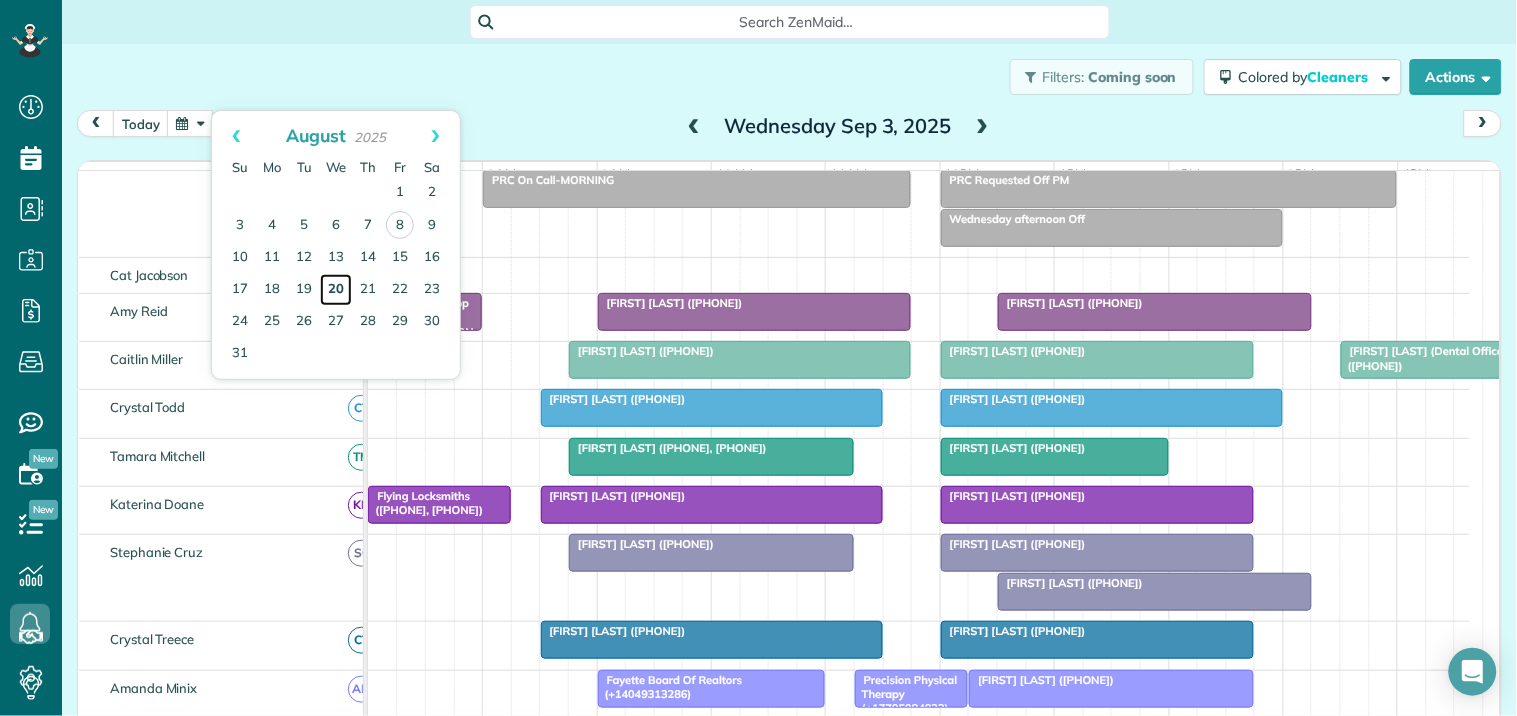 click on "20" at bounding box center [336, 290] 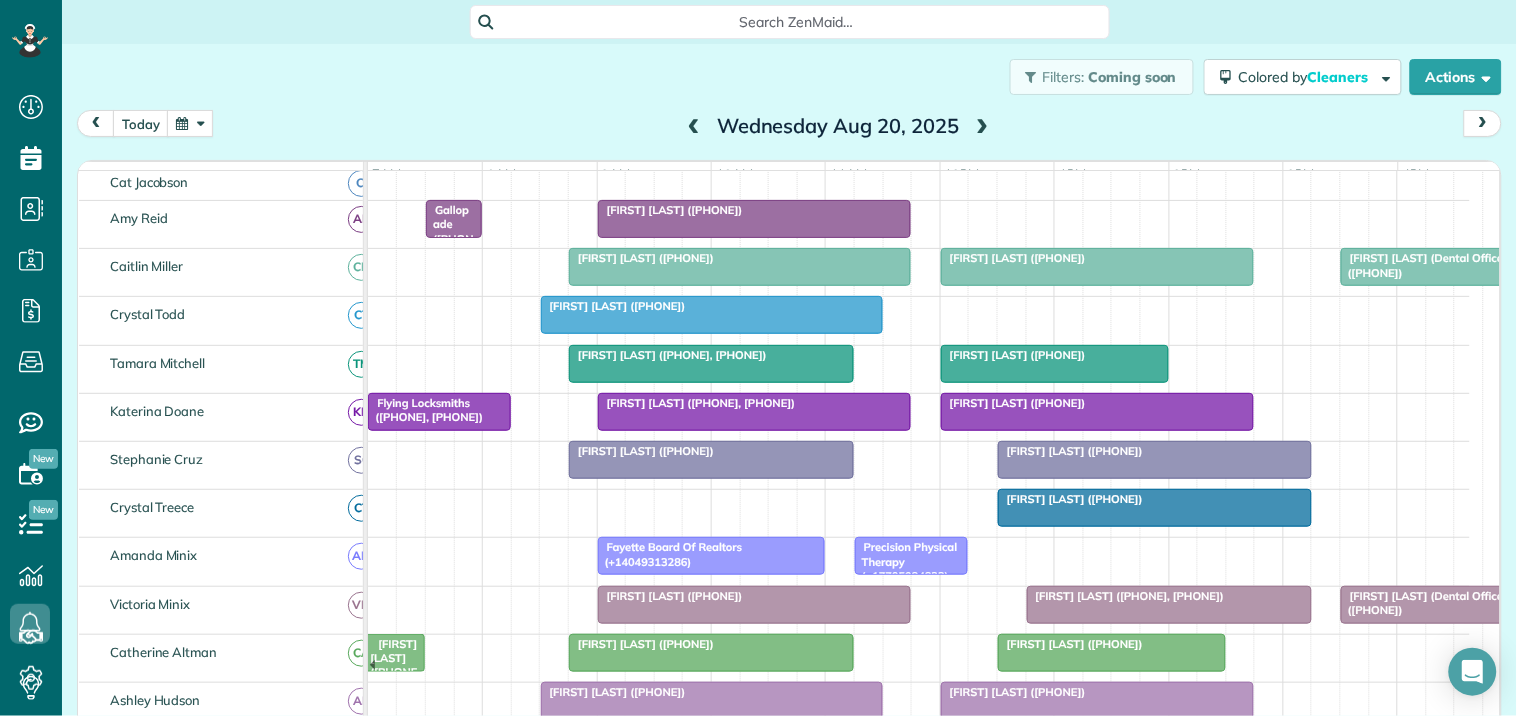 click at bounding box center (983, 127) 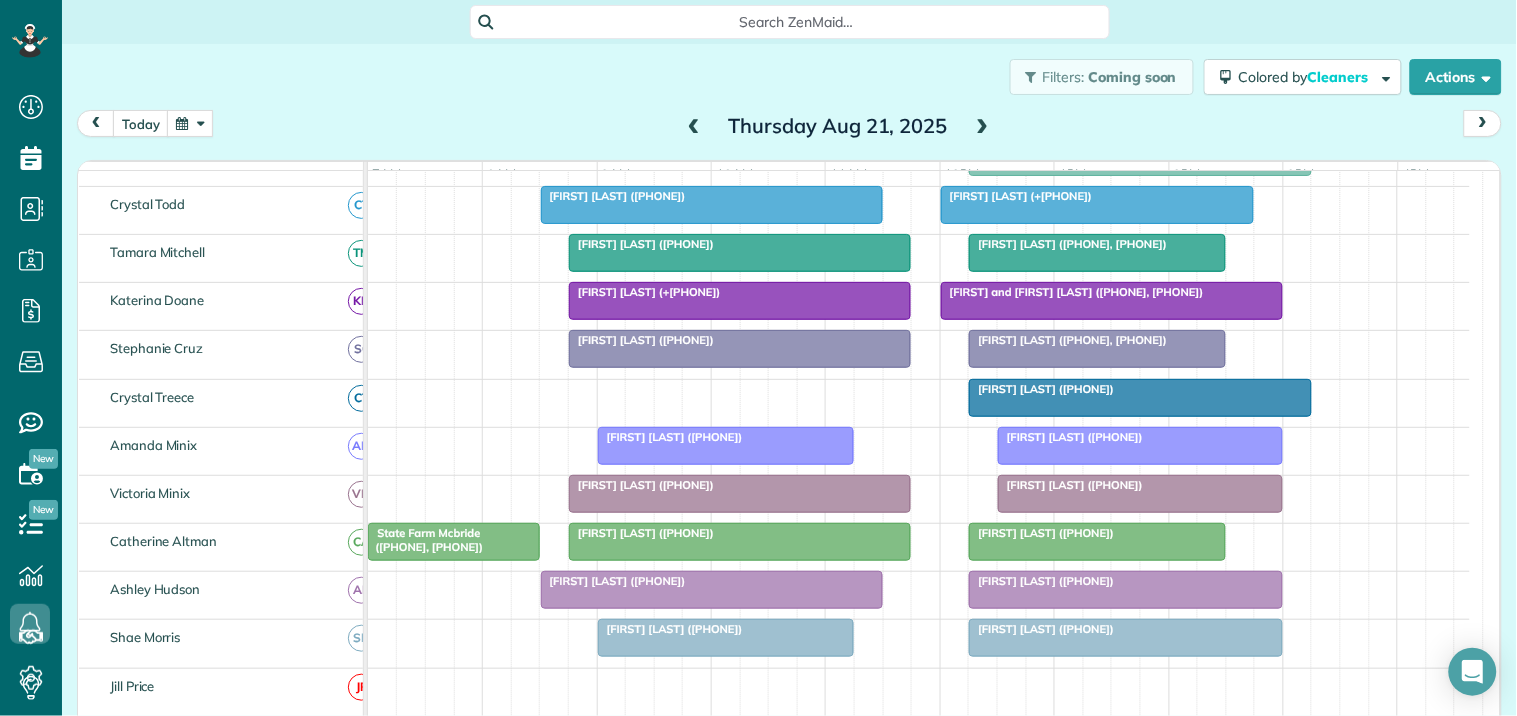 click at bounding box center (694, 127) 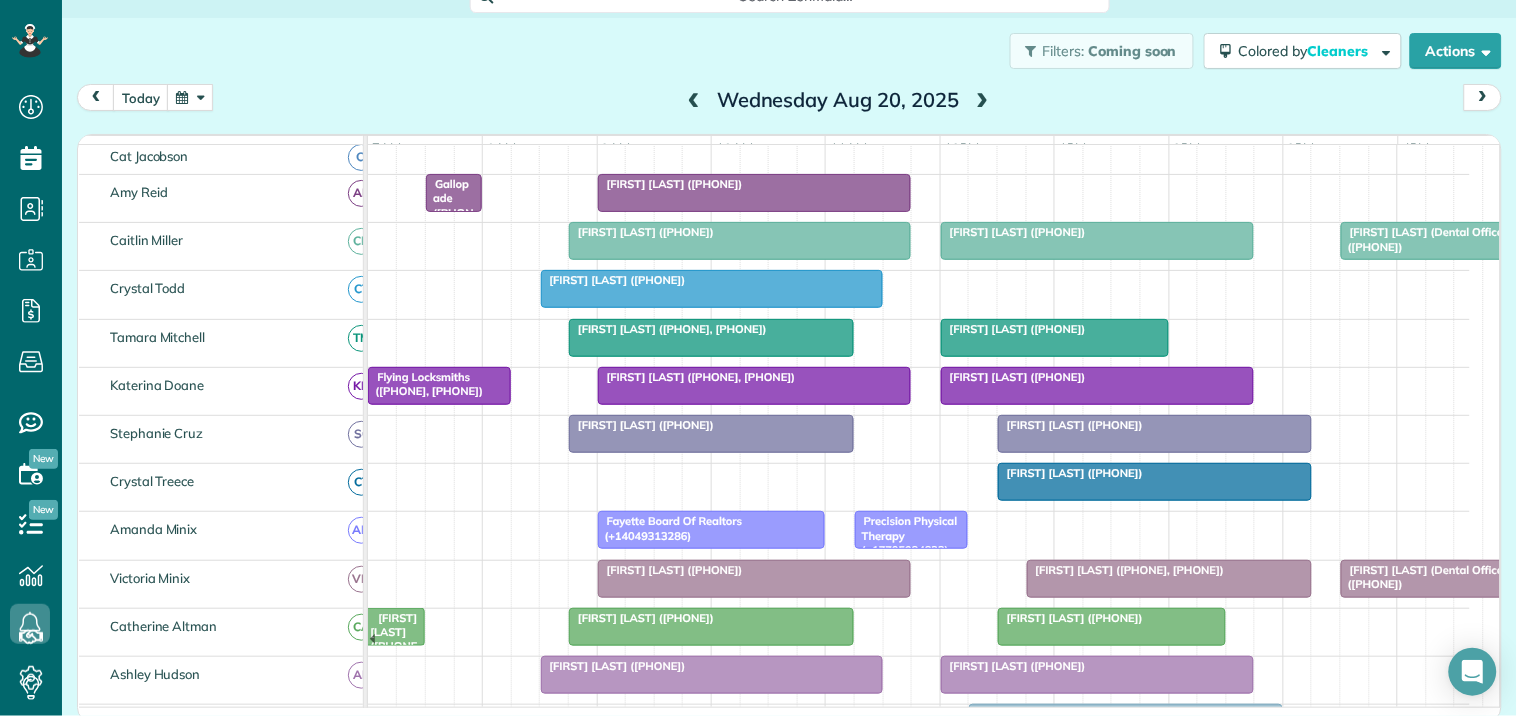 scroll, scrollTop: 32, scrollLeft: 0, axis: vertical 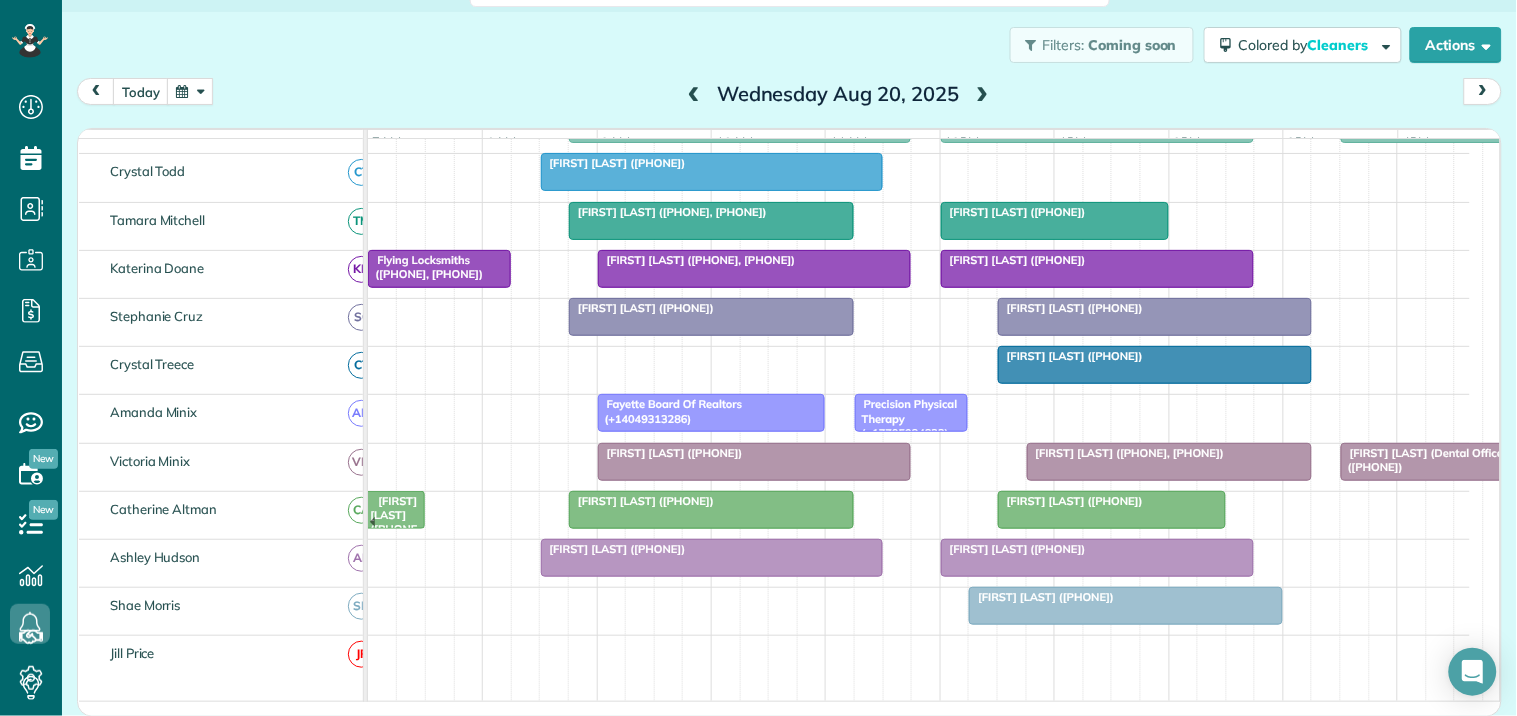click at bounding box center [983, 95] 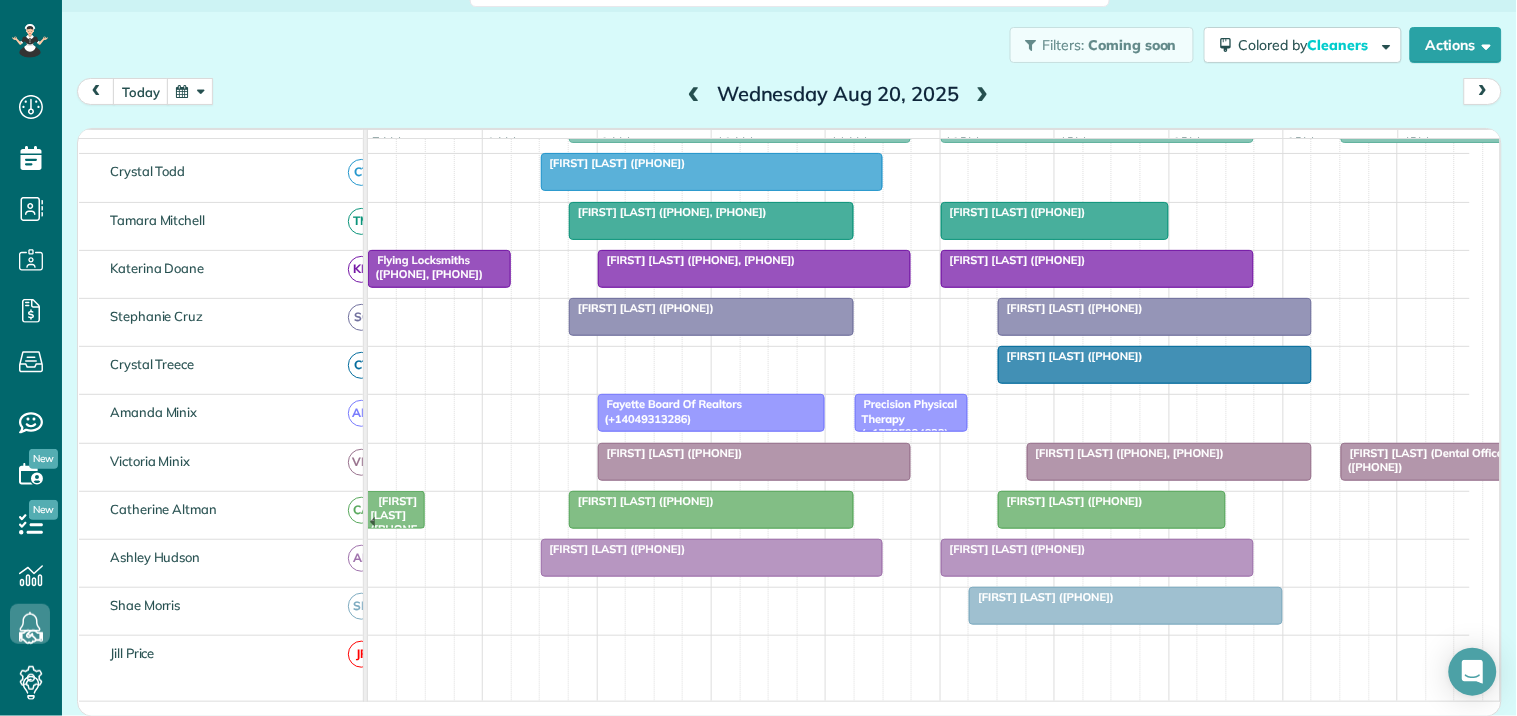 scroll, scrollTop: 206, scrollLeft: 0, axis: vertical 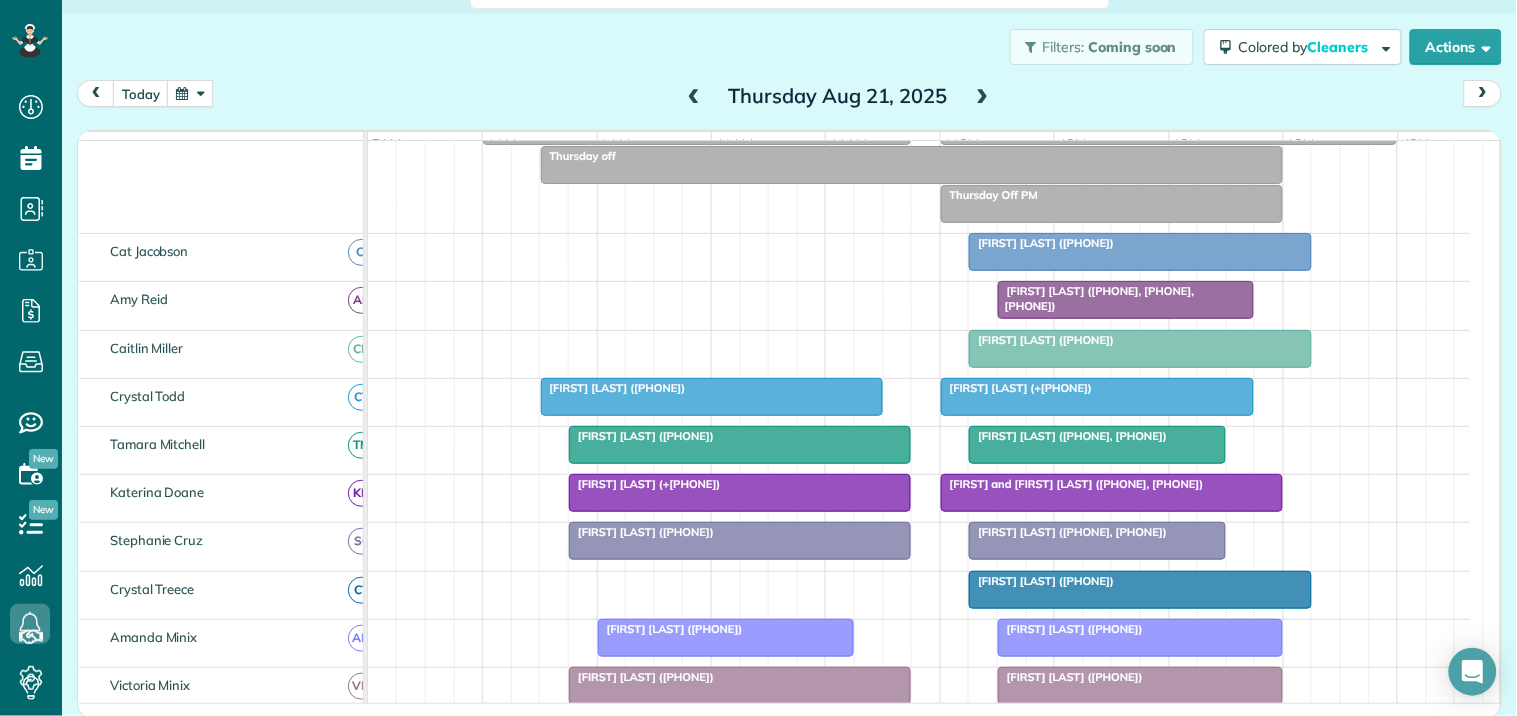 click at bounding box center (694, 97) 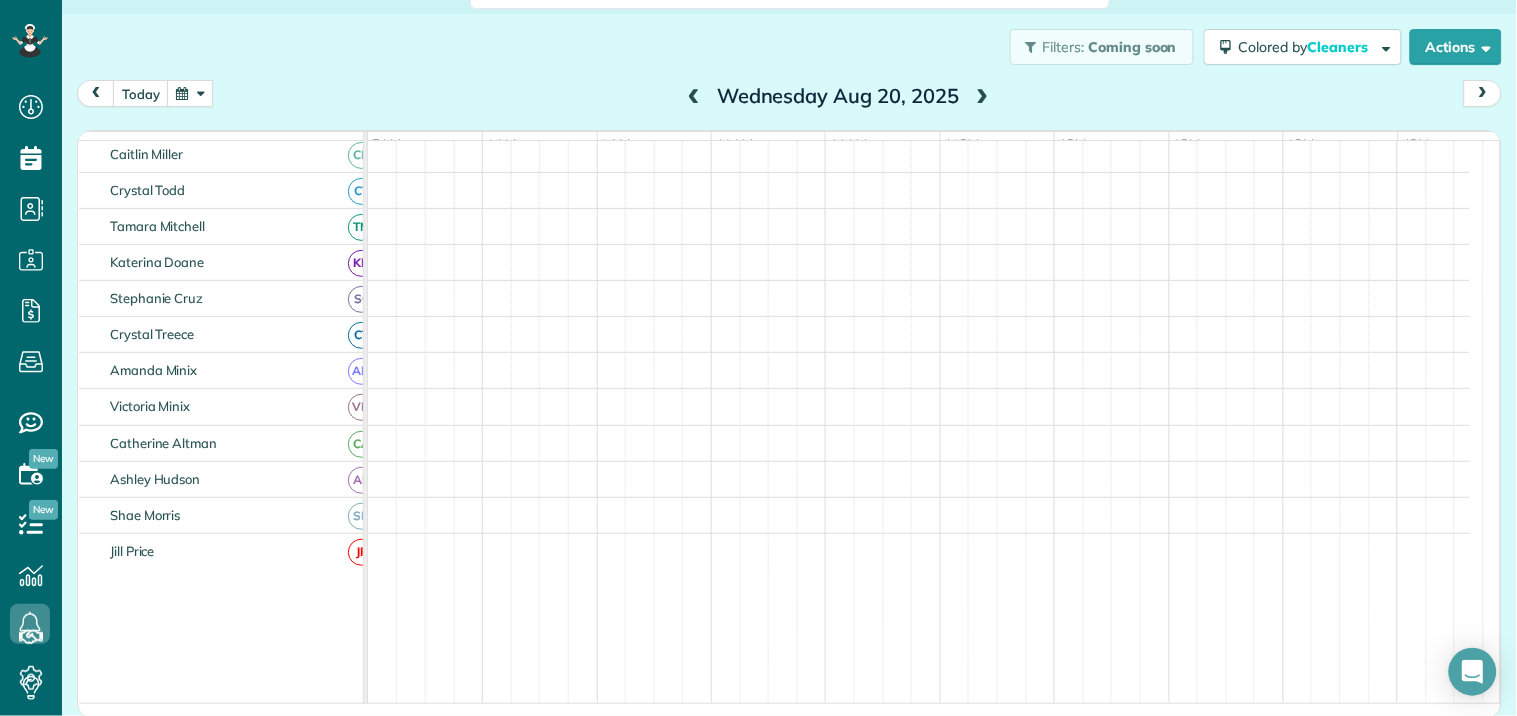 scroll, scrollTop: 21, scrollLeft: 0, axis: vertical 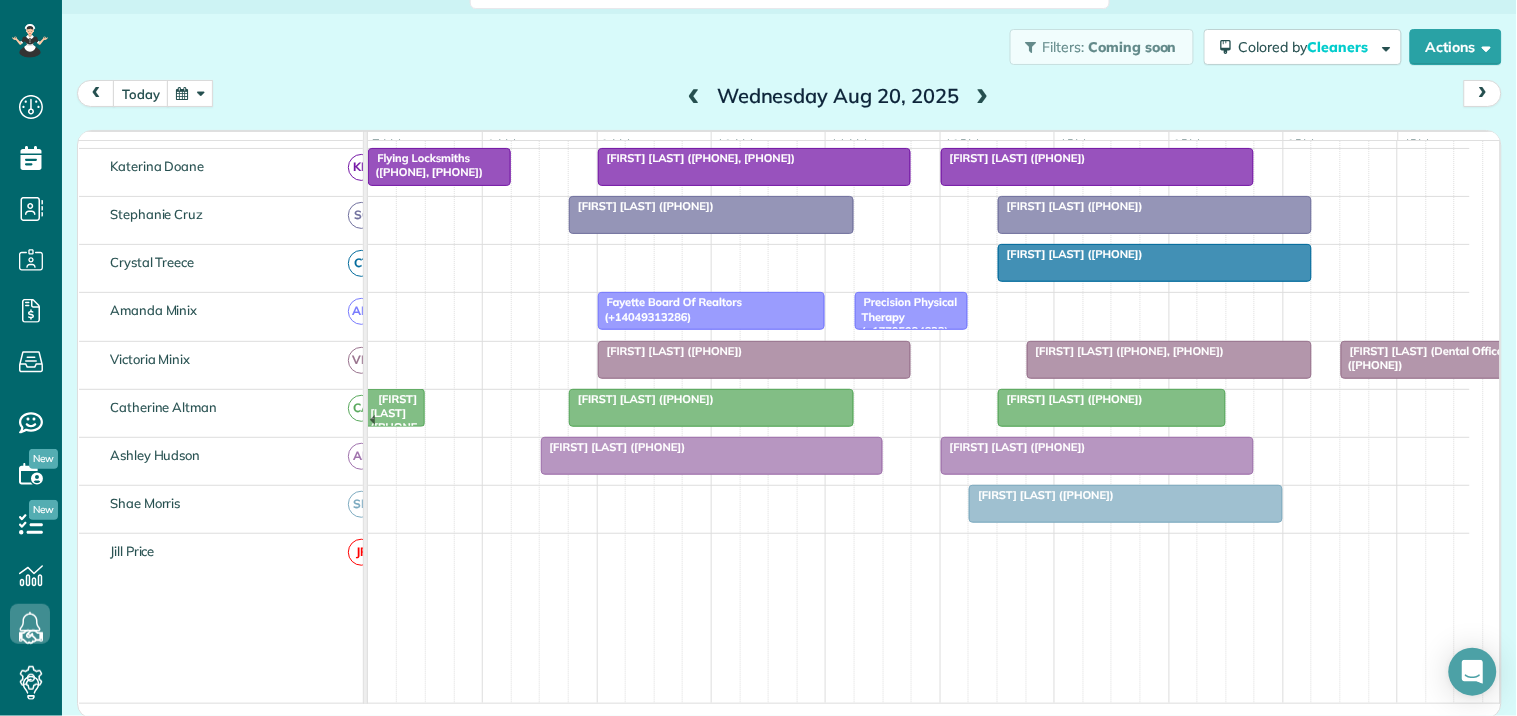 click at bounding box center [694, 97] 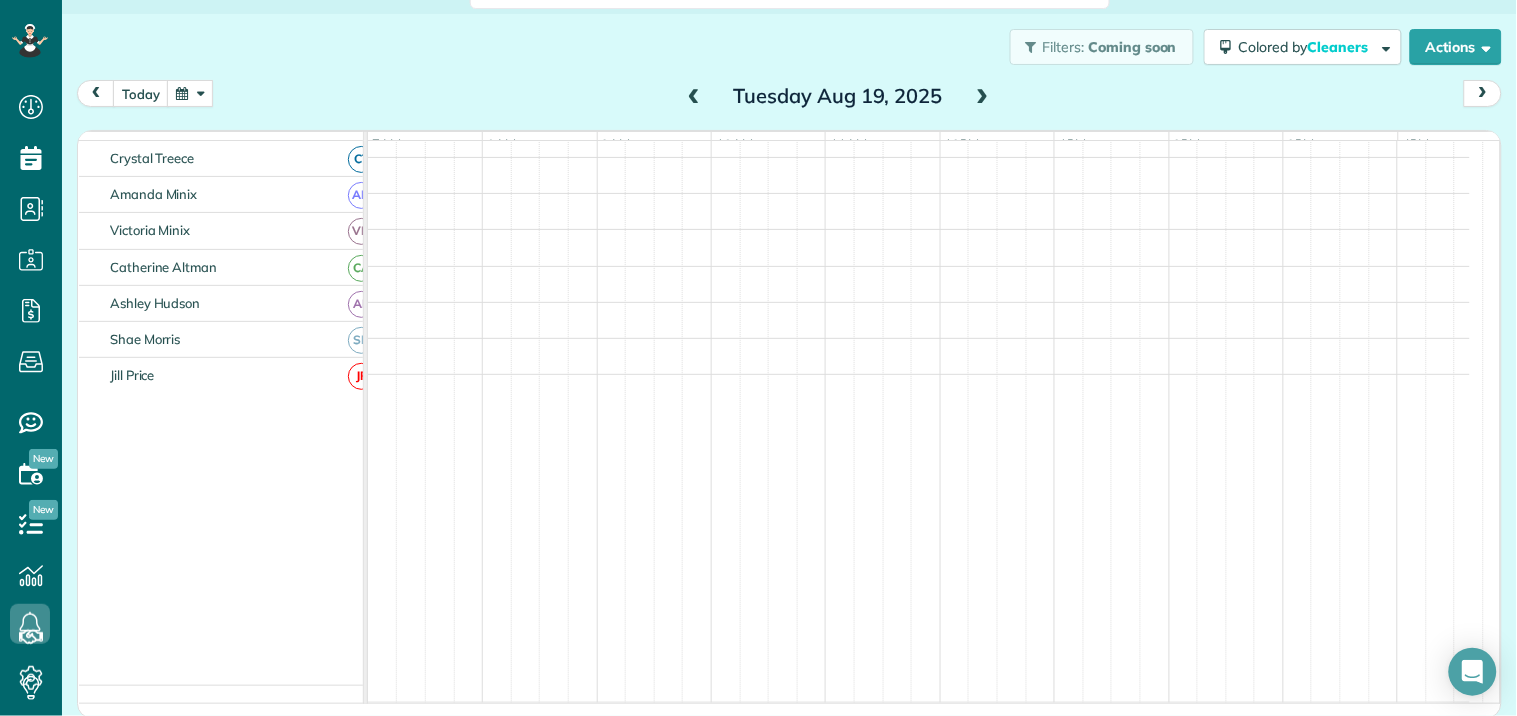 scroll, scrollTop: 286, scrollLeft: 0, axis: vertical 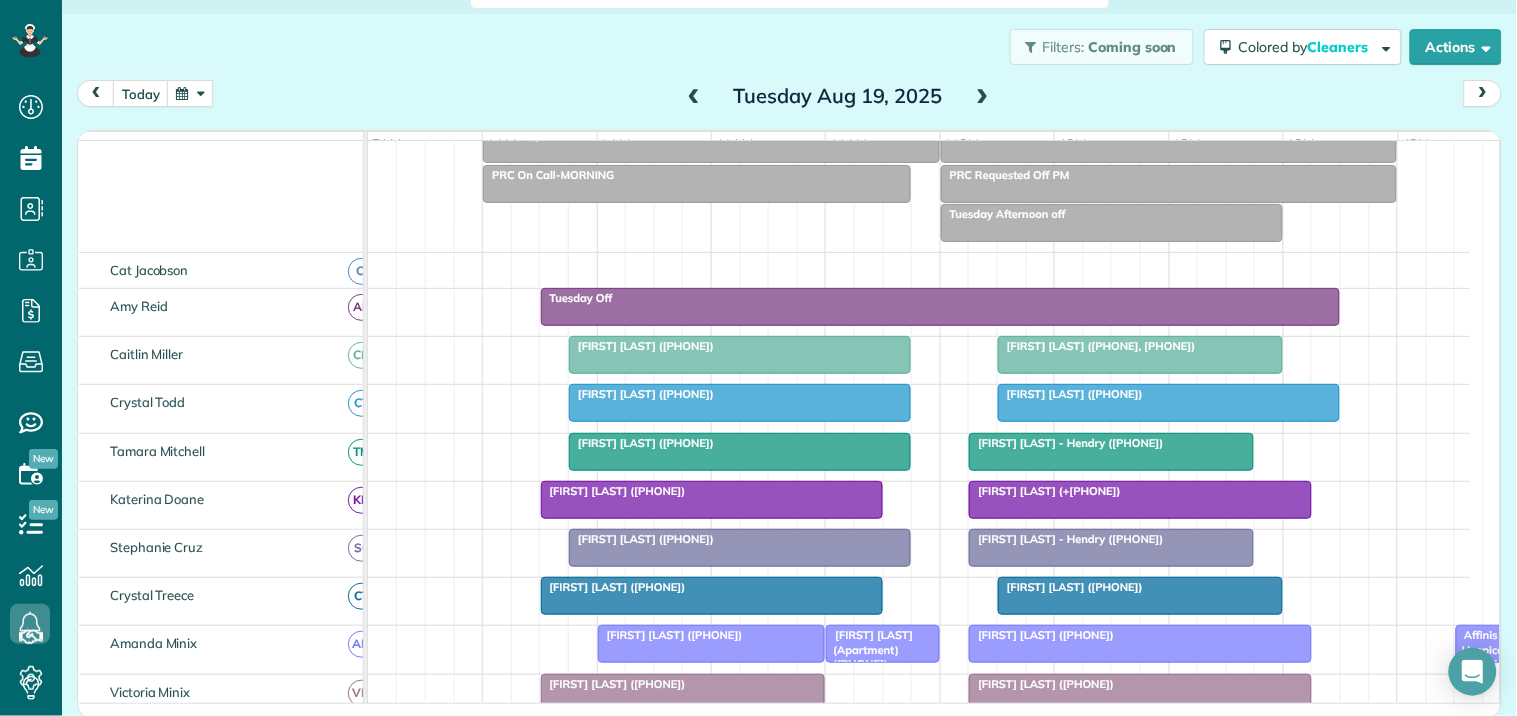 click at bounding box center (983, 97) 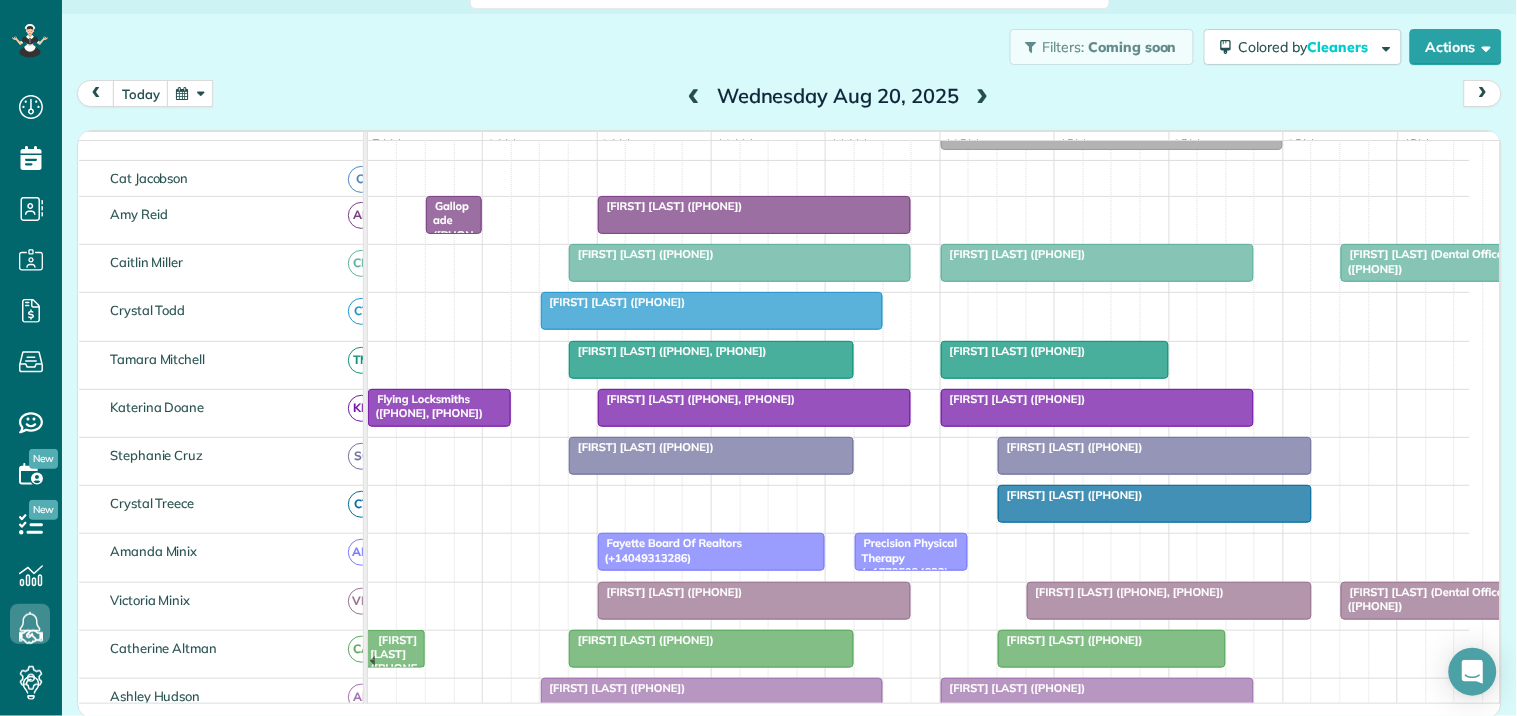 click at bounding box center [983, 97] 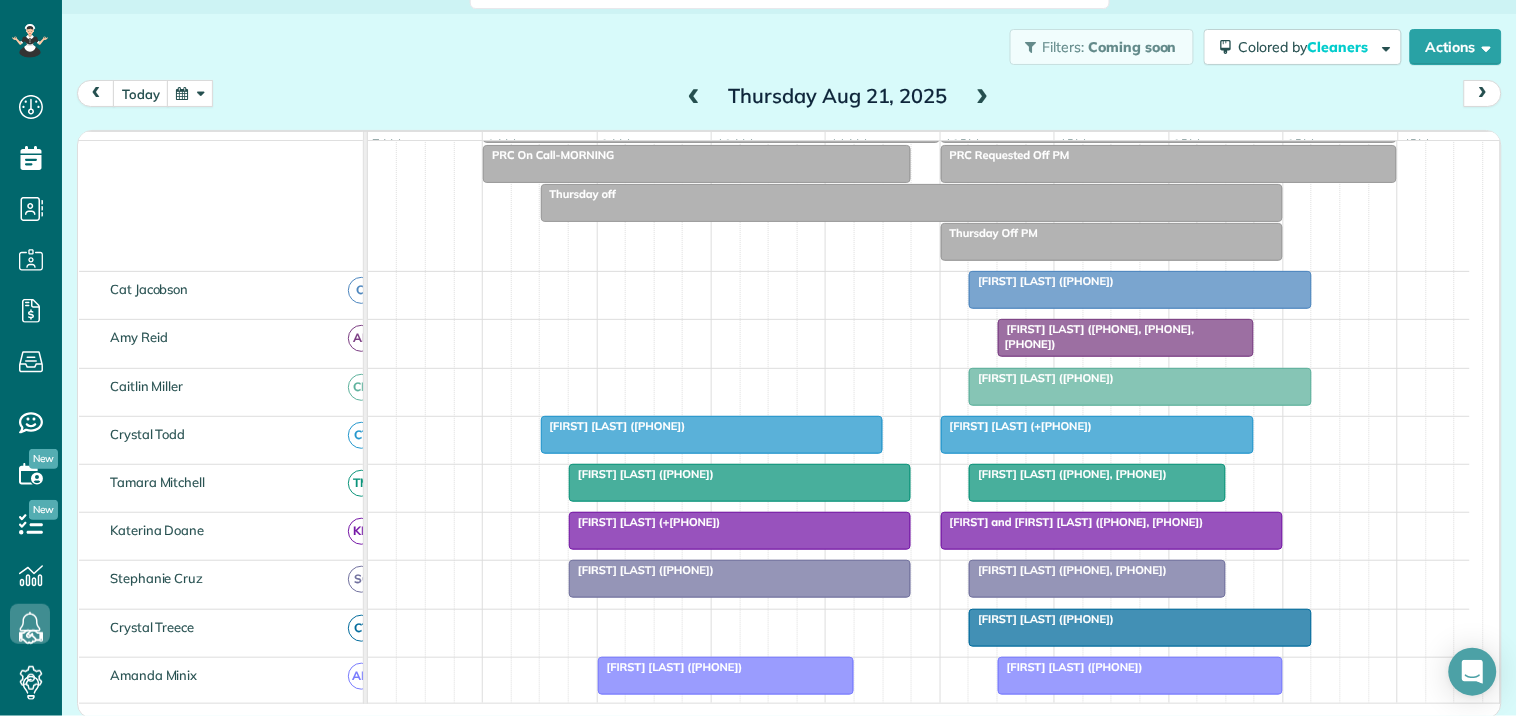 click at bounding box center (694, 97) 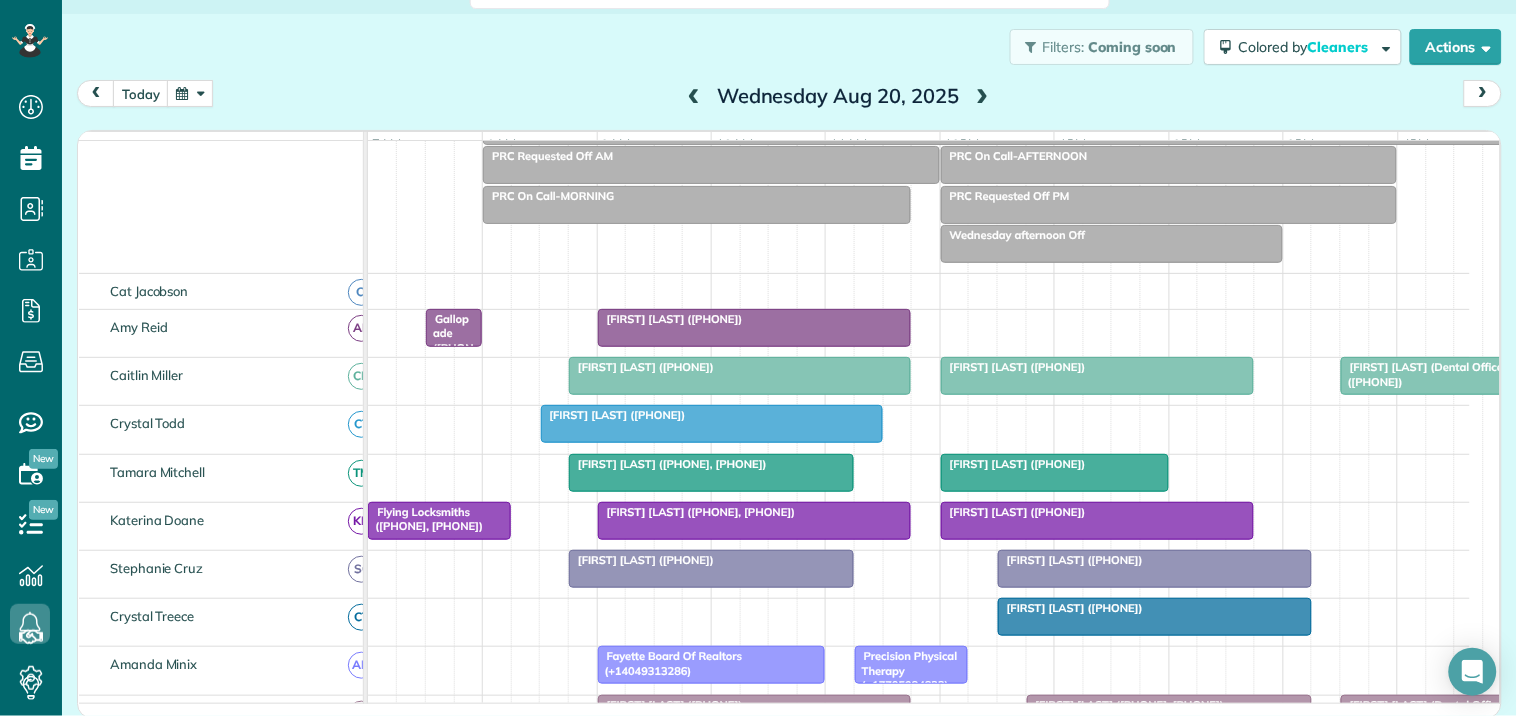 click at bounding box center (983, 97) 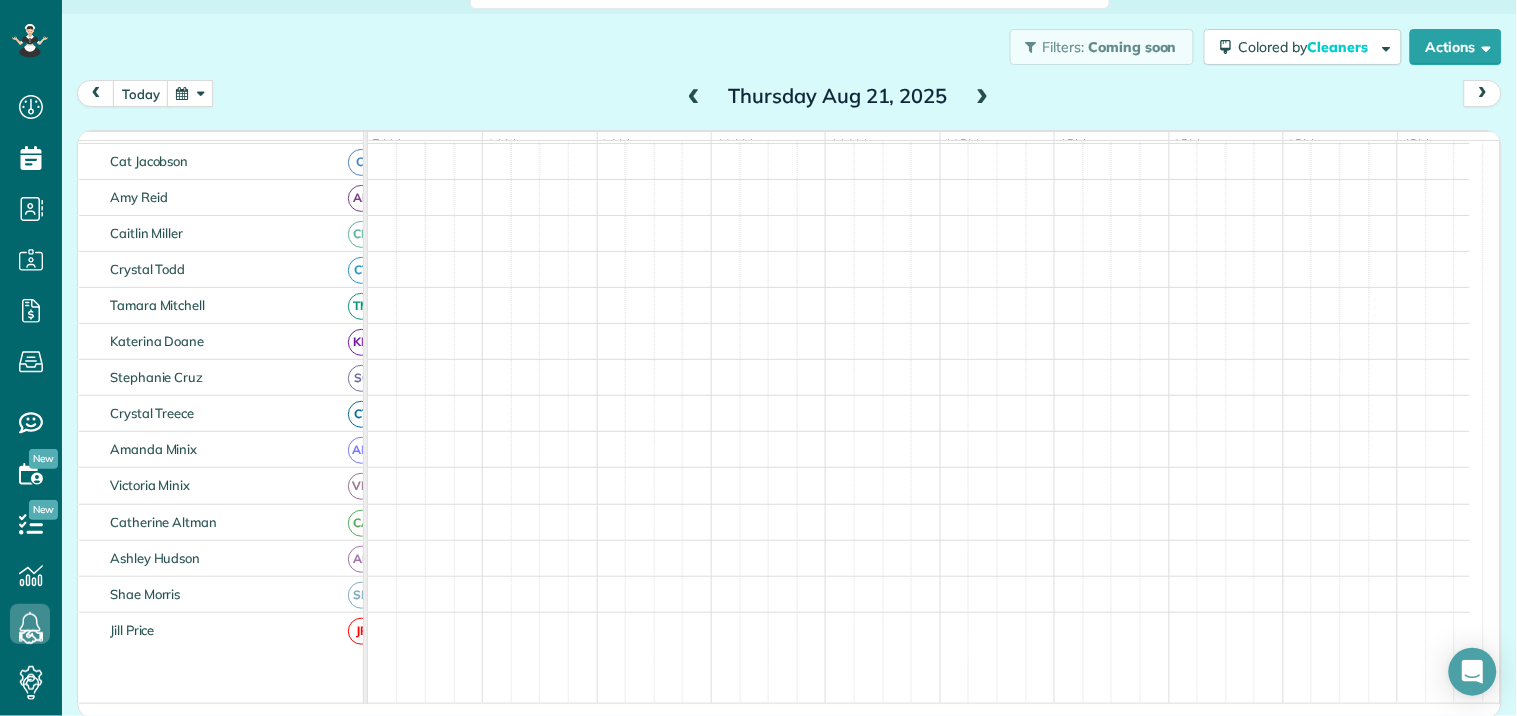 scroll, scrollTop: 0, scrollLeft: 0, axis: both 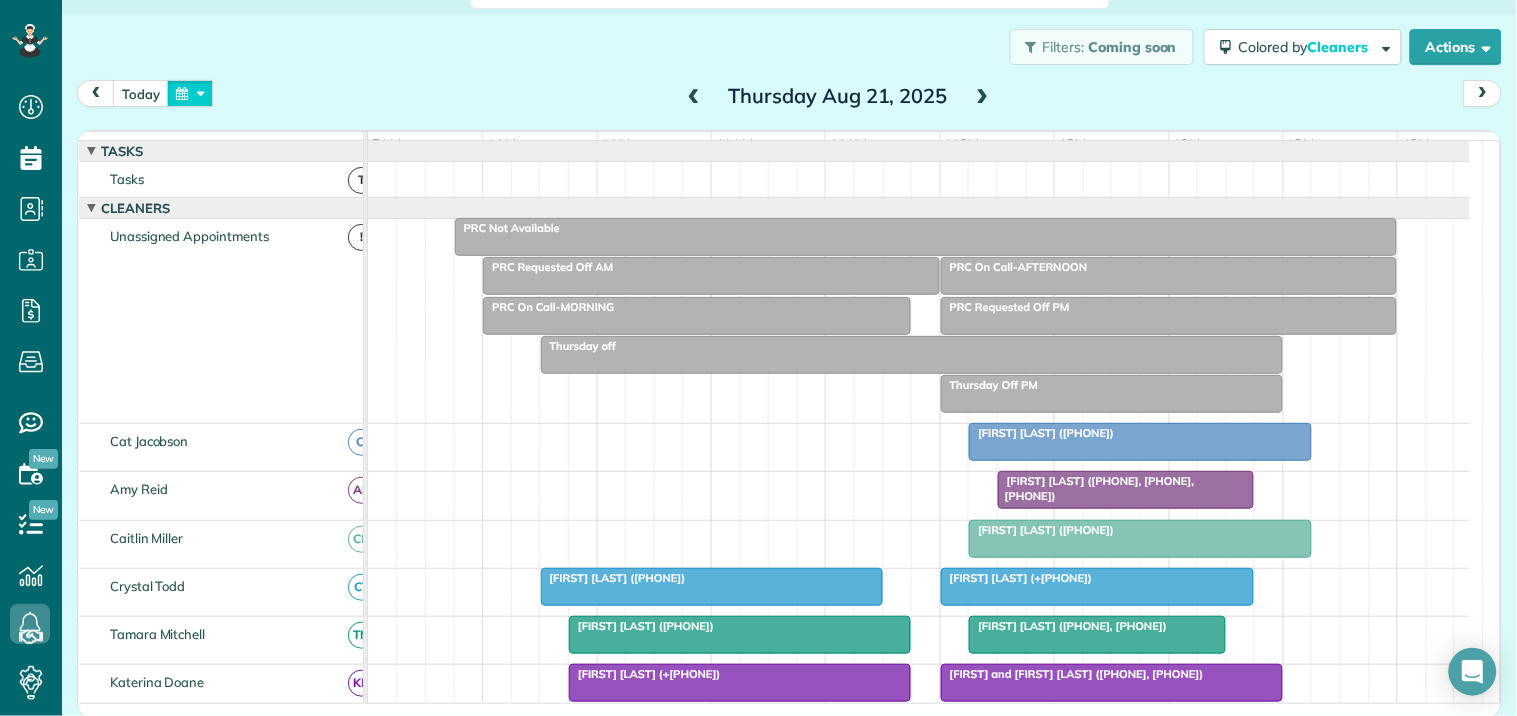 click at bounding box center [190, 93] 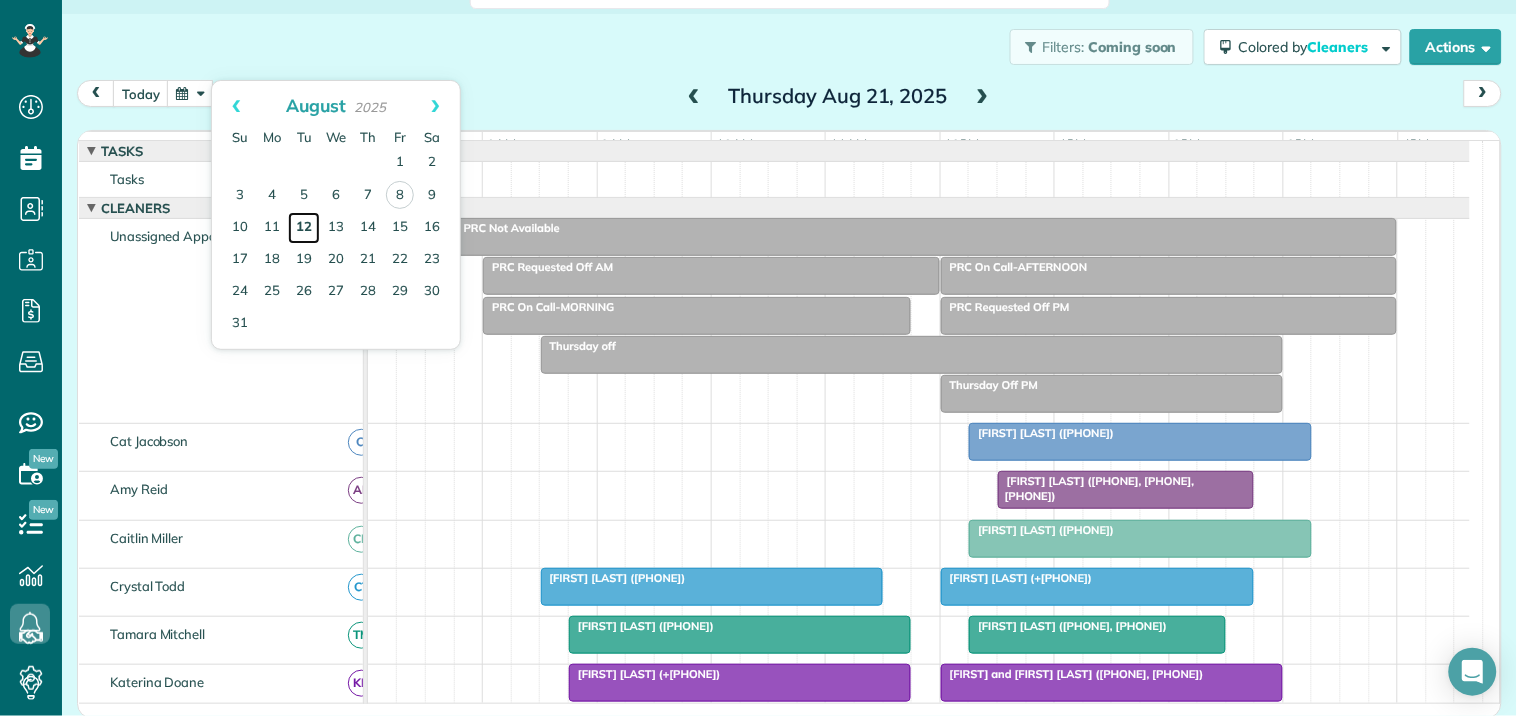 click on "12" at bounding box center [304, 228] 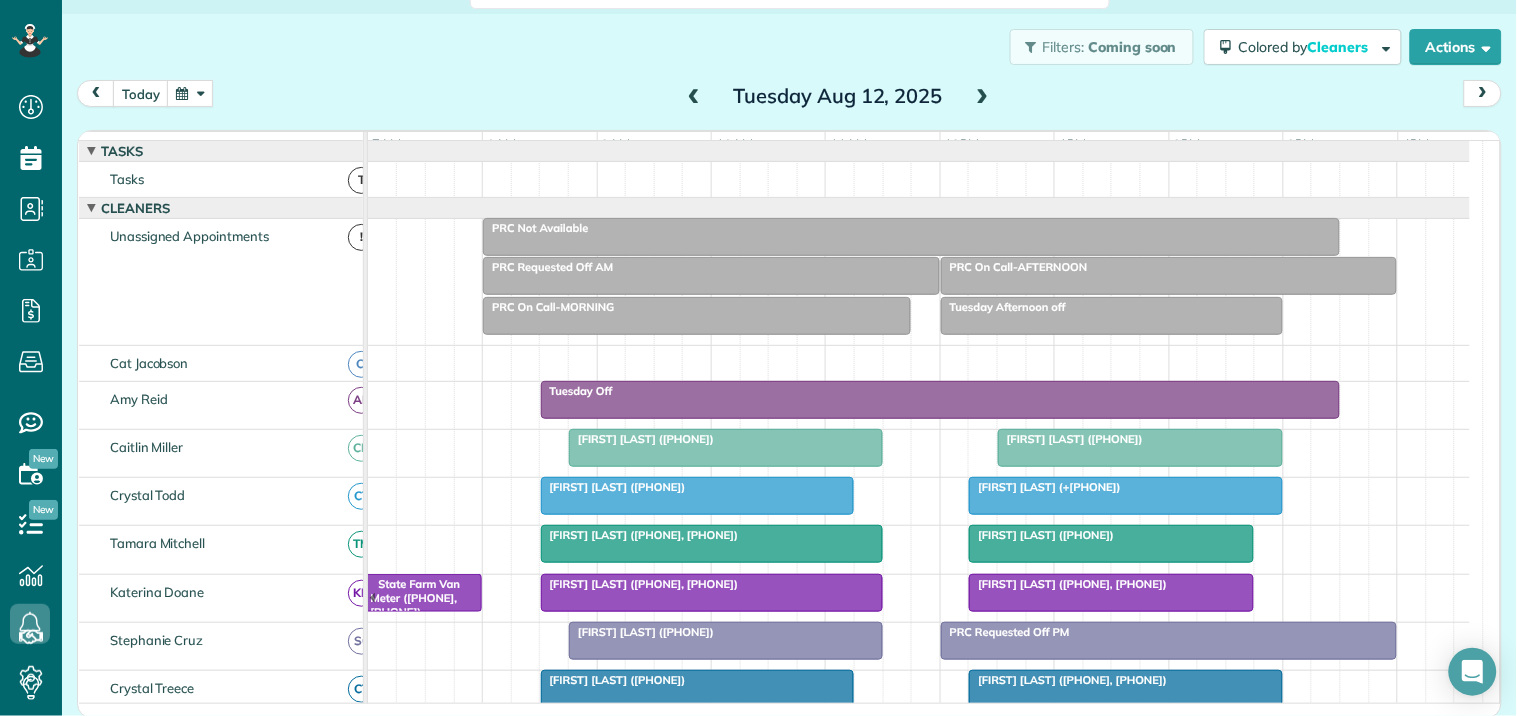 scroll, scrollTop: 442, scrollLeft: 0, axis: vertical 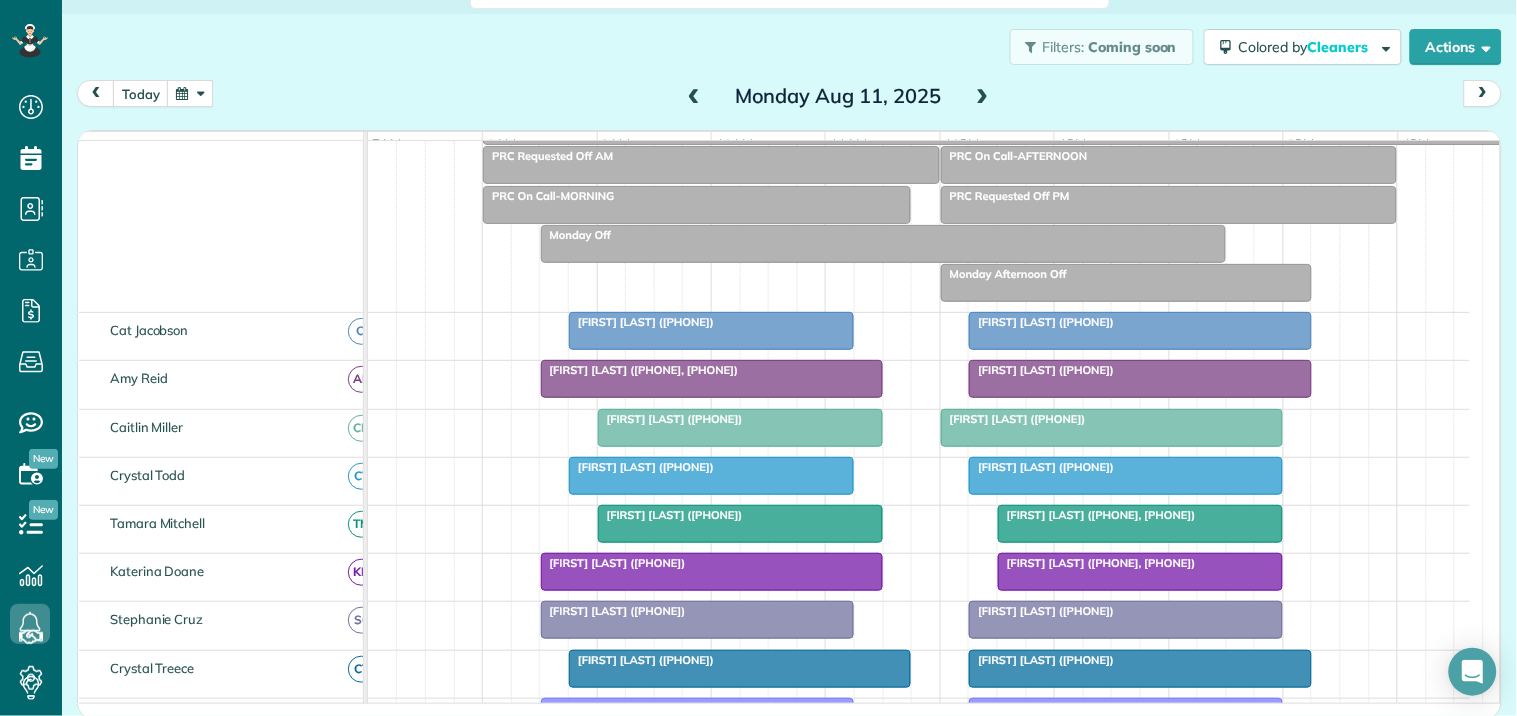click at bounding box center (983, 97) 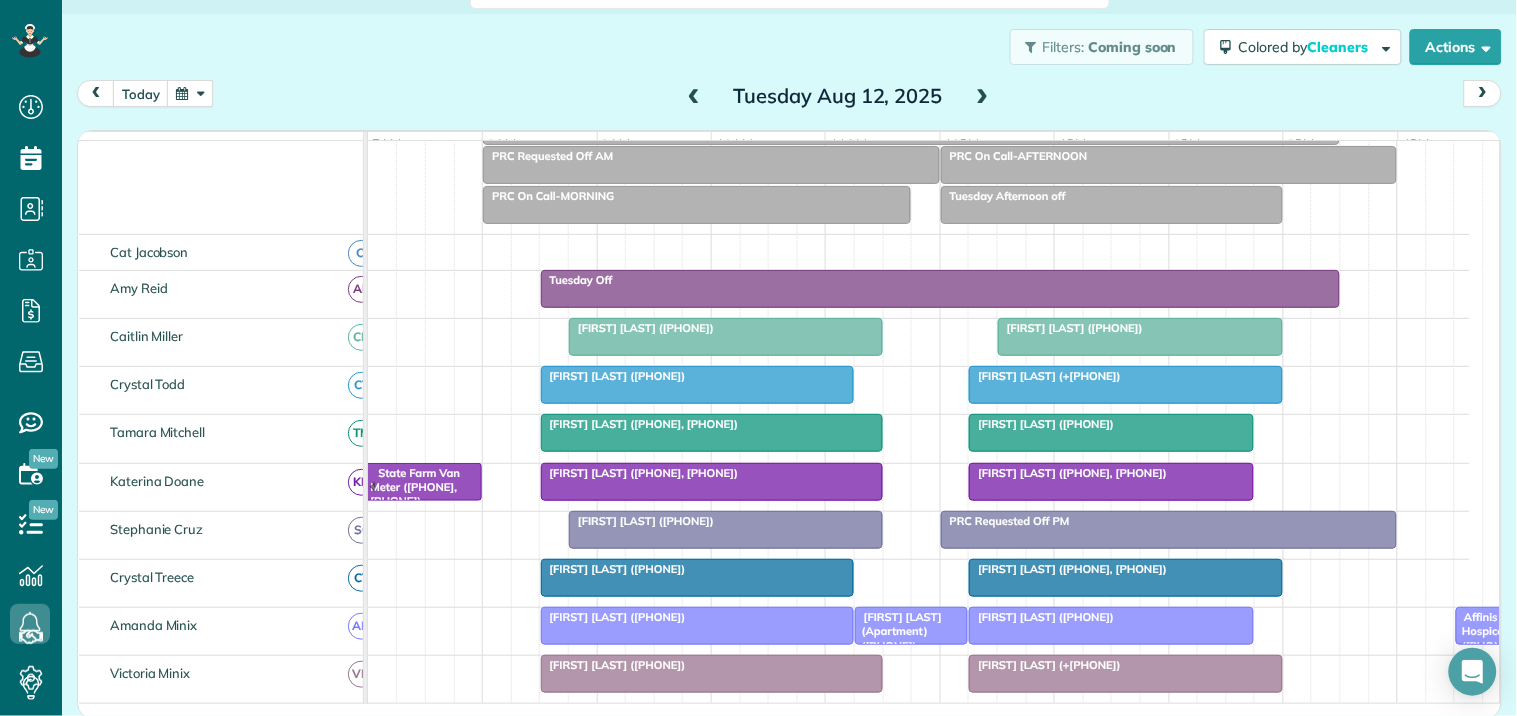 click at bounding box center (983, 97) 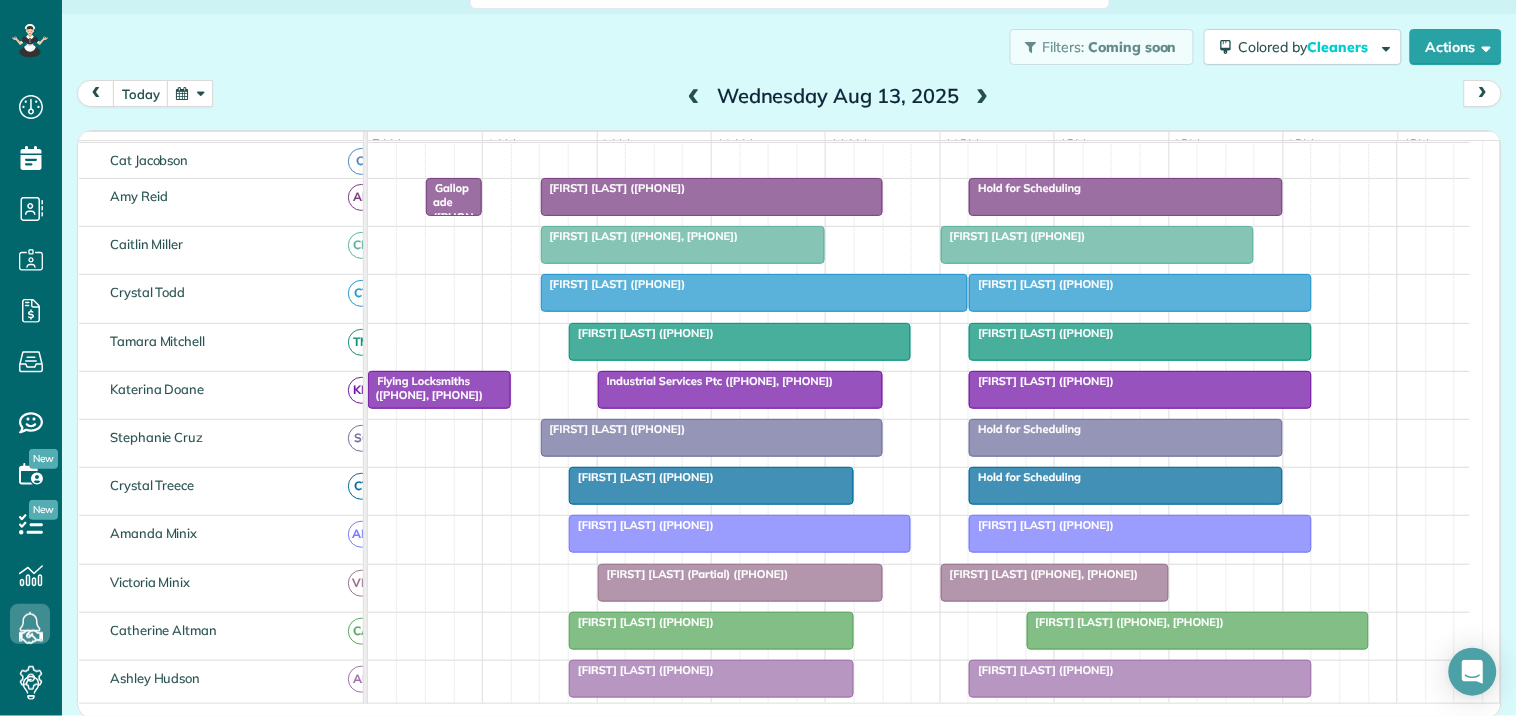 click at bounding box center [694, 97] 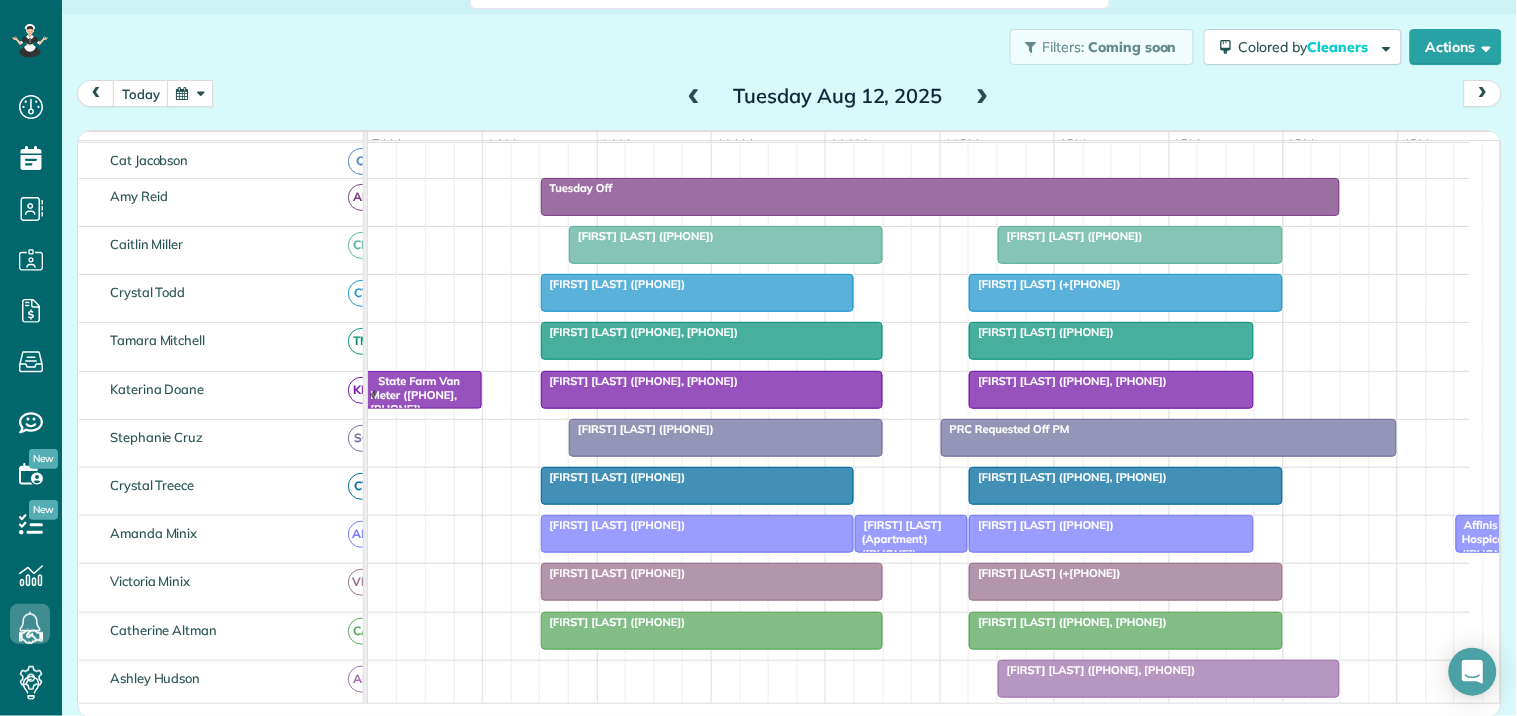 click at bounding box center [983, 97] 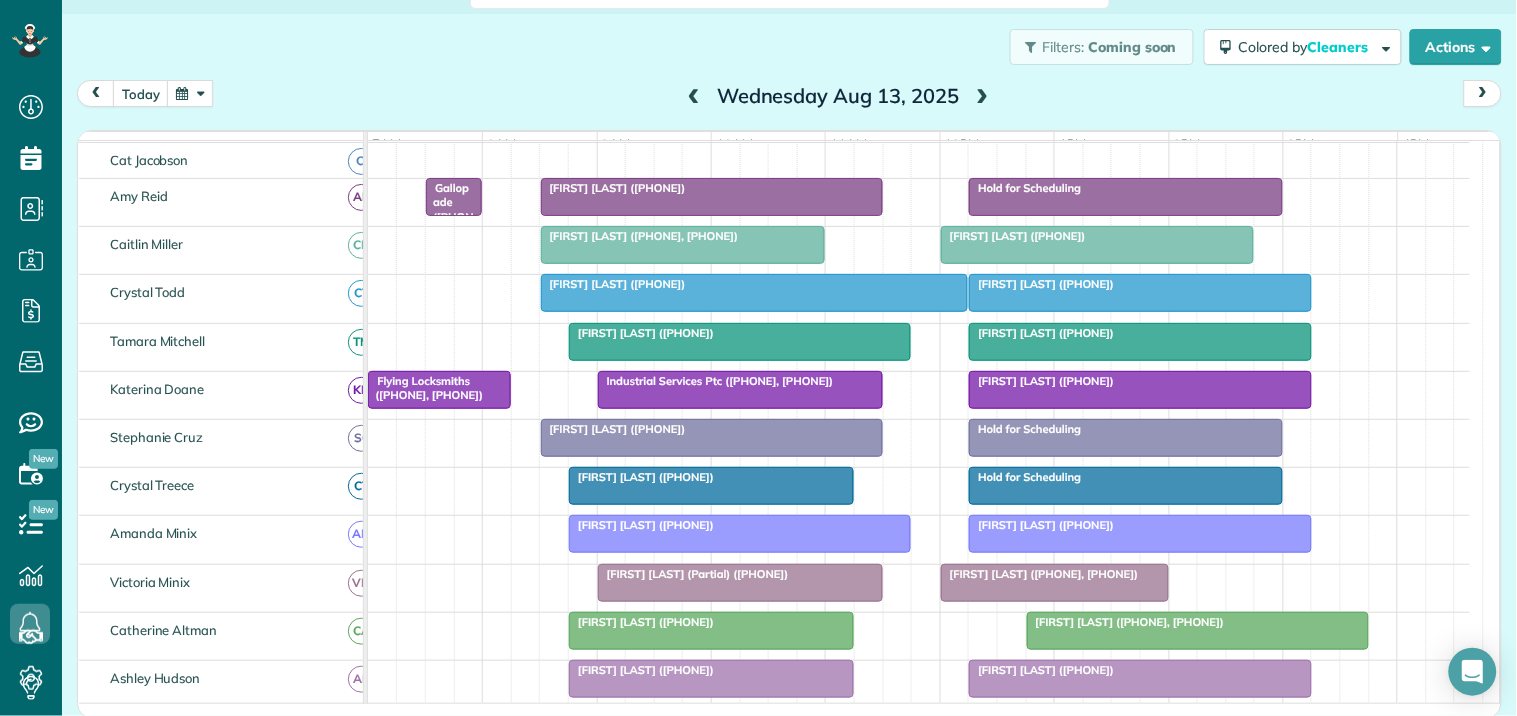 click at bounding box center (694, 97) 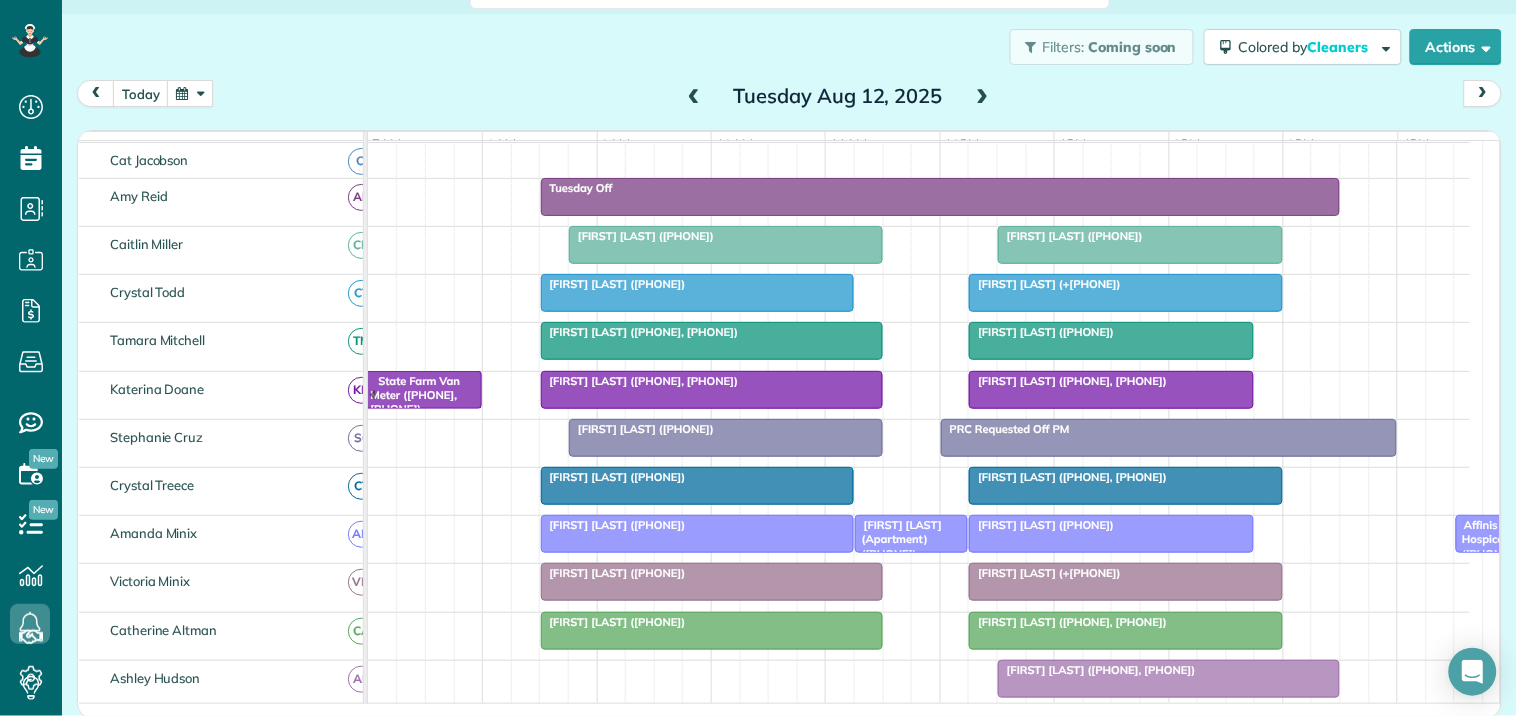 click at bounding box center (983, 97) 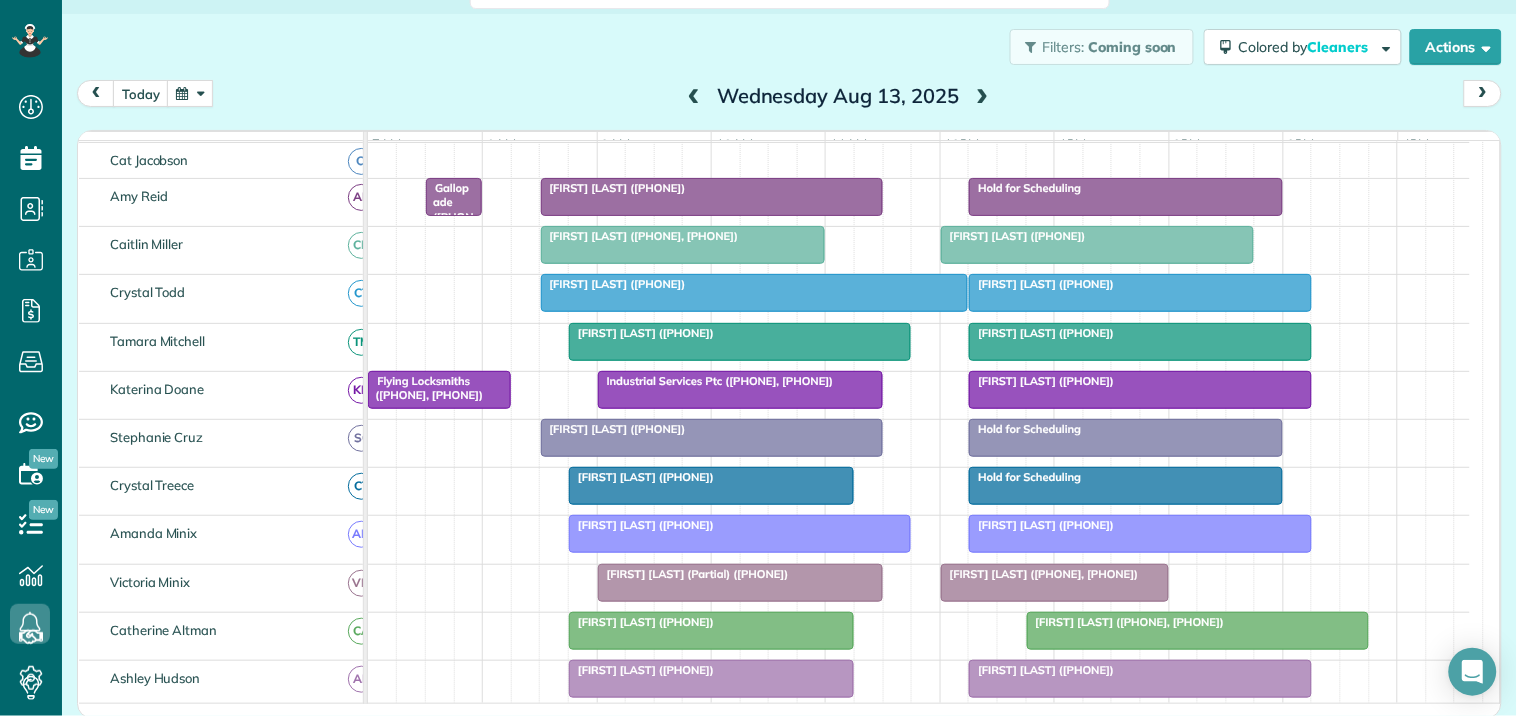 scroll, scrollTop: 315, scrollLeft: 0, axis: vertical 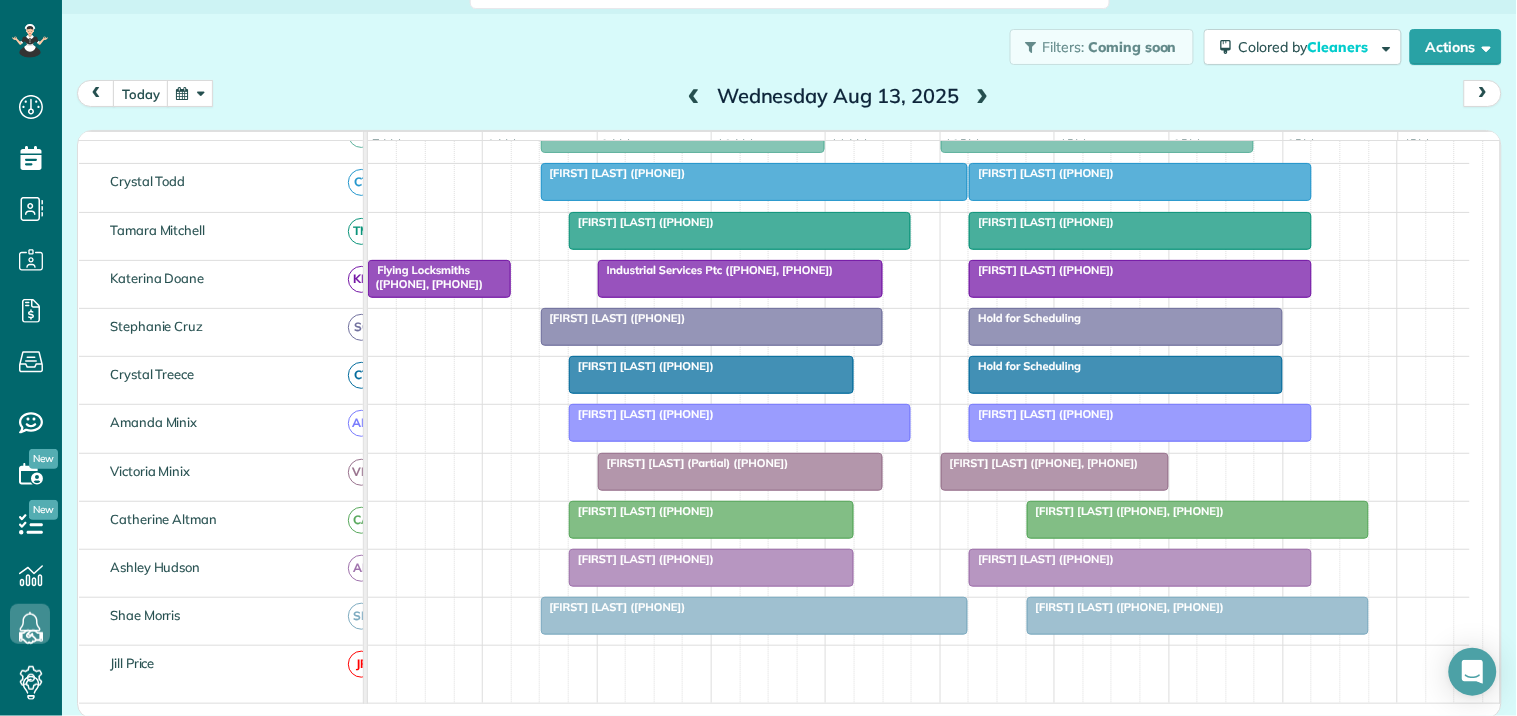 click at bounding box center (983, 97) 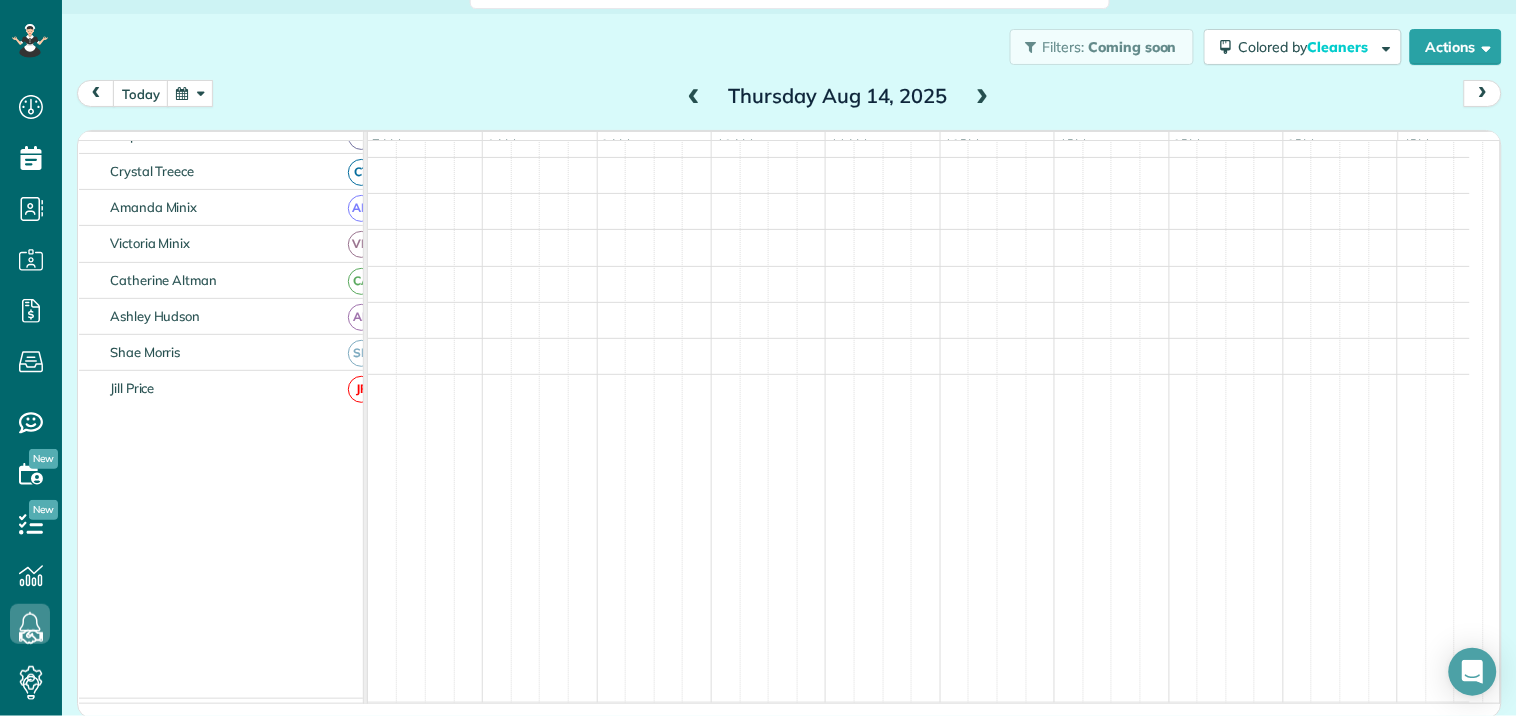 scroll, scrollTop: 198, scrollLeft: 0, axis: vertical 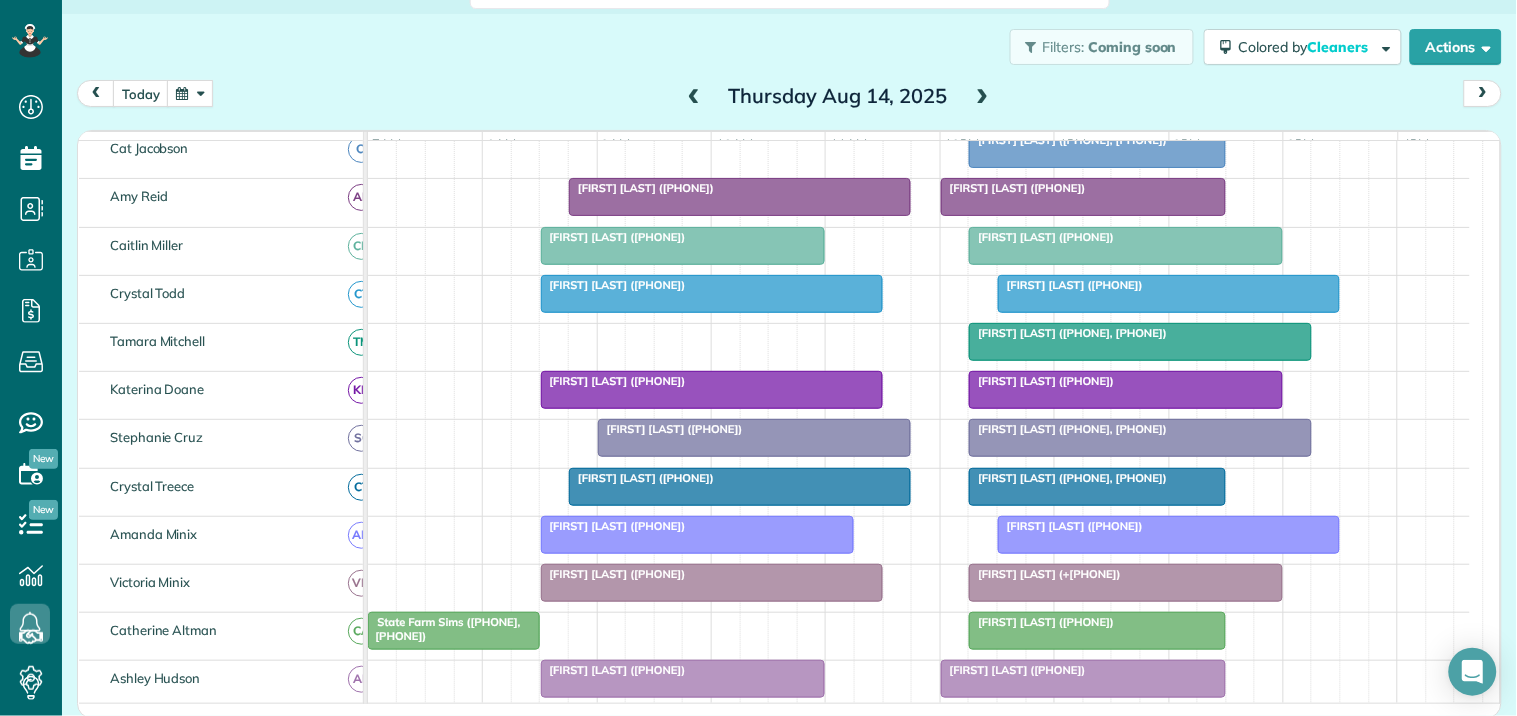 click at bounding box center (983, 97) 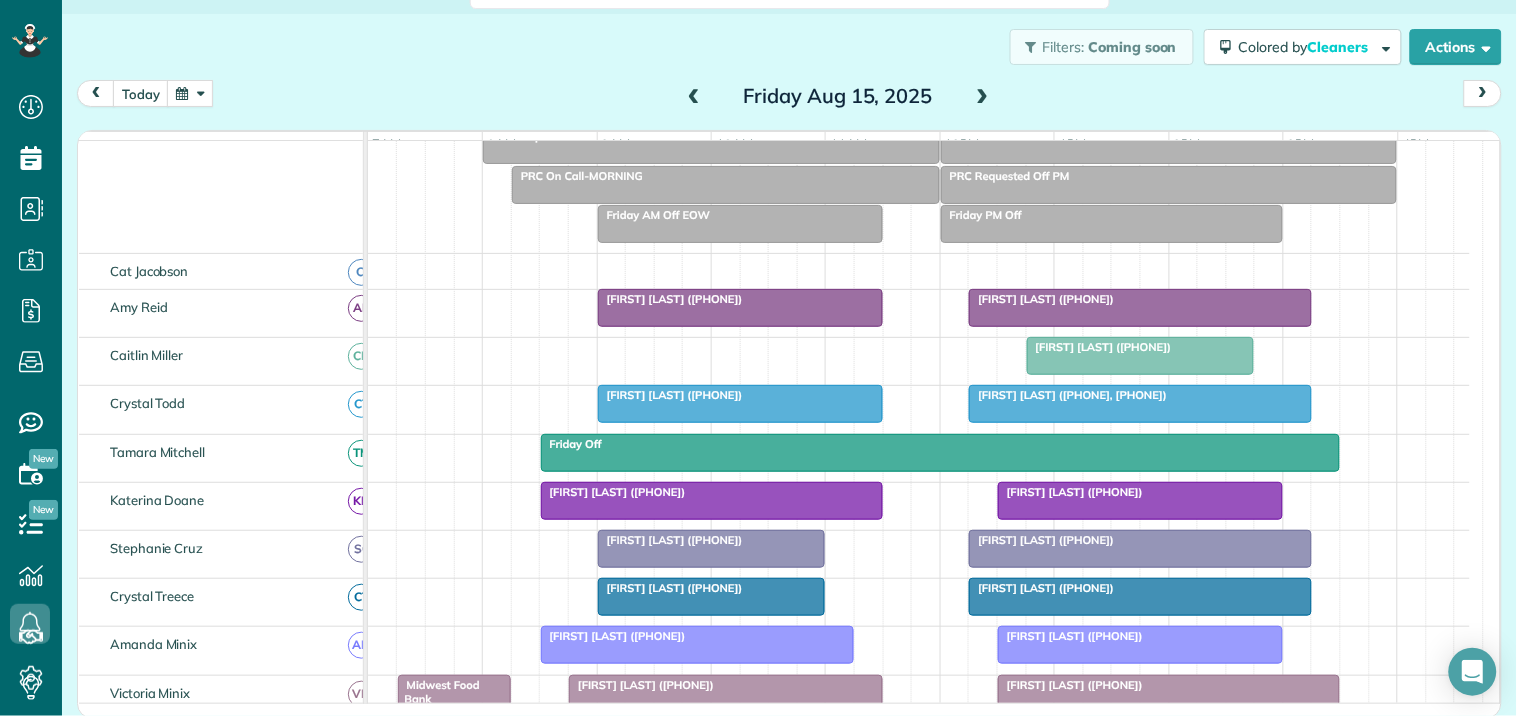 click at bounding box center [694, 97] 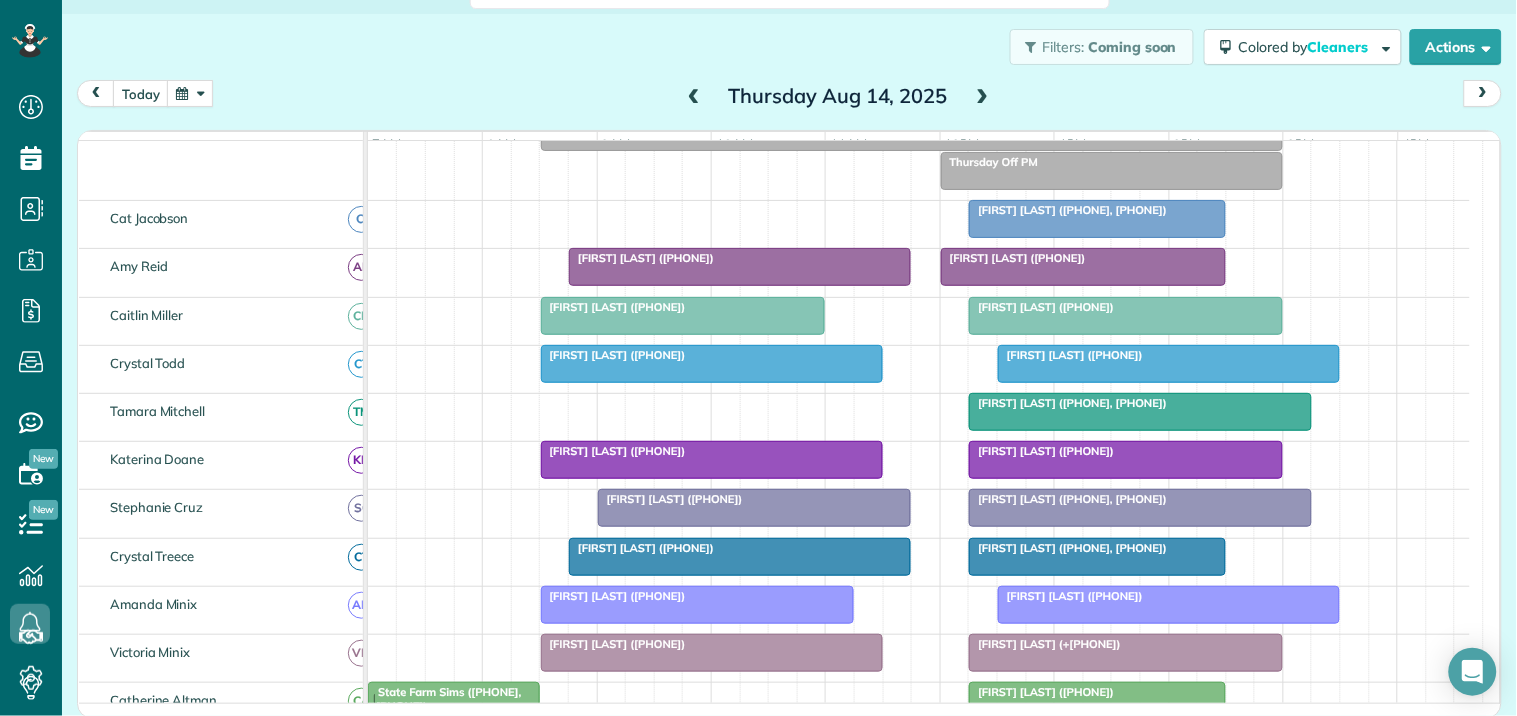 click at bounding box center [694, 97] 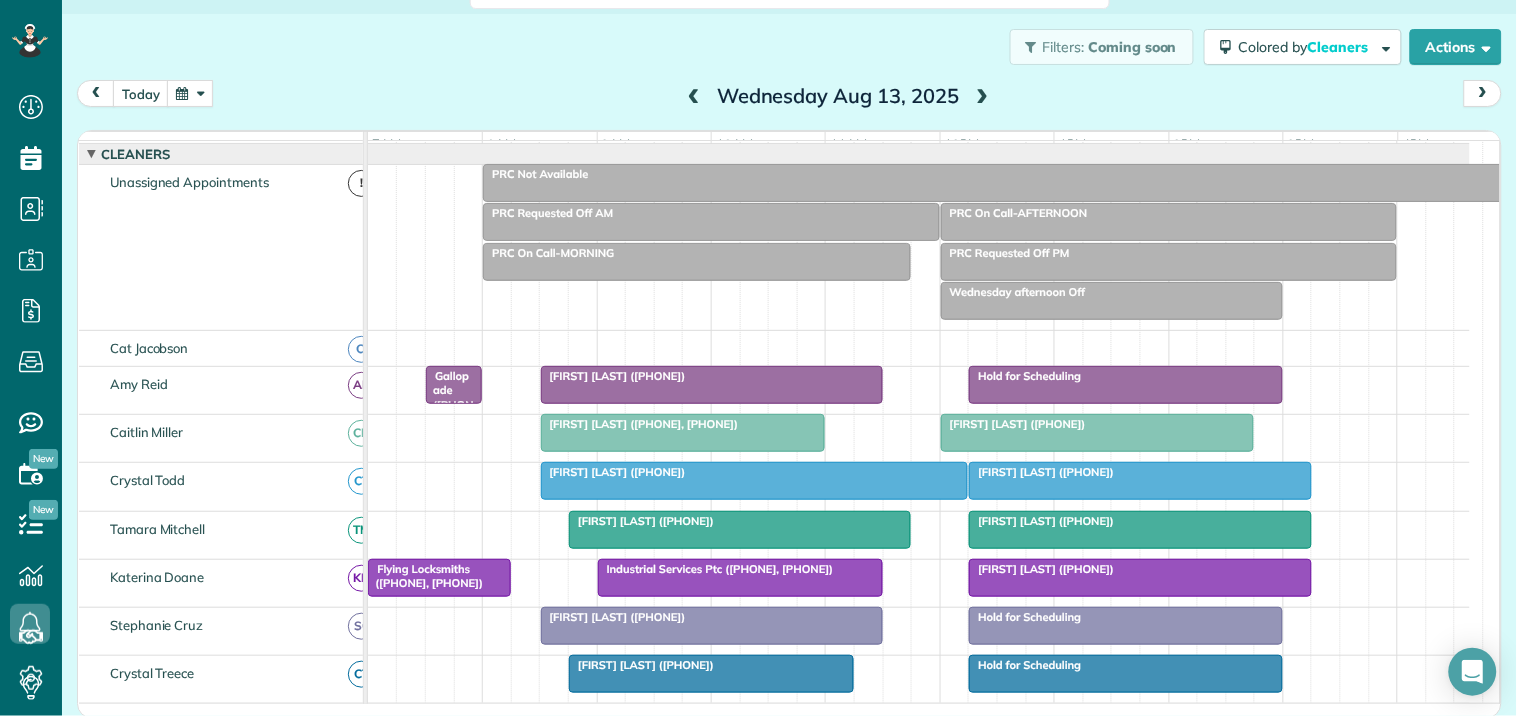 click at bounding box center [190, 93] 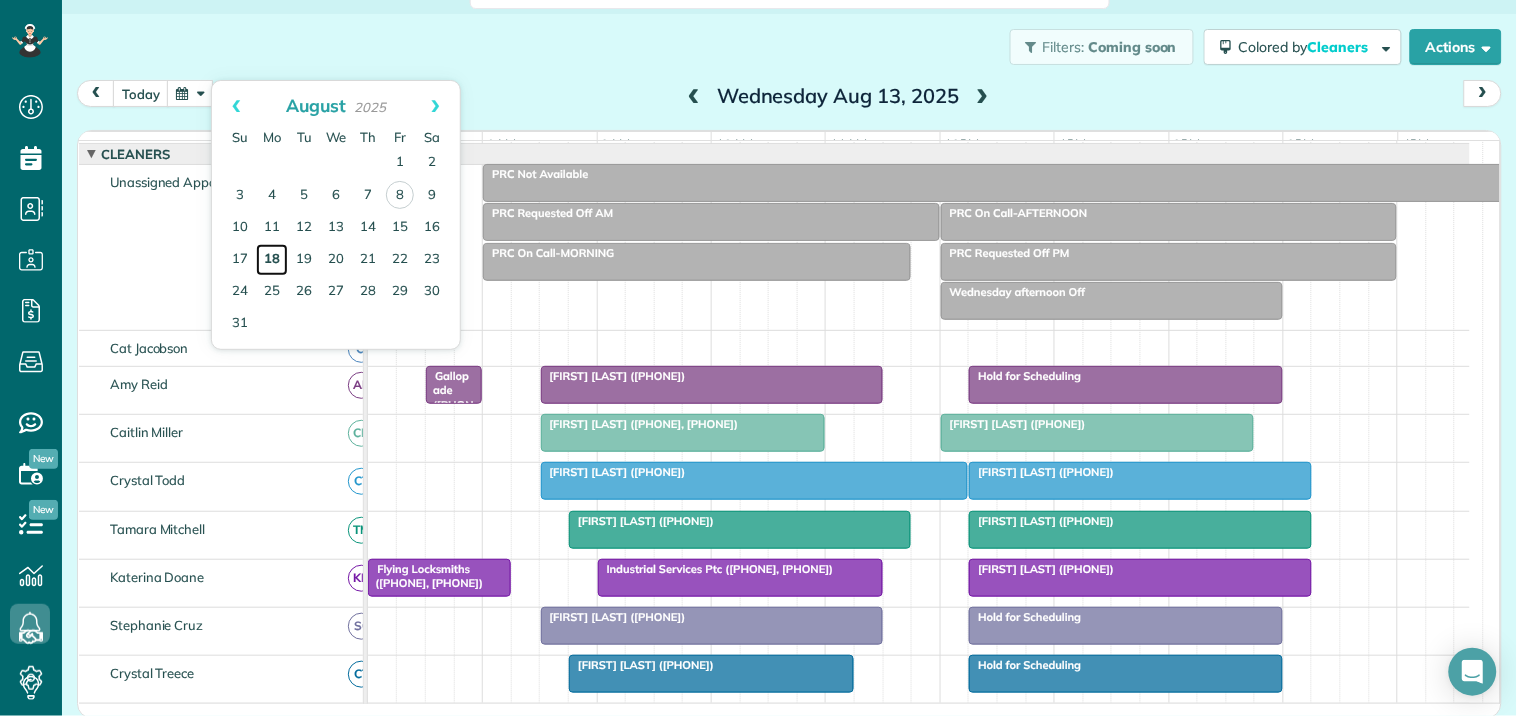 click on "18" at bounding box center [272, 260] 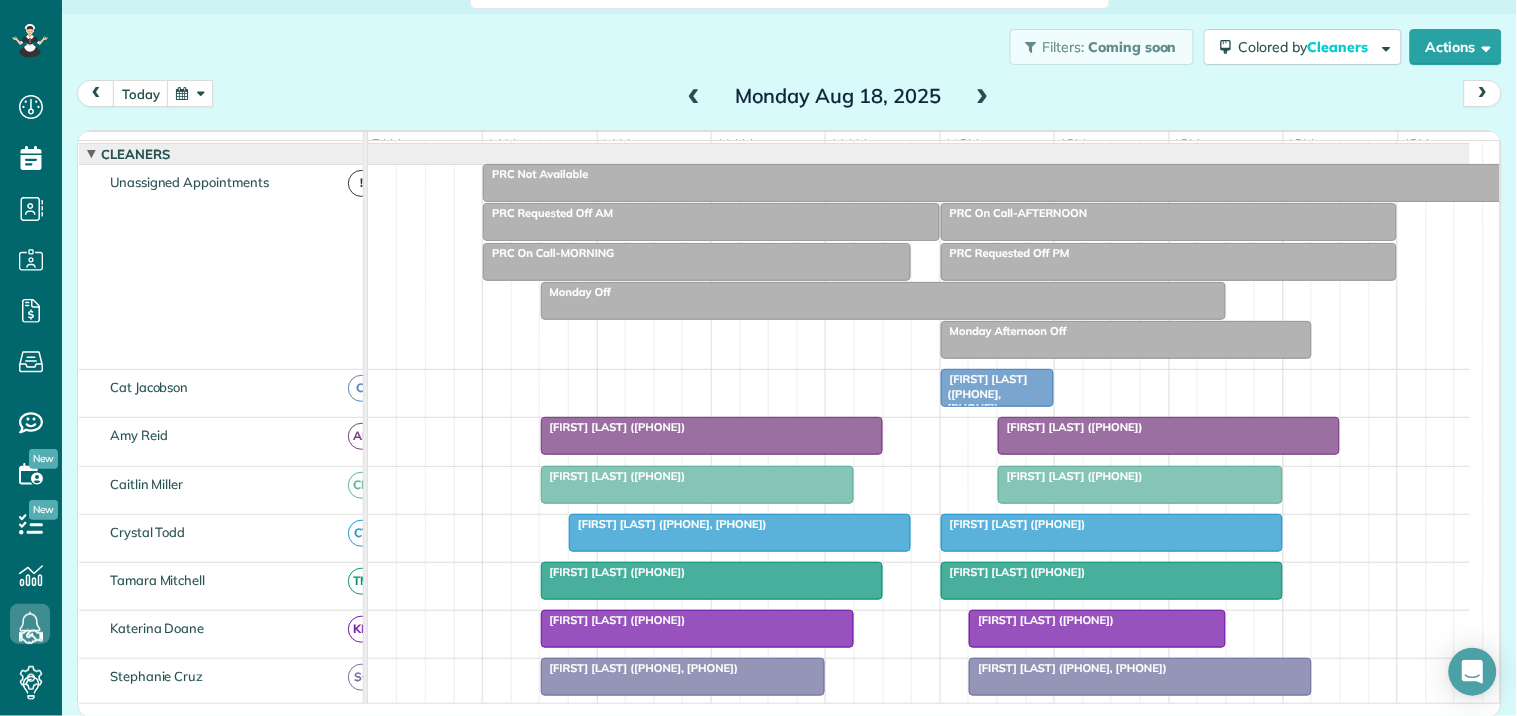 click on "today   Monday Aug 18, 2025" at bounding box center (789, 98) 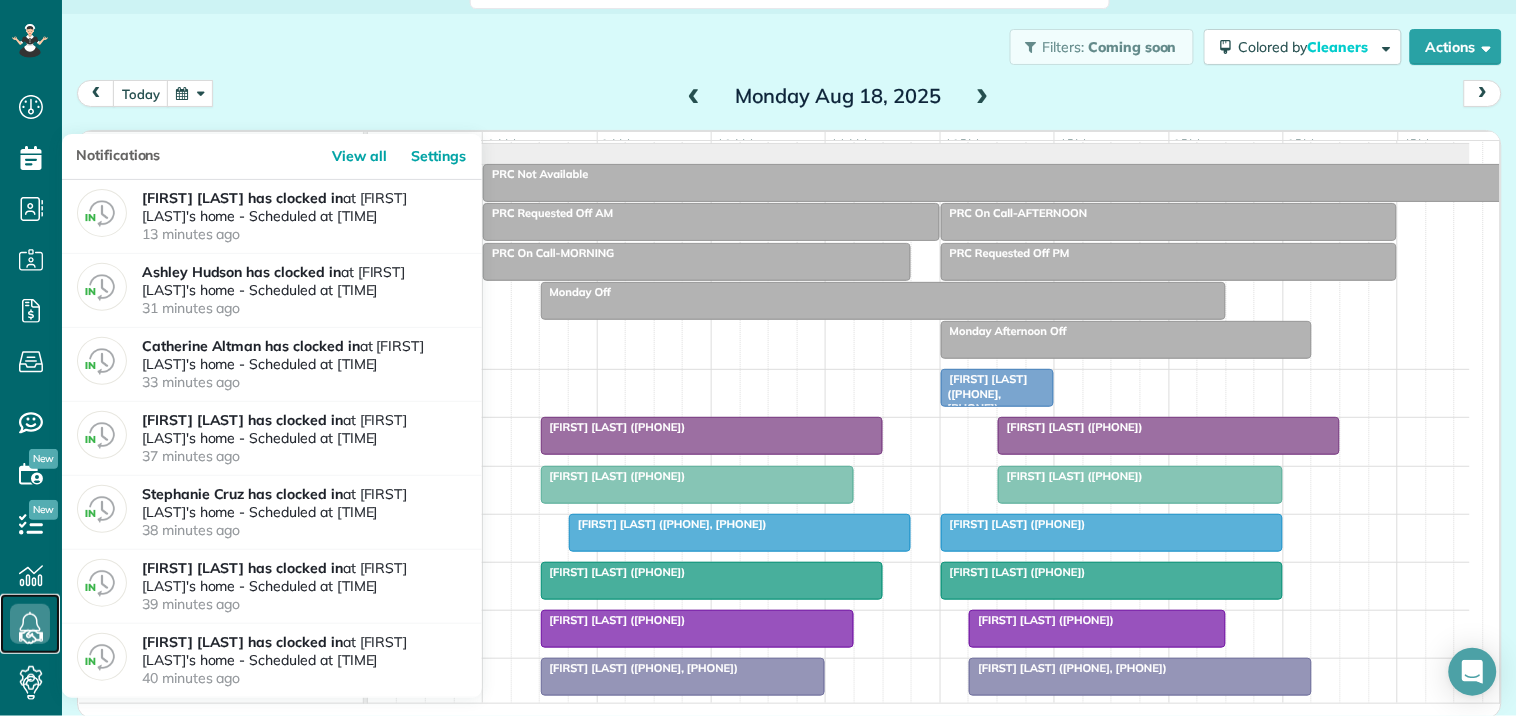 click 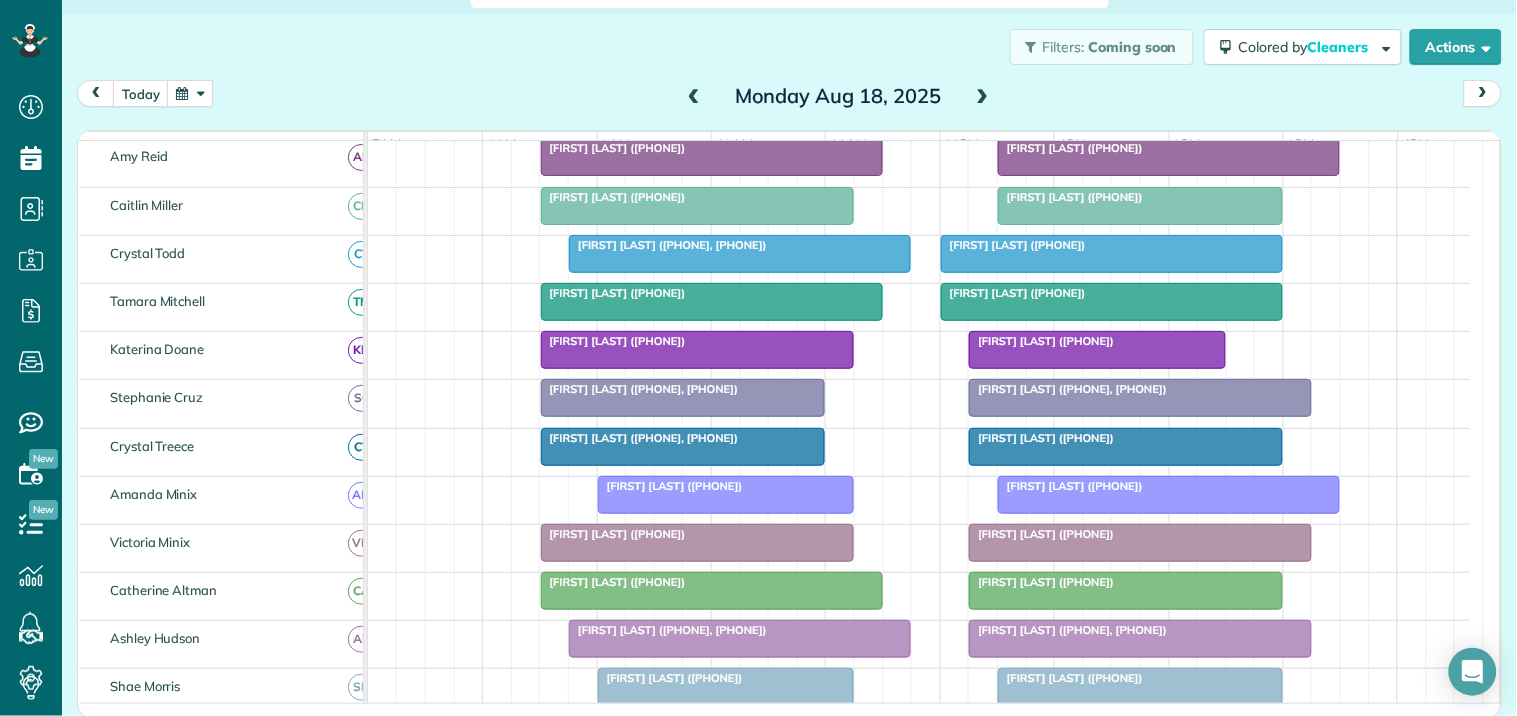 click on "Filters:   Coming soon
Colored by  Cleaners
Color by Cleaner
Color by Team
Color by Status
Color by Recurrence
Color by Paid/Unpaid
Filters  Default
Schedule Changes
Actions
Create Appointment
Create Task
Clock In/Out
Send Work Orders
Print Route Sheets
Today's Emails/Texts
Export data.." at bounding box center [789, 47] 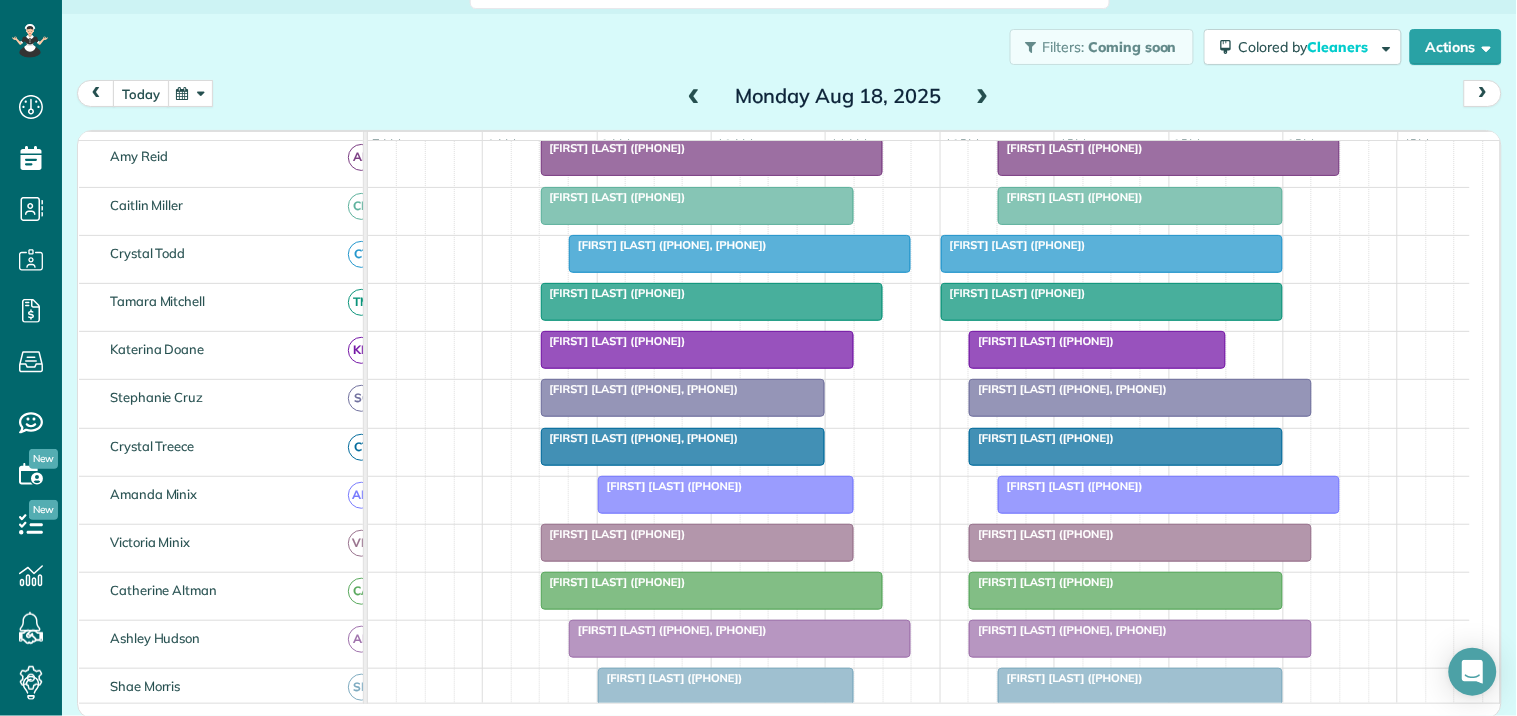click on "today" at bounding box center (141, 93) 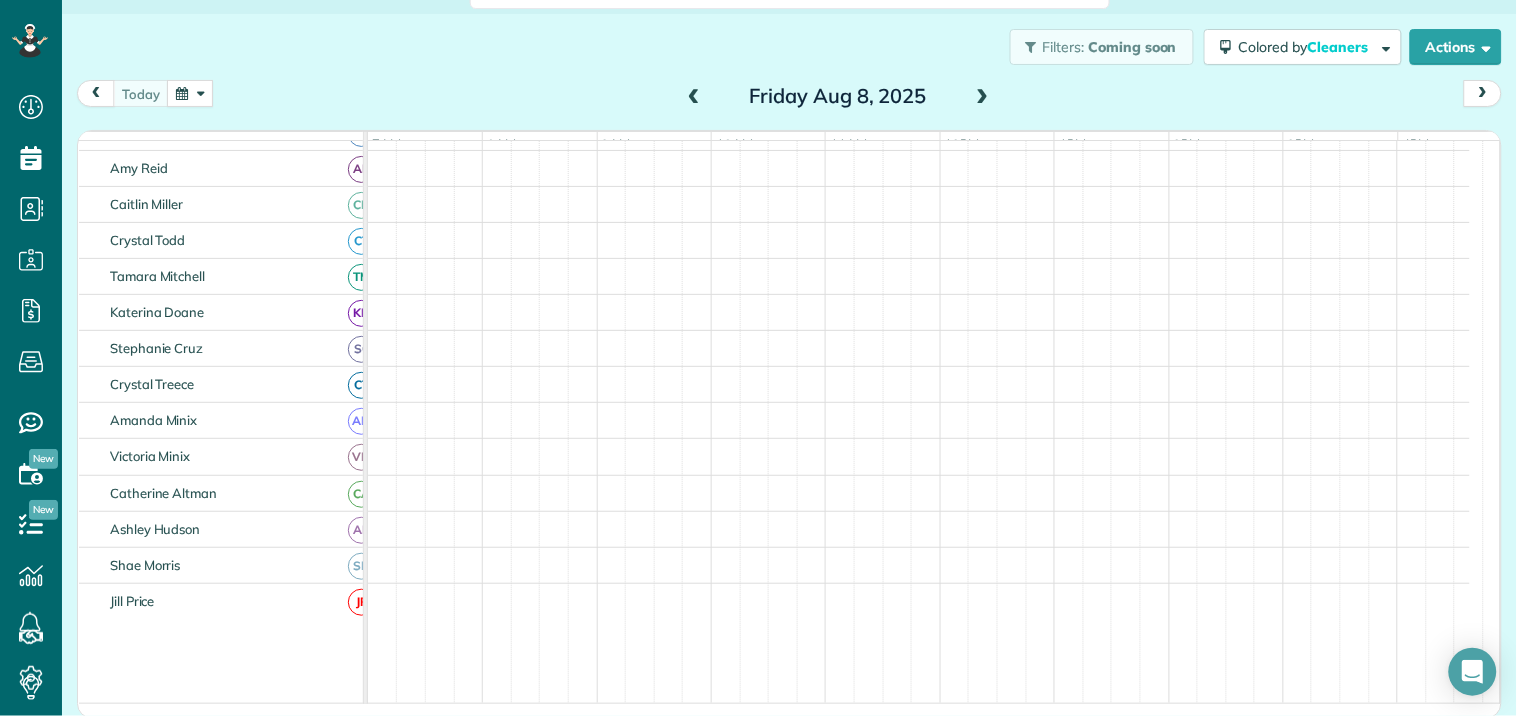 click on "Filters:   Coming soon
Colored by  Cleaners
Color by Cleaner
Color by Team
Color by Status
Color by Recurrence
Color by Paid/Unpaid
Filters  Default
Schedule Changes
Actions
Create Appointment
Create Task
Clock In/Out
Send Work Orders
Print Route Sheets
Today's Emails/Texts
Export data.." at bounding box center (789, 47) 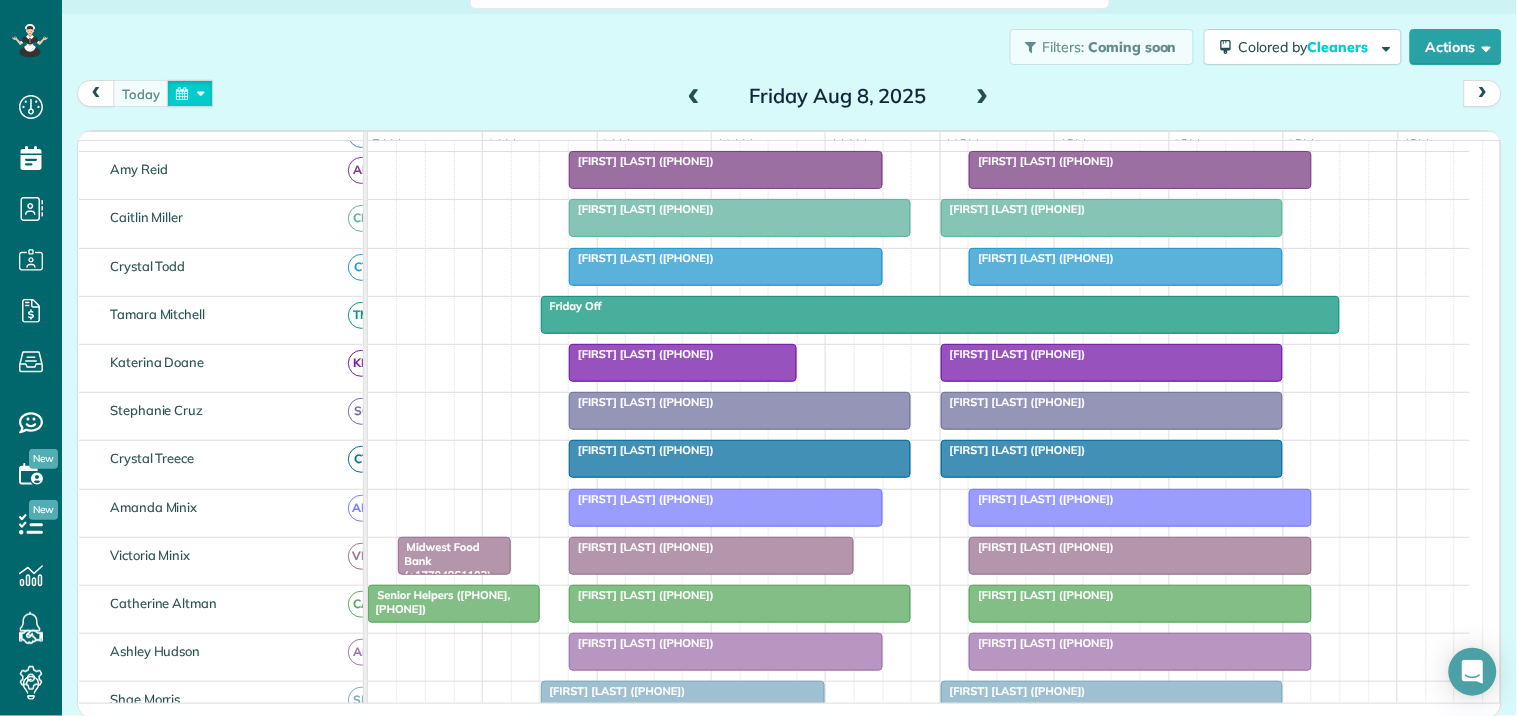 click at bounding box center (190, 93) 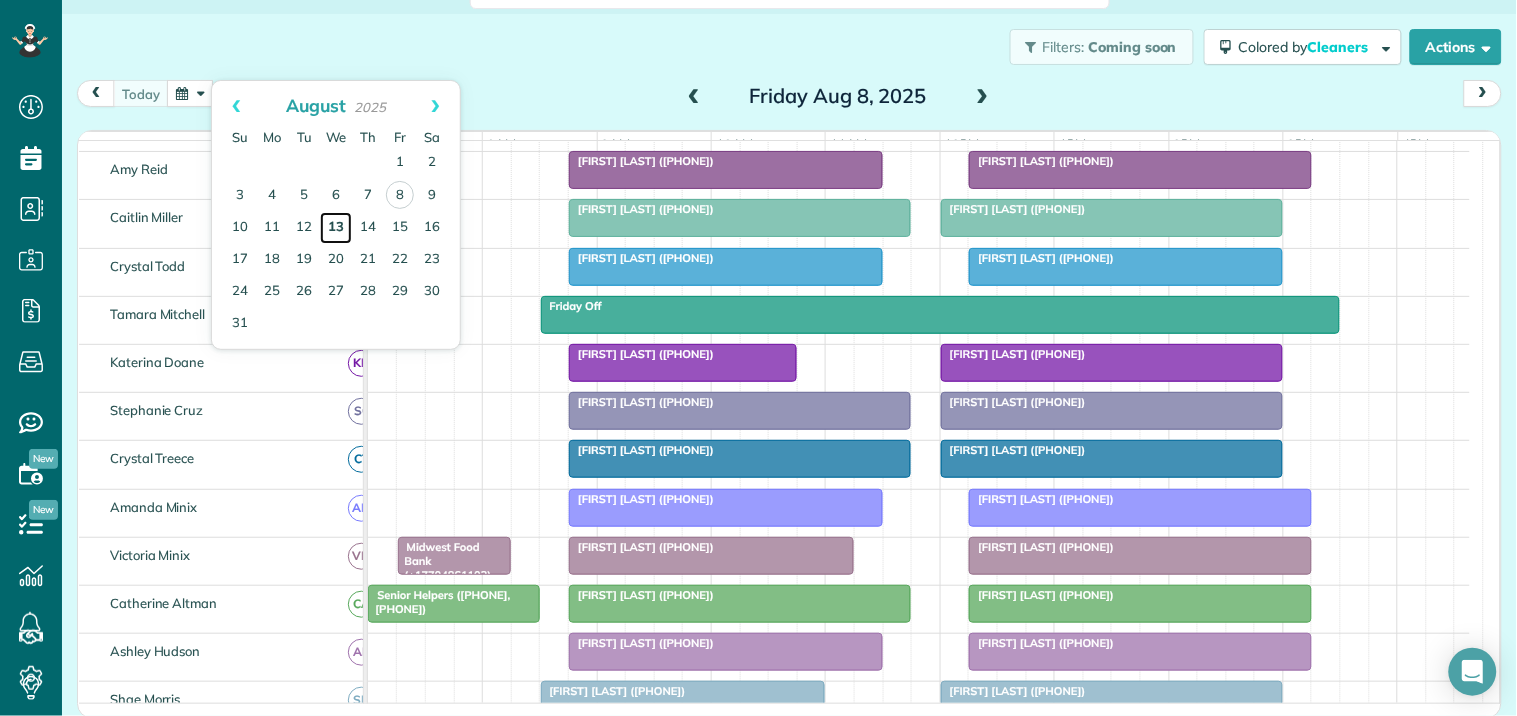 click on "13" at bounding box center [336, 228] 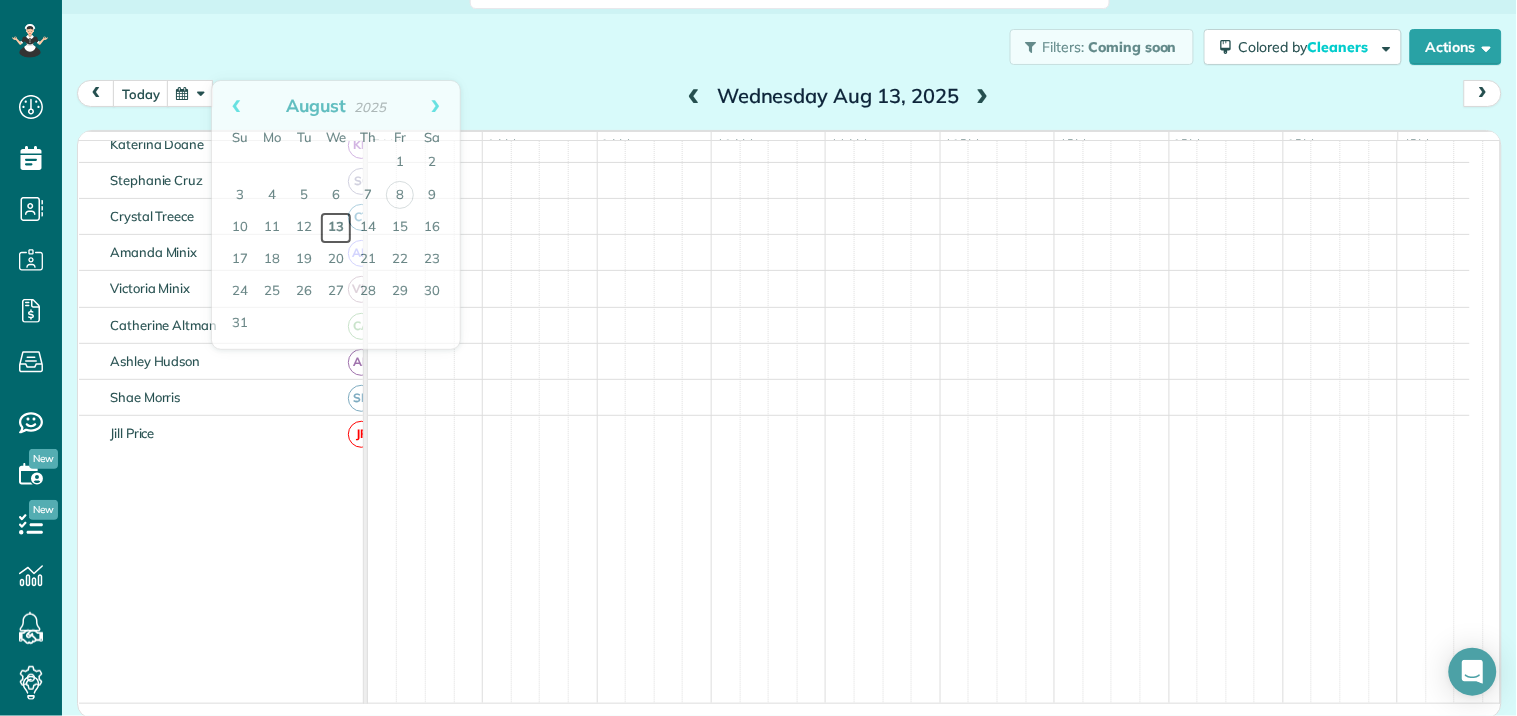 scroll, scrollTop: 140, scrollLeft: 0, axis: vertical 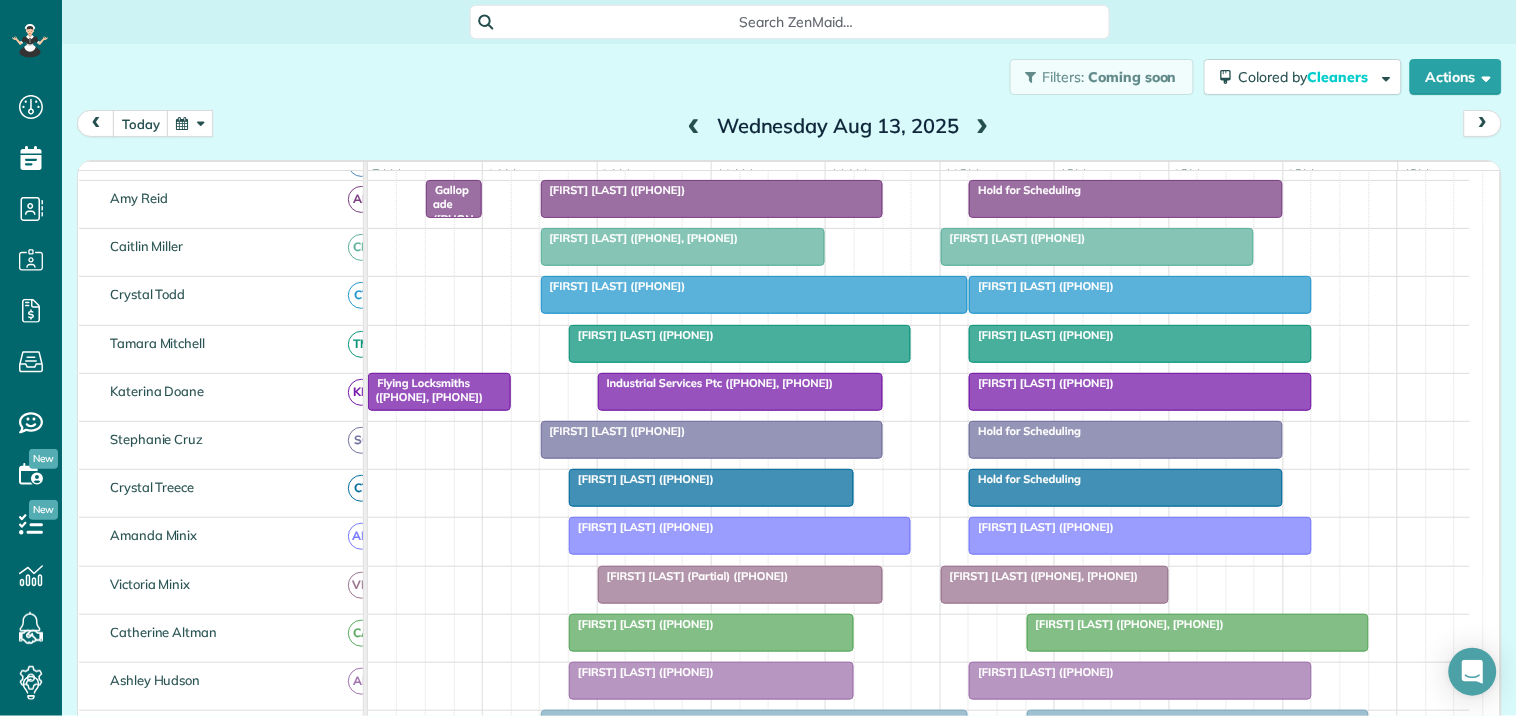 click on "Filters:   Coming soon
Colored by  Cleaners
Color by Cleaner
Color by Team
Color by Status
Color by Recurrence
Color by Paid/Unpaid
Filters  Default
Schedule Changes
Actions
Create Appointment
Create Task
Clock In/Out
Send Work Orders
Print Route Sheets
Today's Emails/Texts
Export data.." at bounding box center [789, 77] 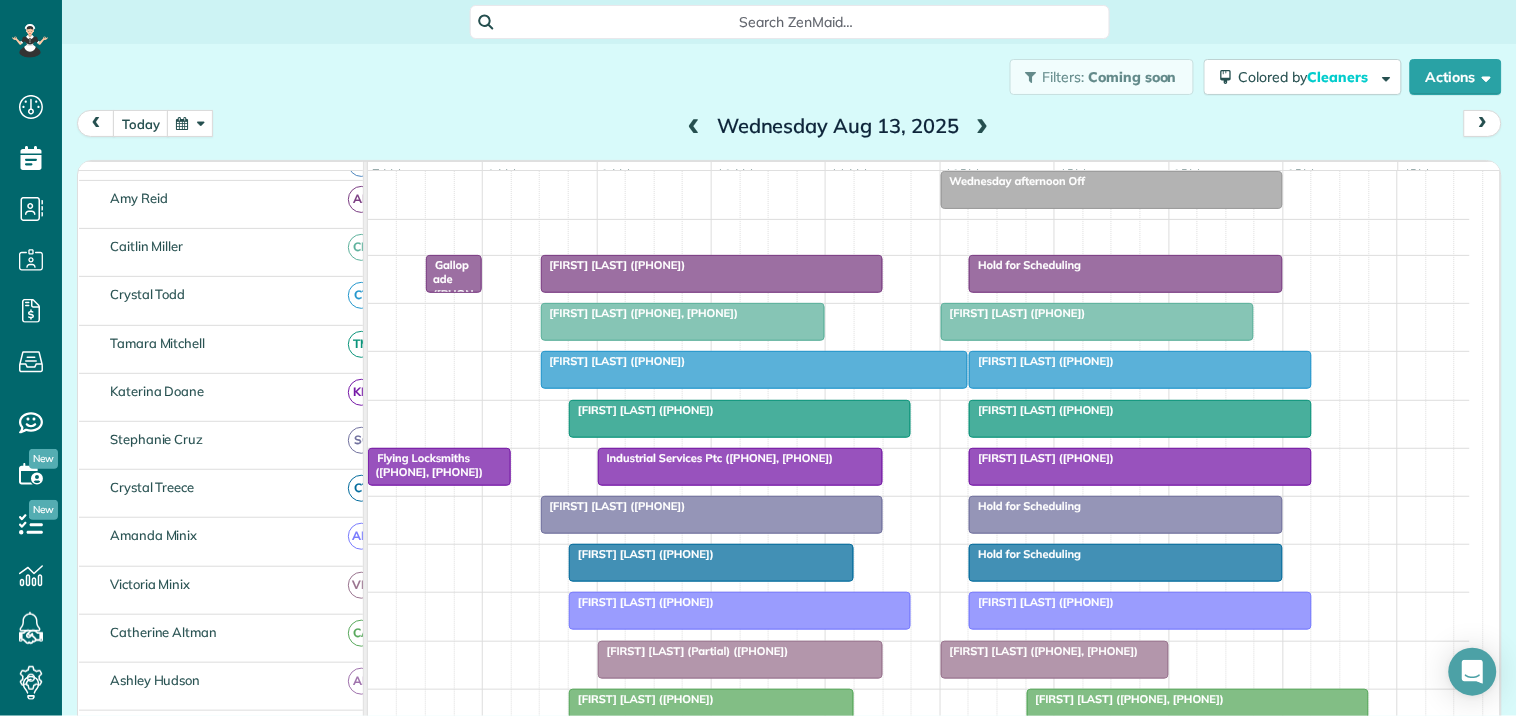 scroll, scrollTop: 158, scrollLeft: 0, axis: vertical 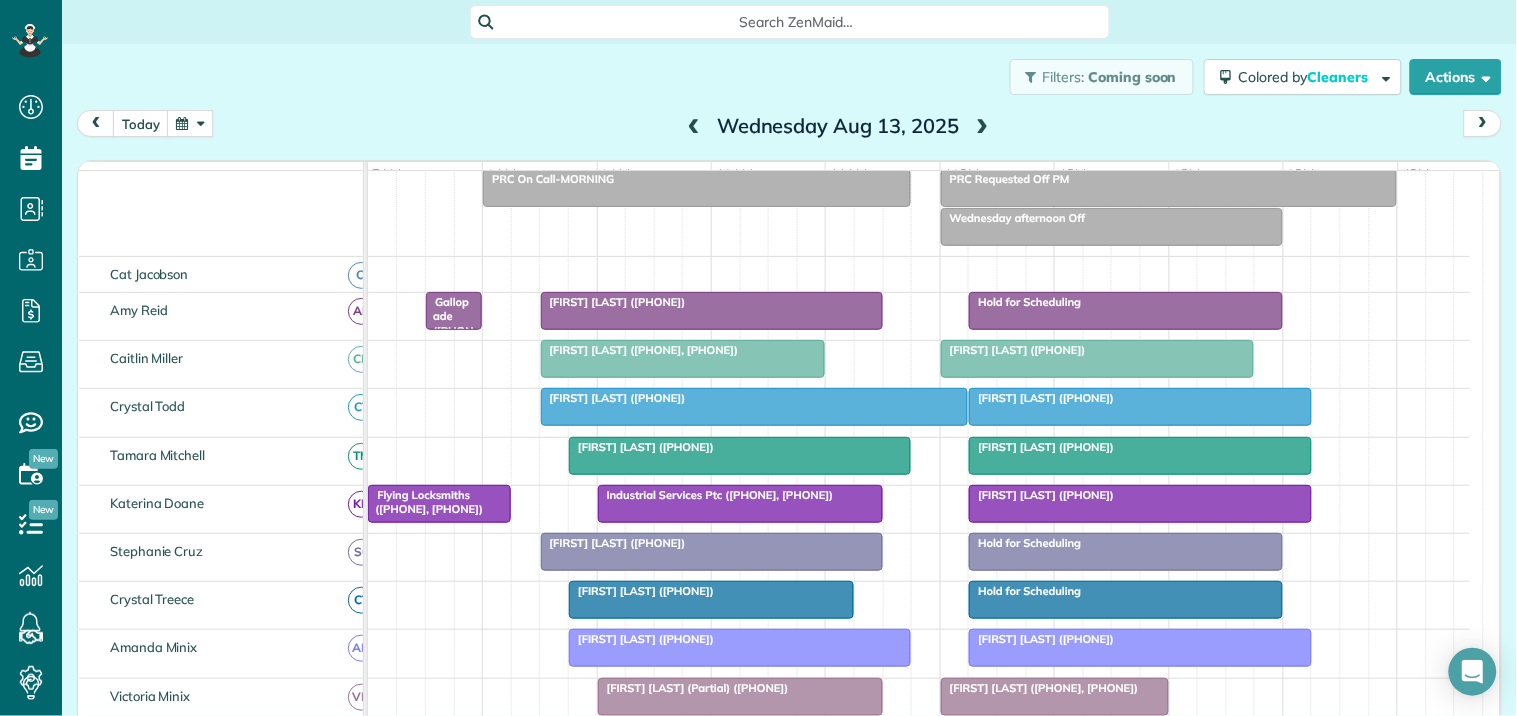 click on "today   Wednesday Aug 13, 2025" at bounding box center (789, 128) 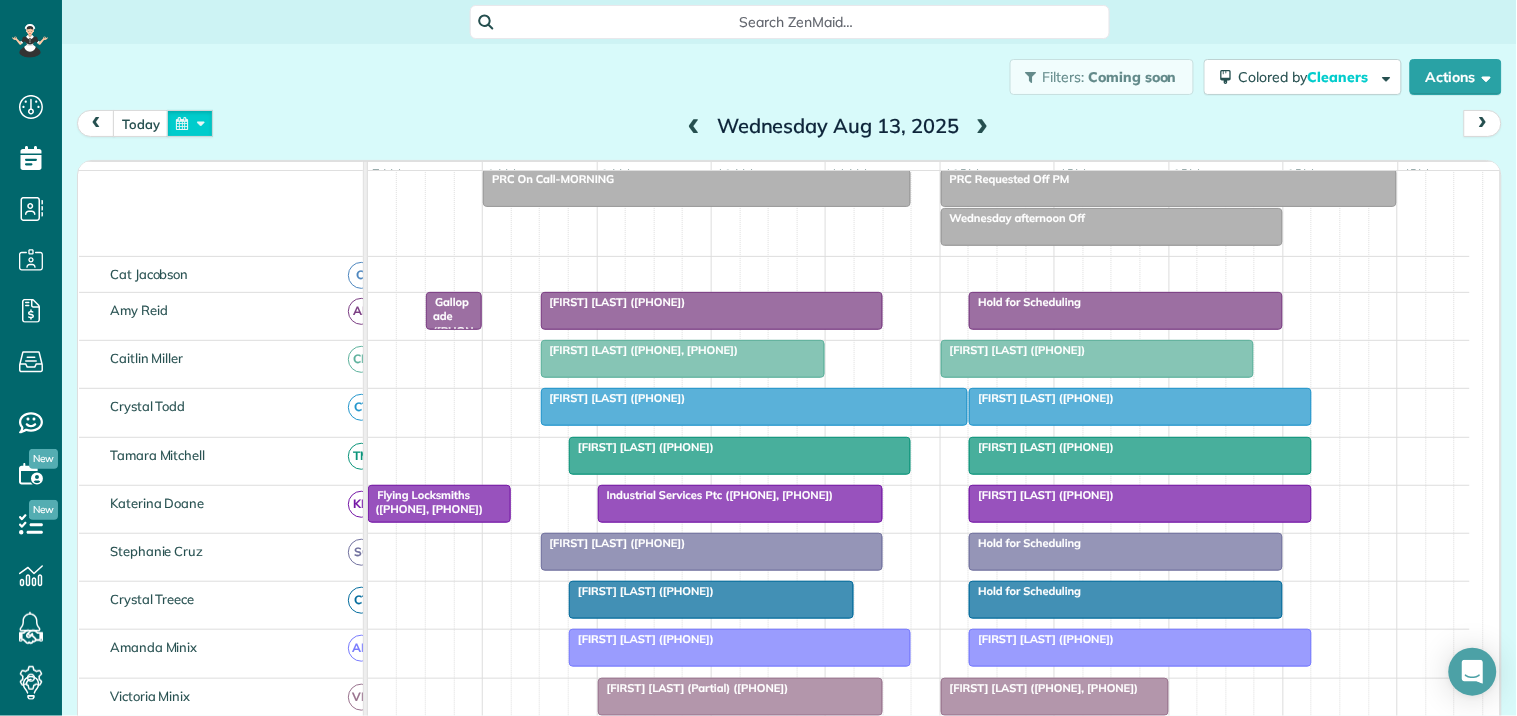 click at bounding box center (190, 123) 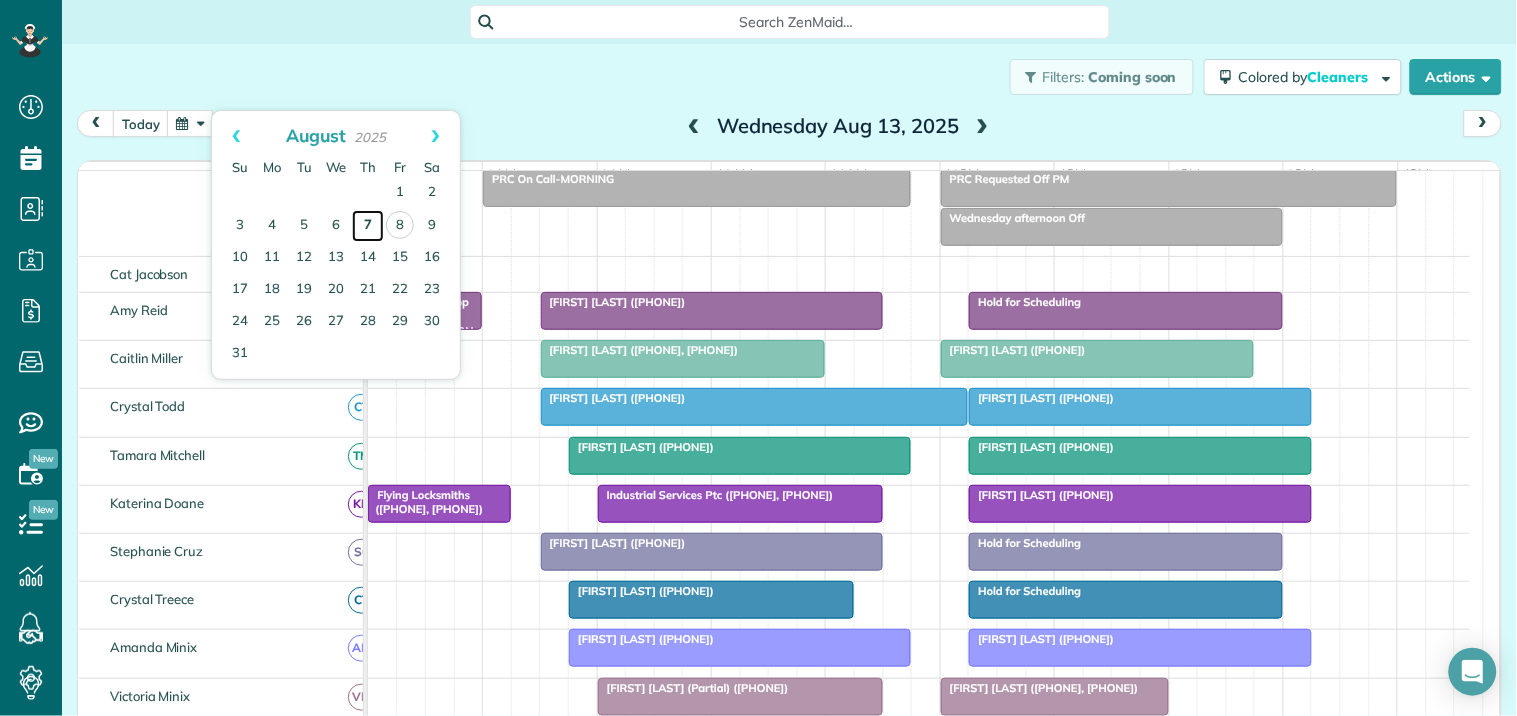 click on "7" at bounding box center (368, 226) 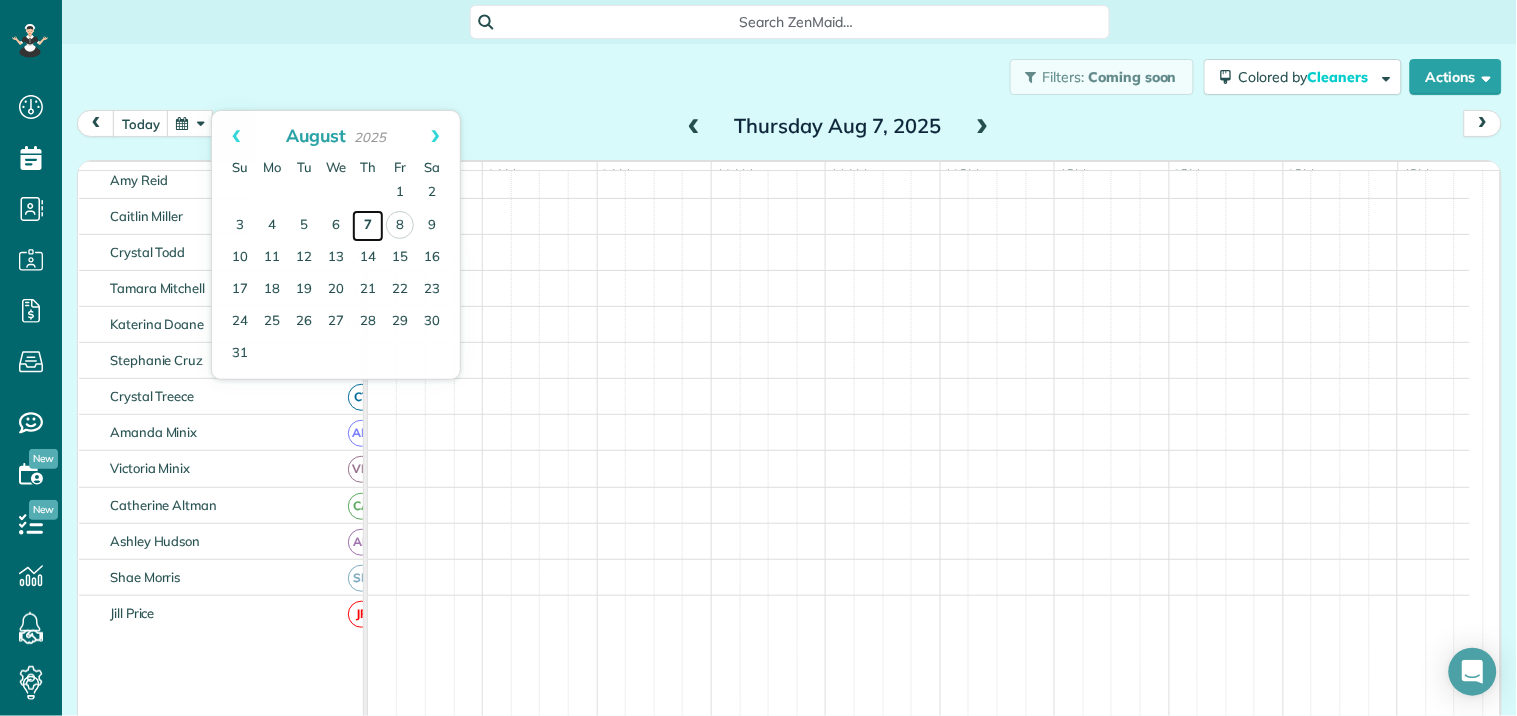 scroll, scrollTop: 28, scrollLeft: 0, axis: vertical 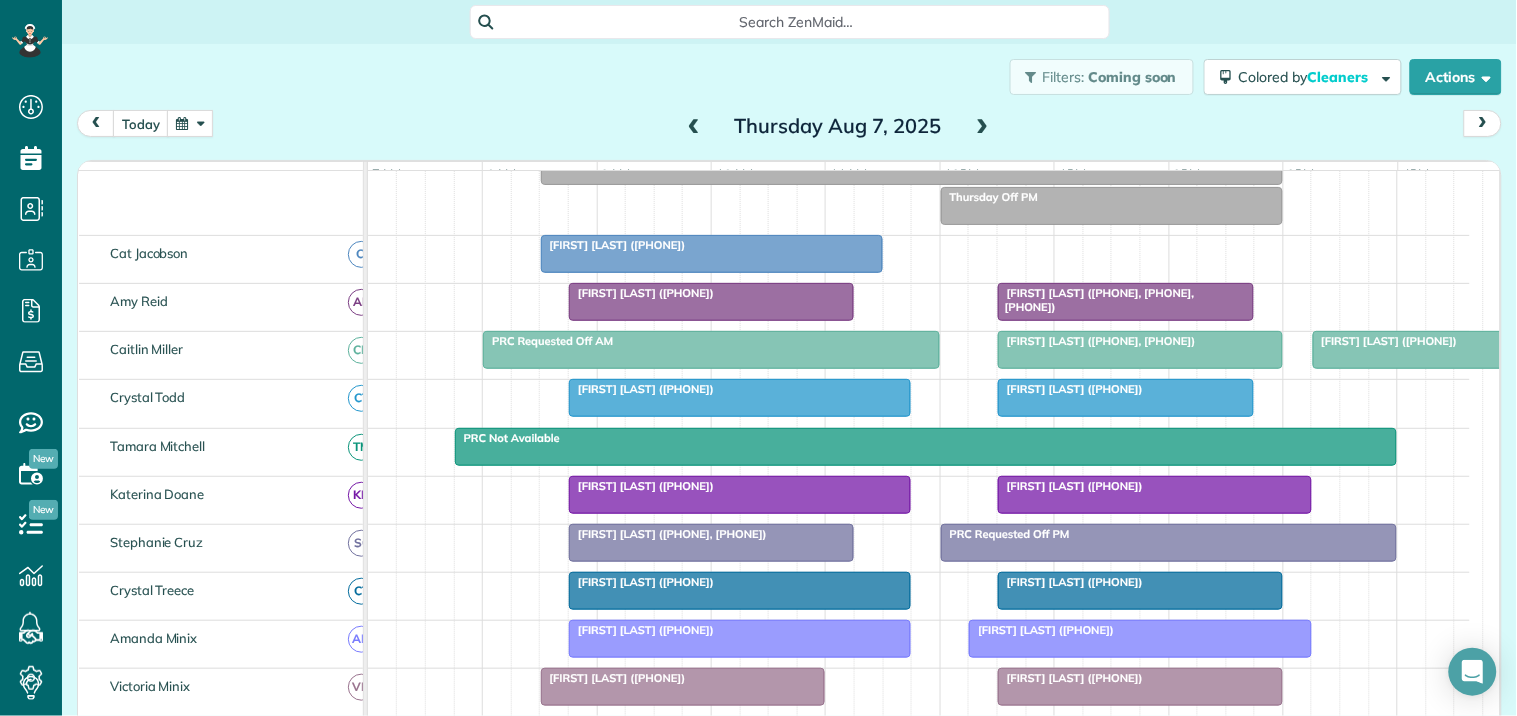 click at bounding box center [983, 127] 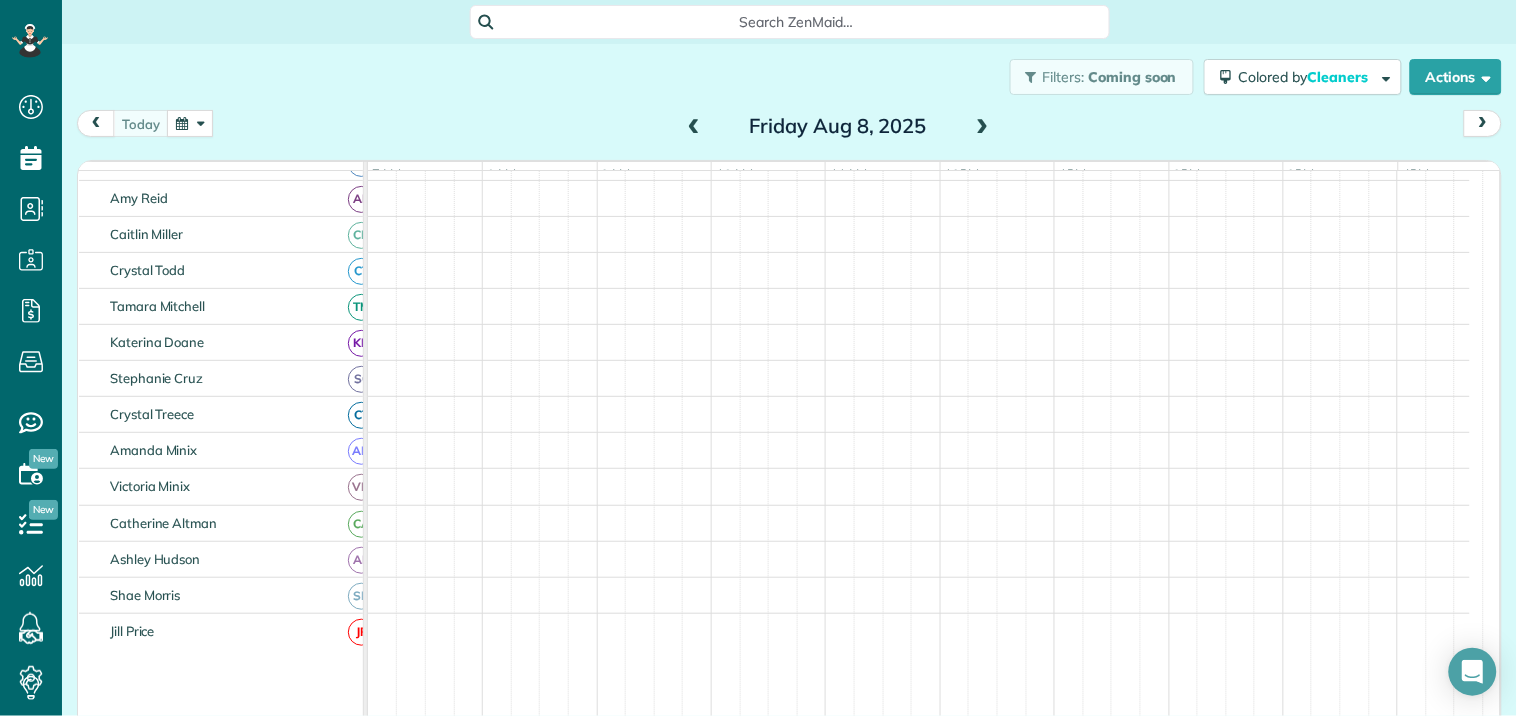 scroll, scrollTop: 48, scrollLeft: 0, axis: vertical 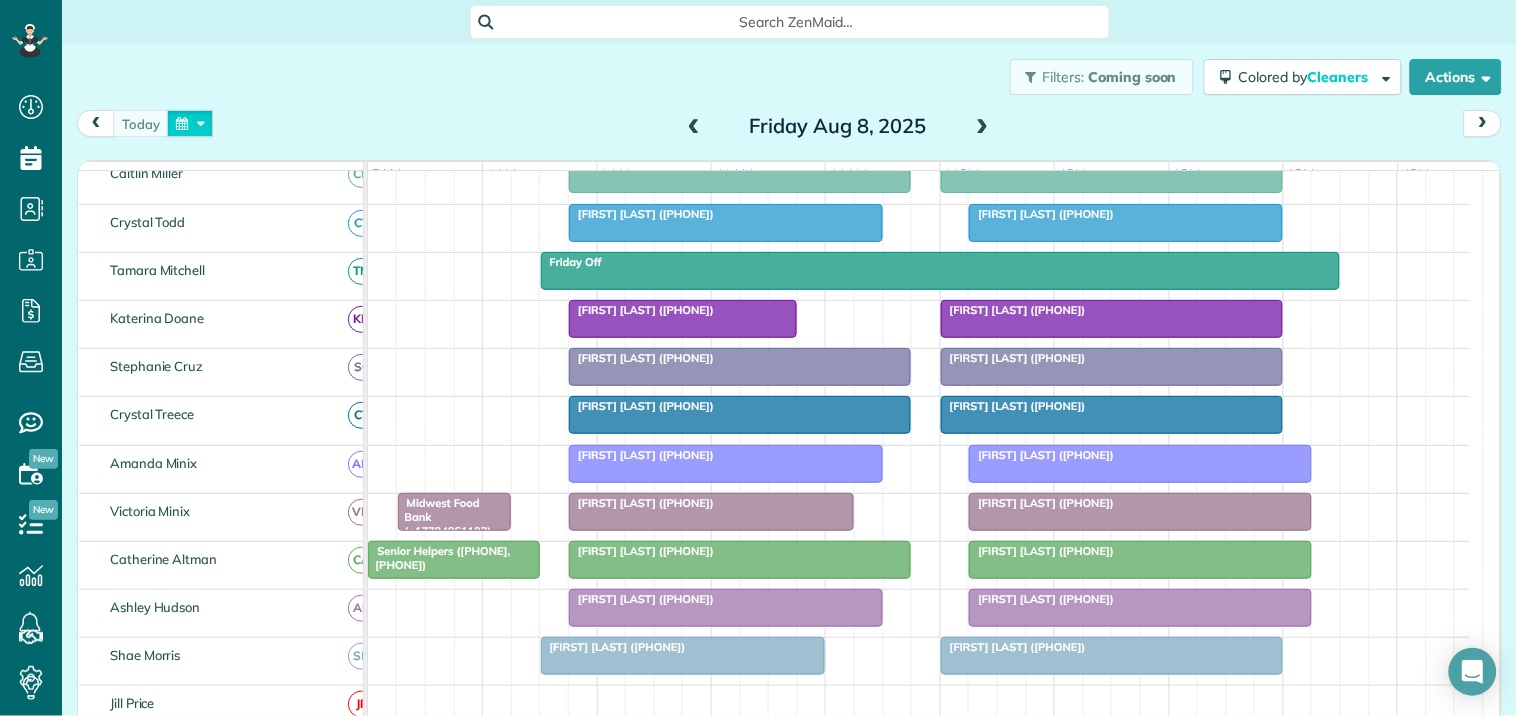 click at bounding box center (190, 123) 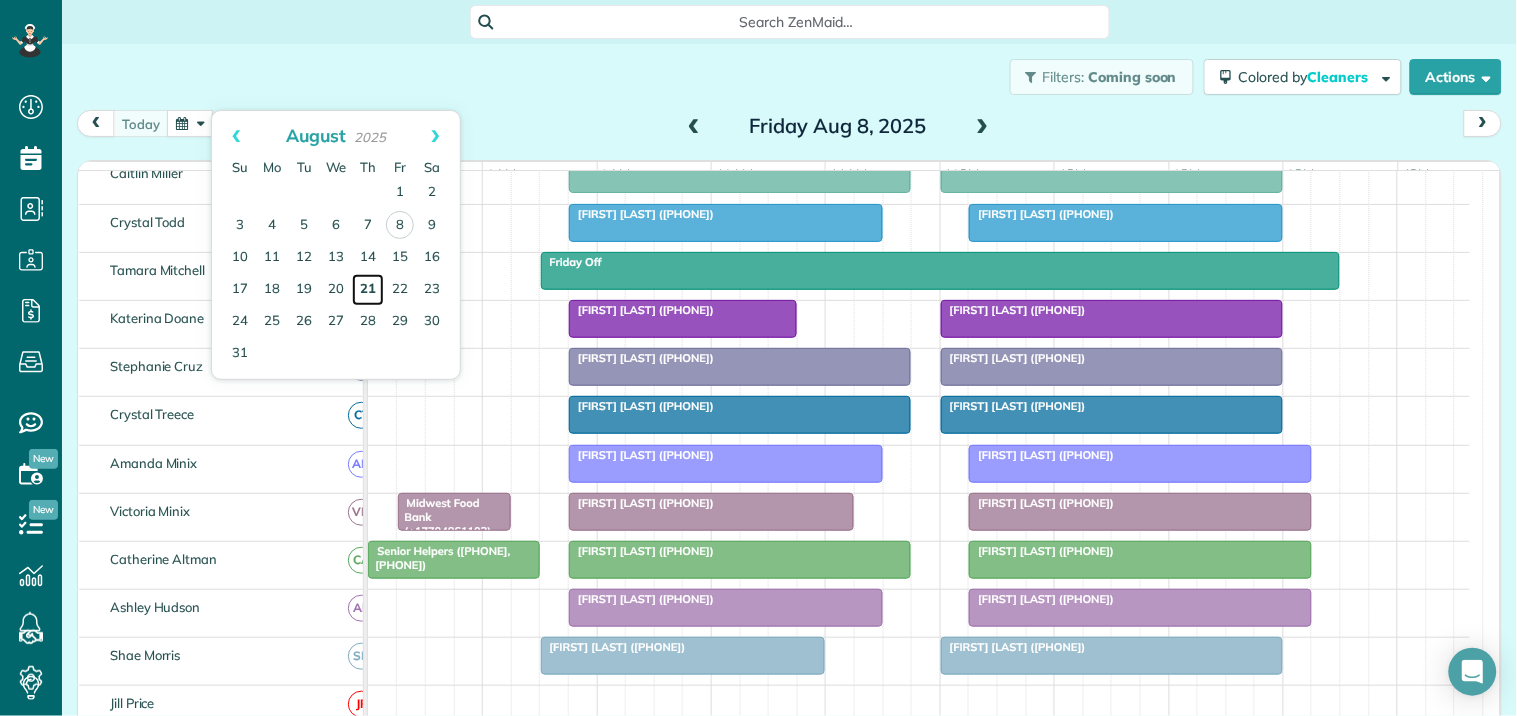 click on "21" at bounding box center (368, 290) 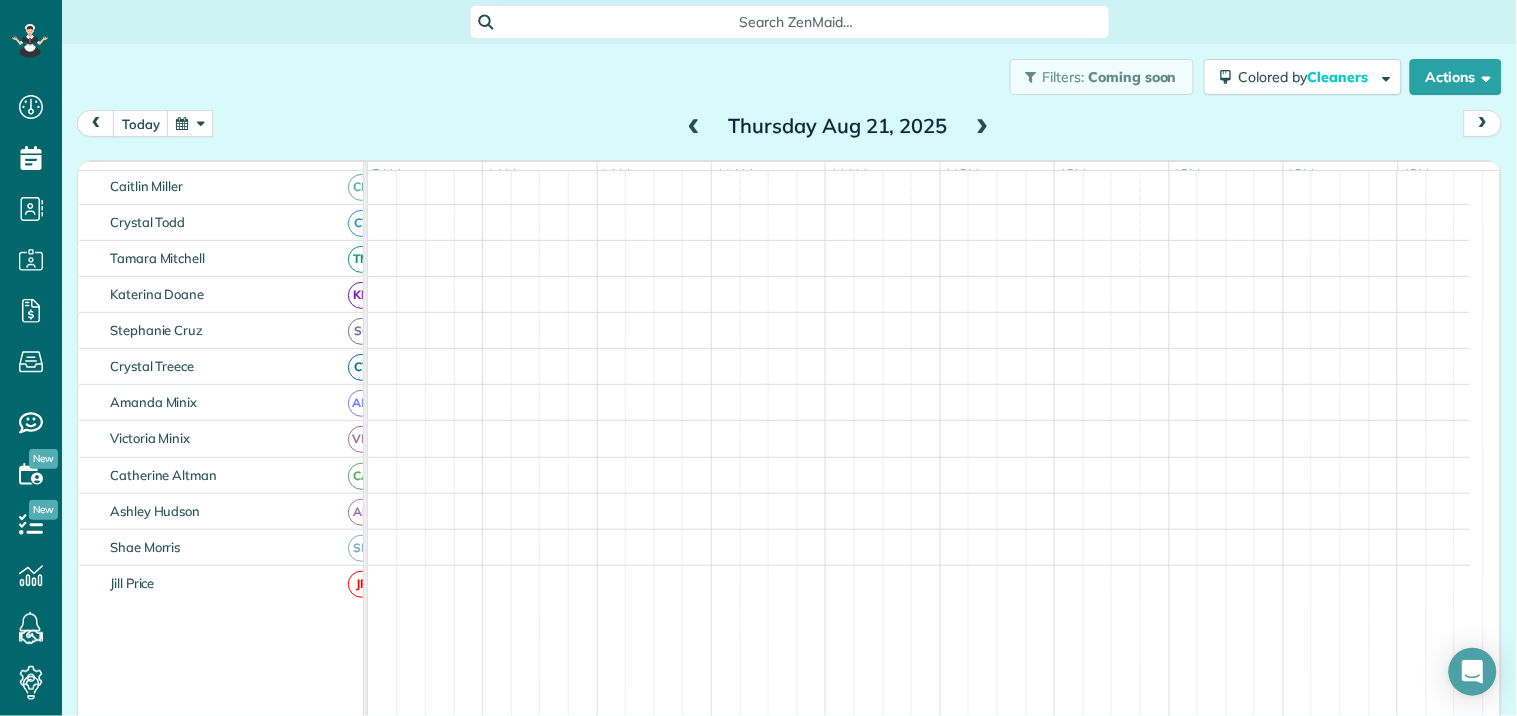 scroll, scrollTop: 394, scrollLeft: 0, axis: vertical 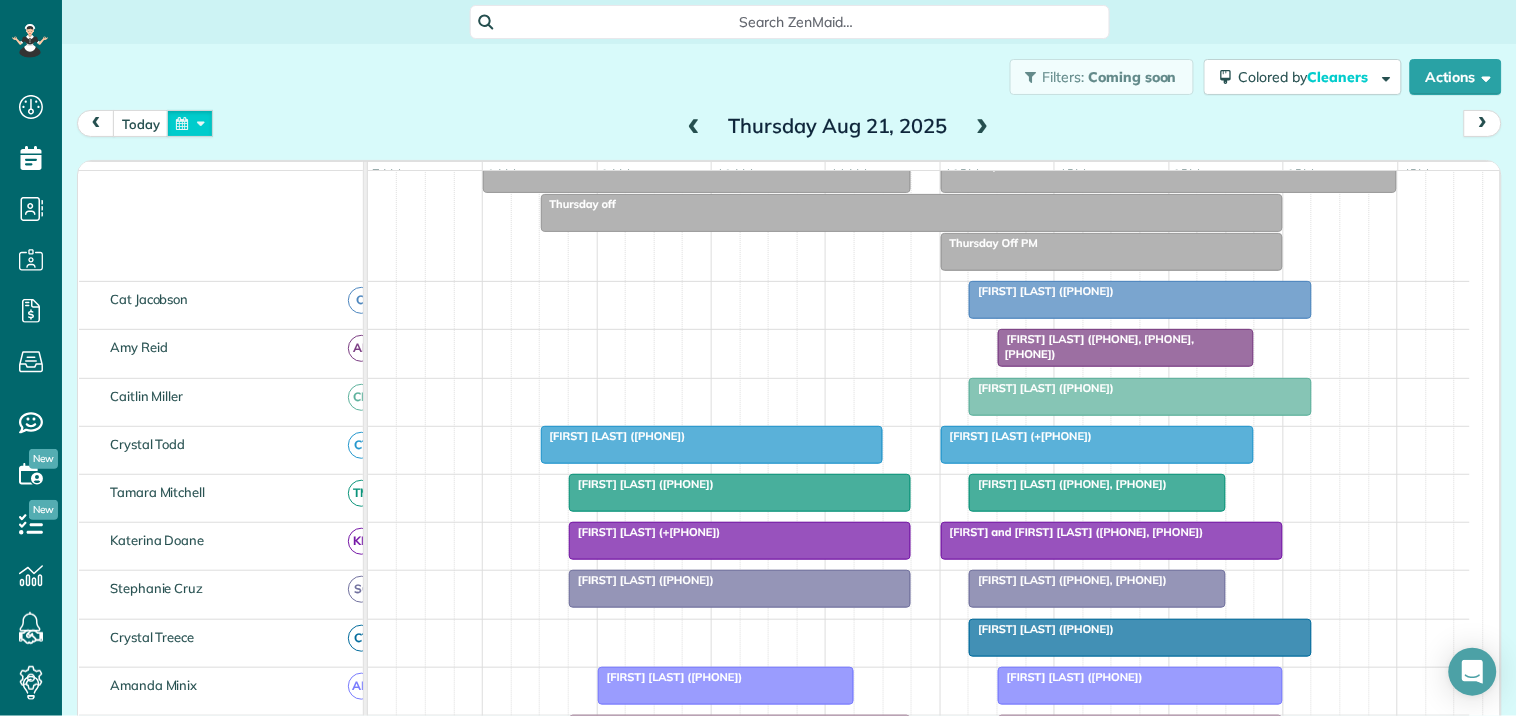 click at bounding box center [190, 123] 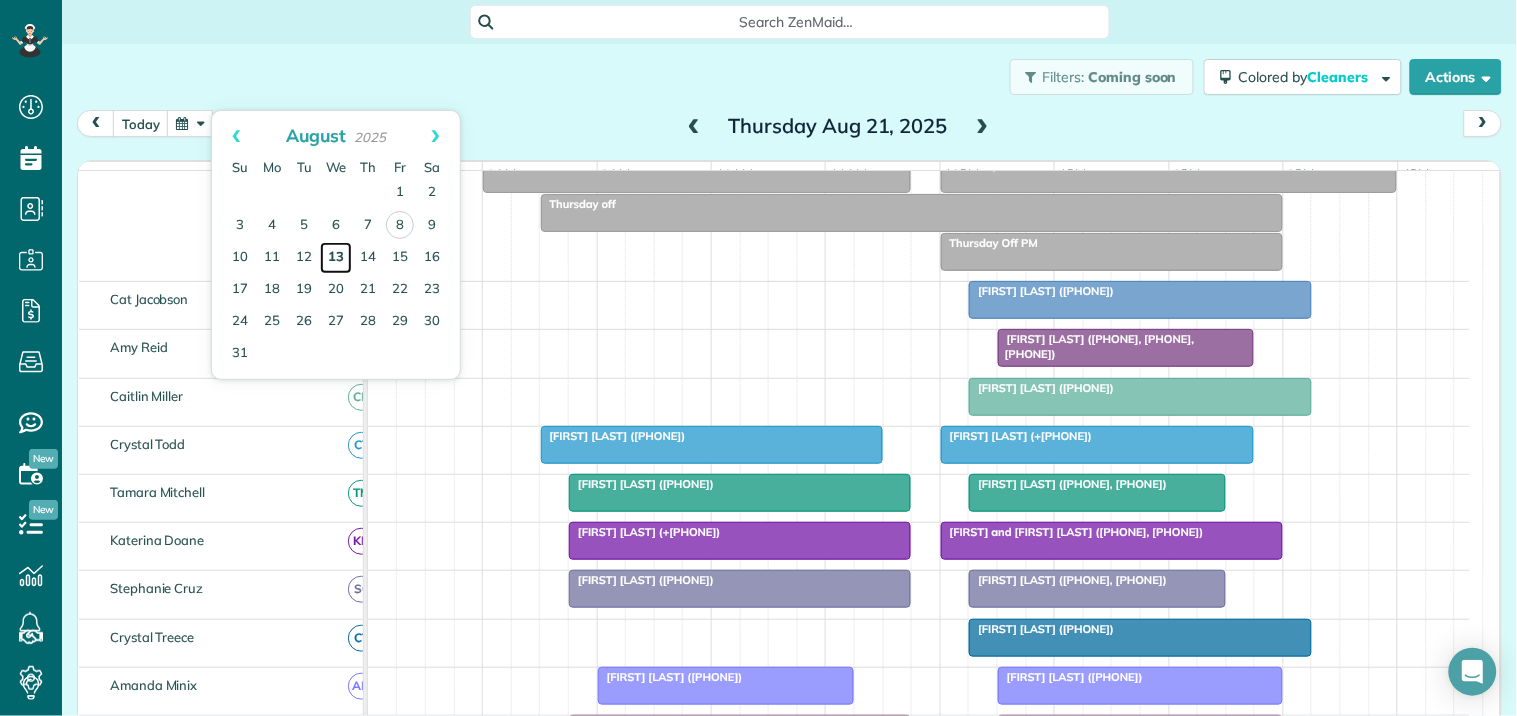 click on "13" at bounding box center (336, 258) 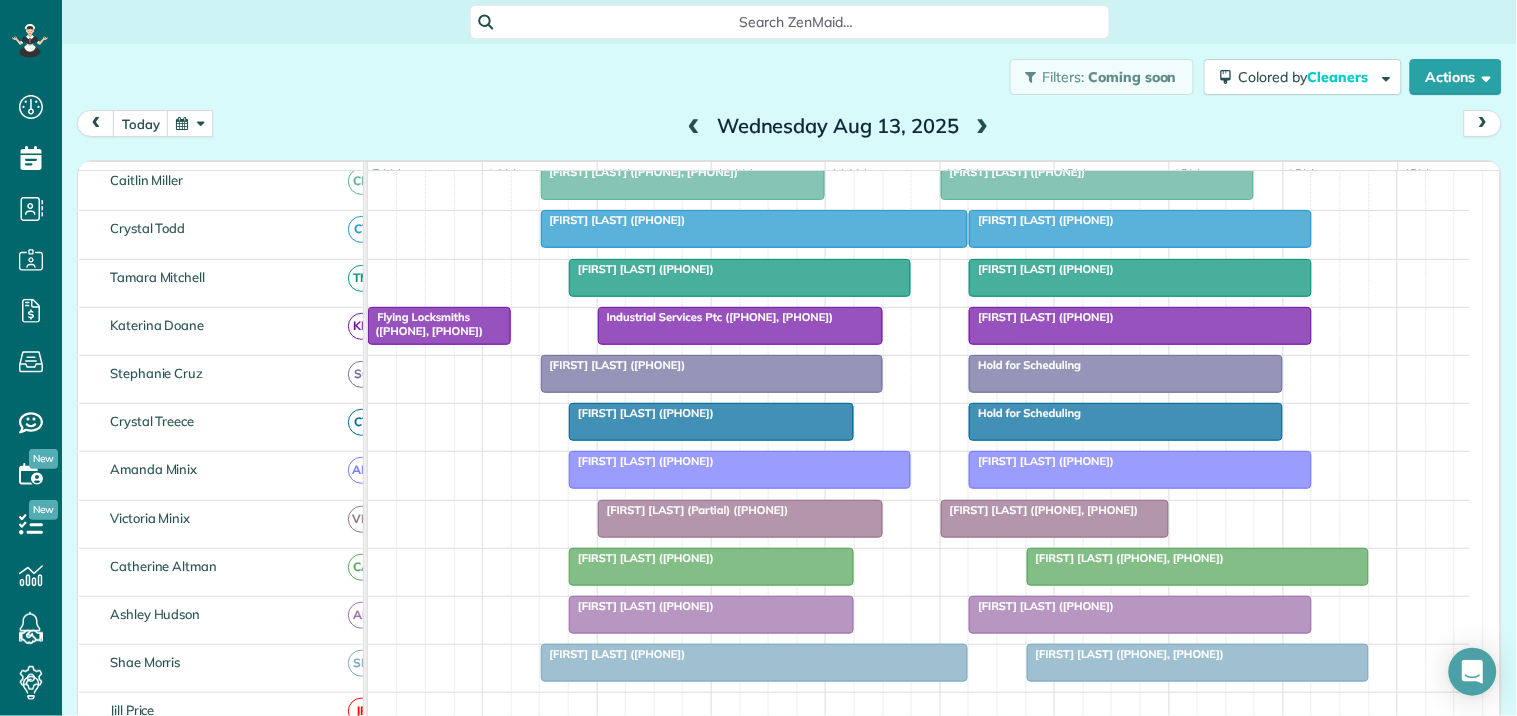 click at bounding box center (190, 123) 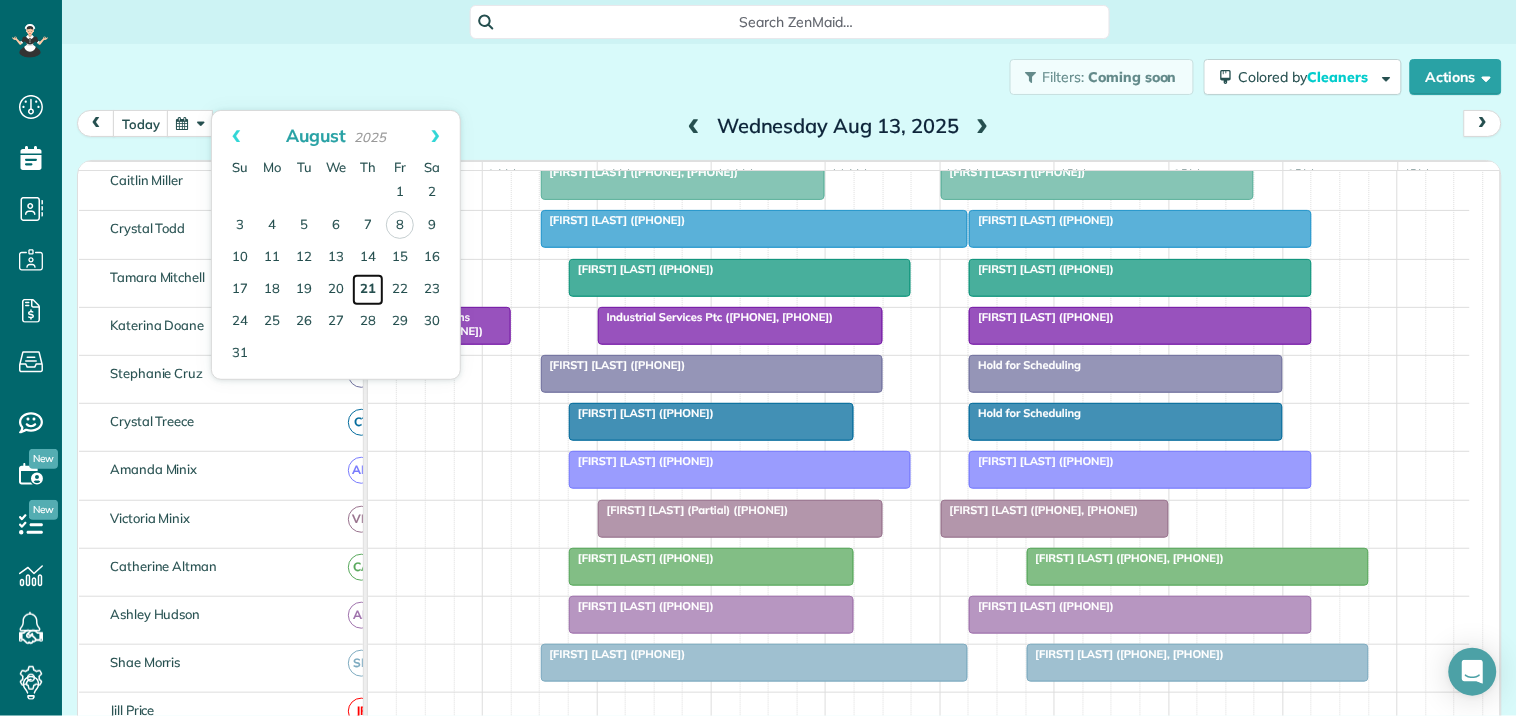click on "21" at bounding box center (368, 290) 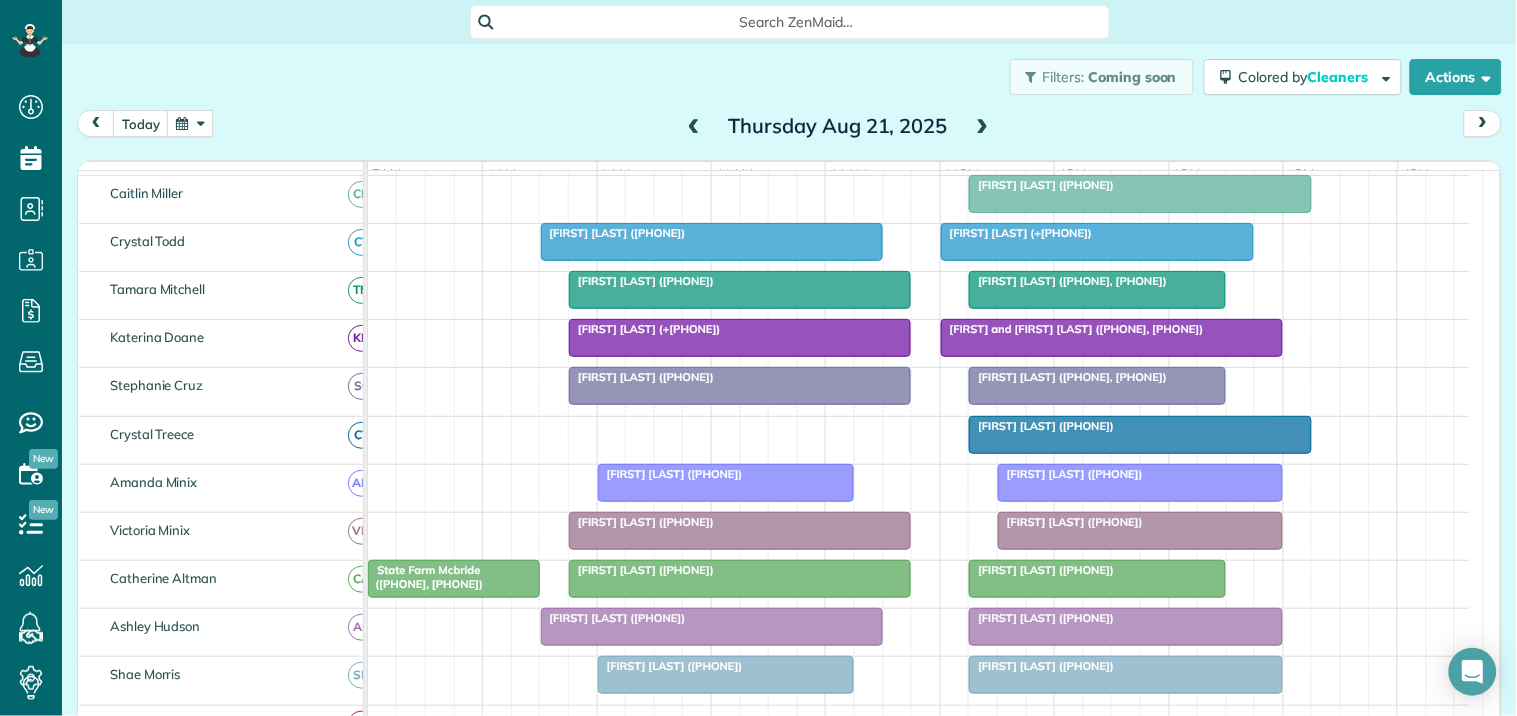 click at bounding box center [190, 123] 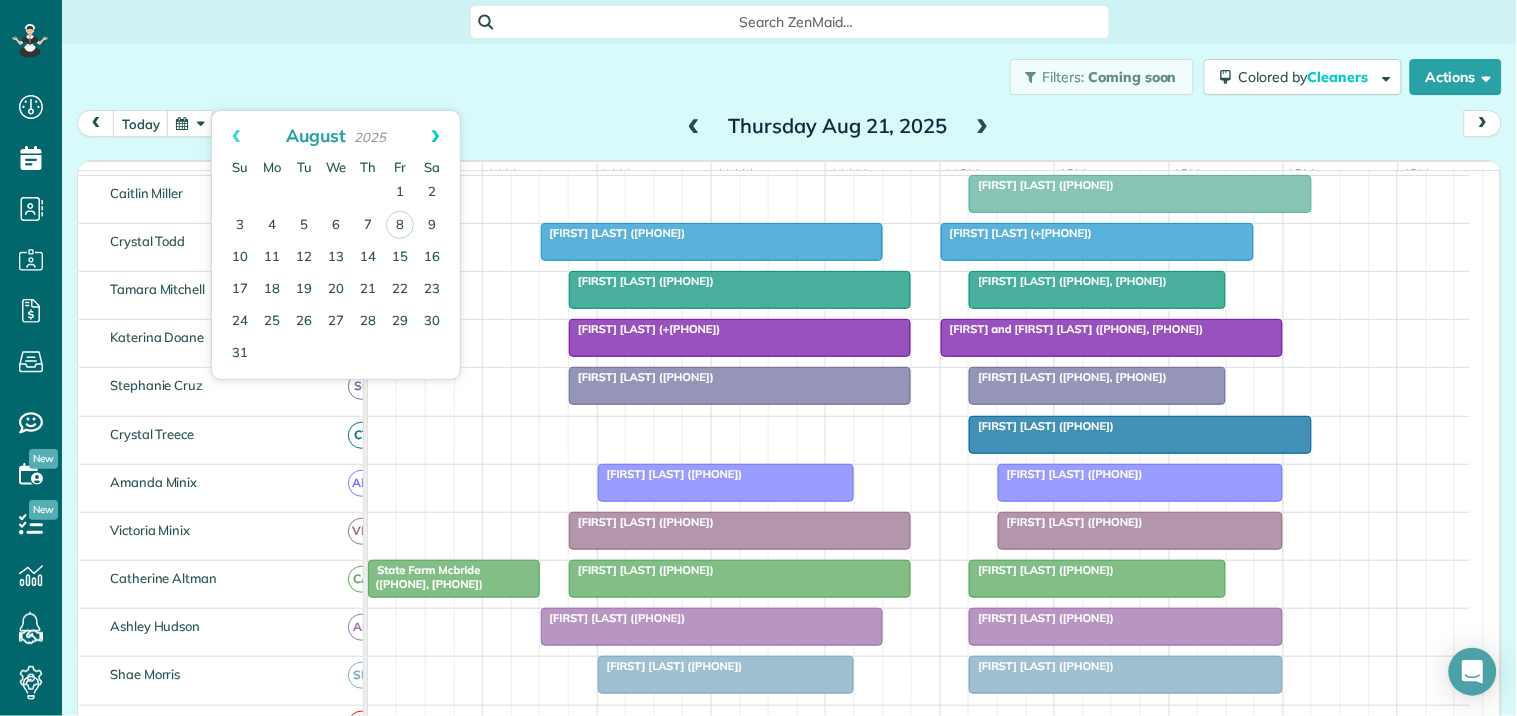 click on "Next" at bounding box center (435, 136) 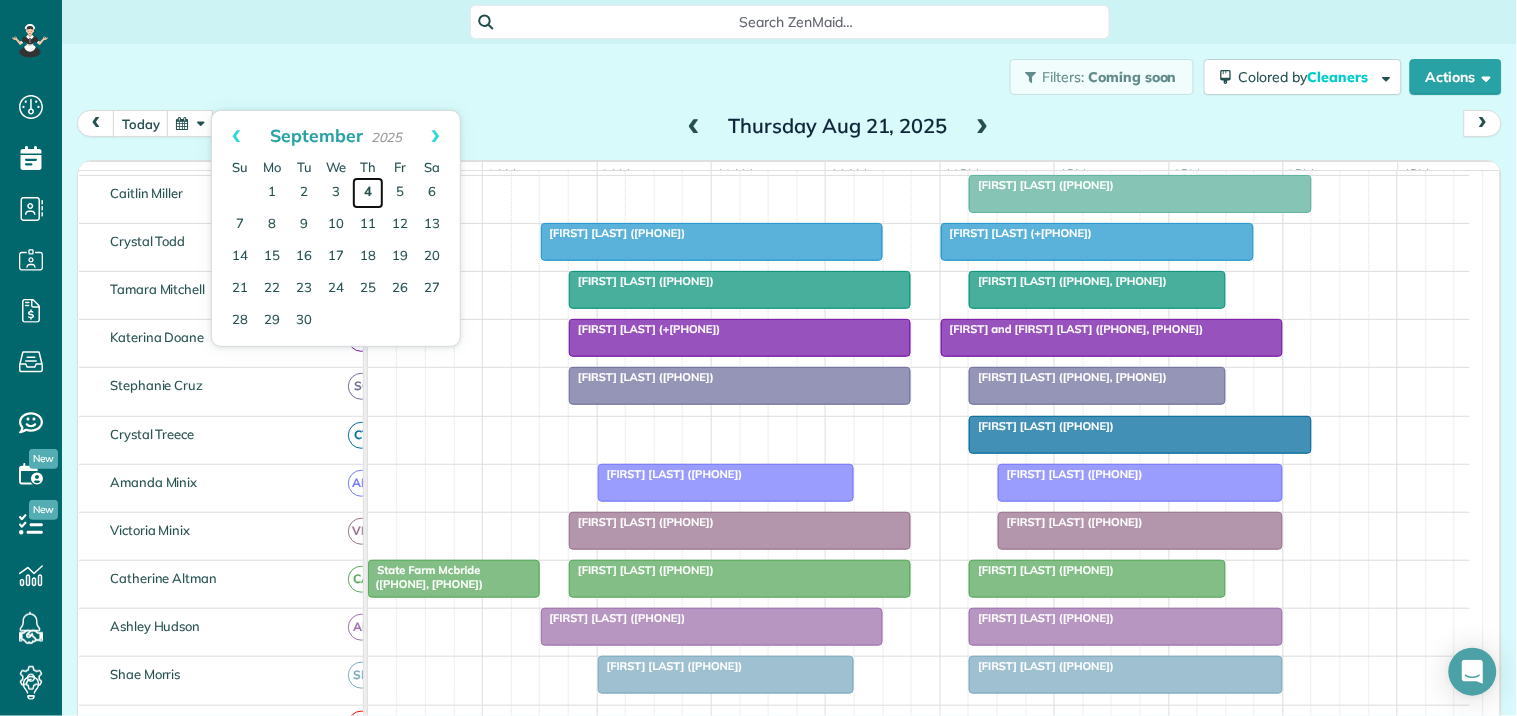 click on "4" at bounding box center (368, 193) 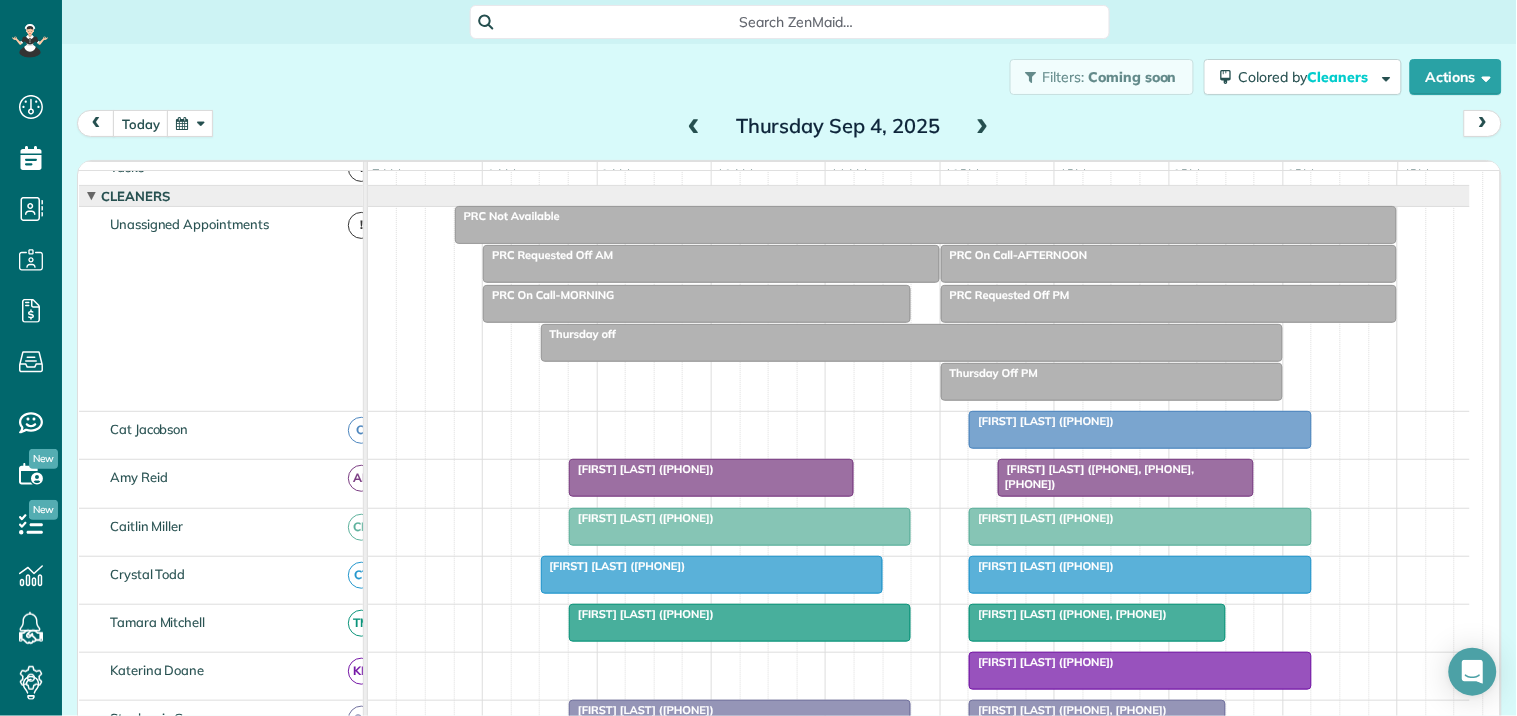 click at bounding box center [190, 123] 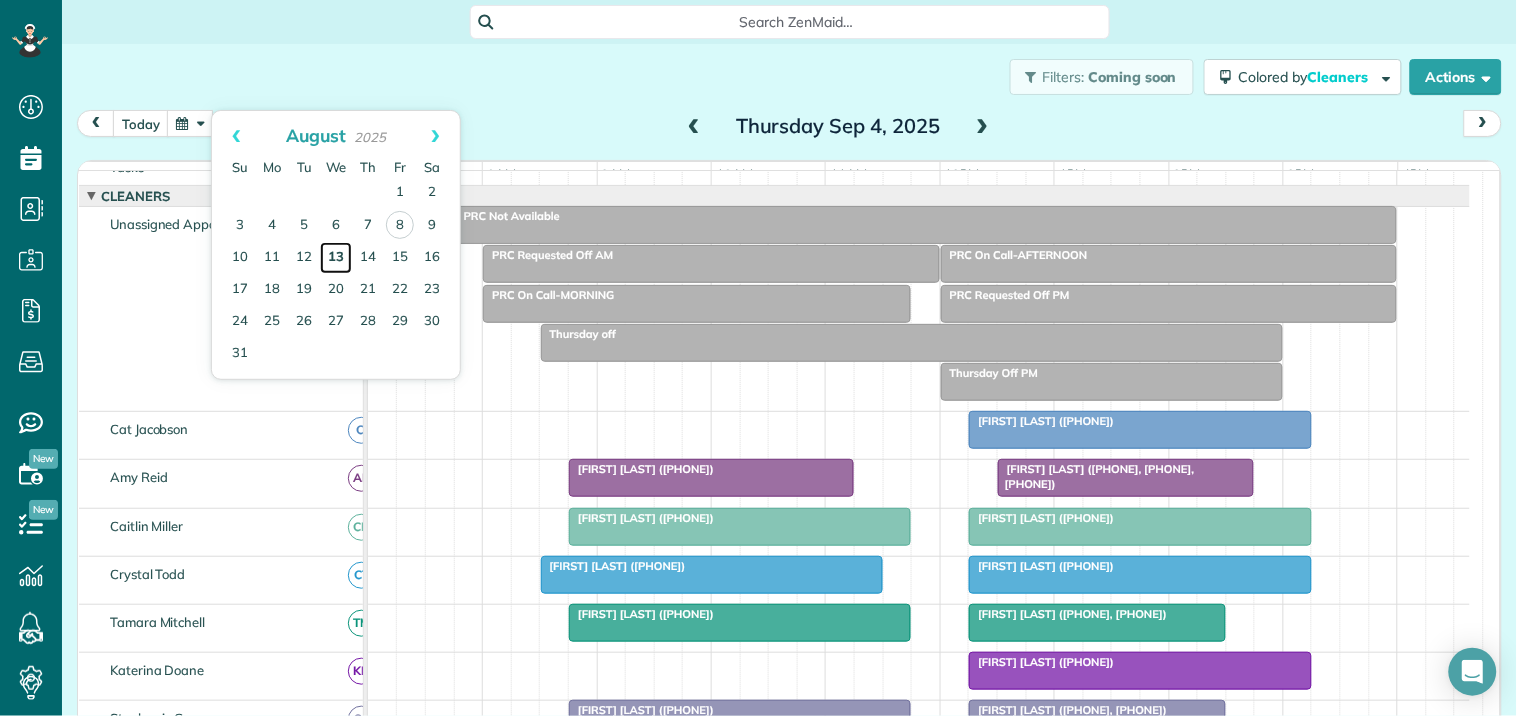 click on "13" at bounding box center (336, 258) 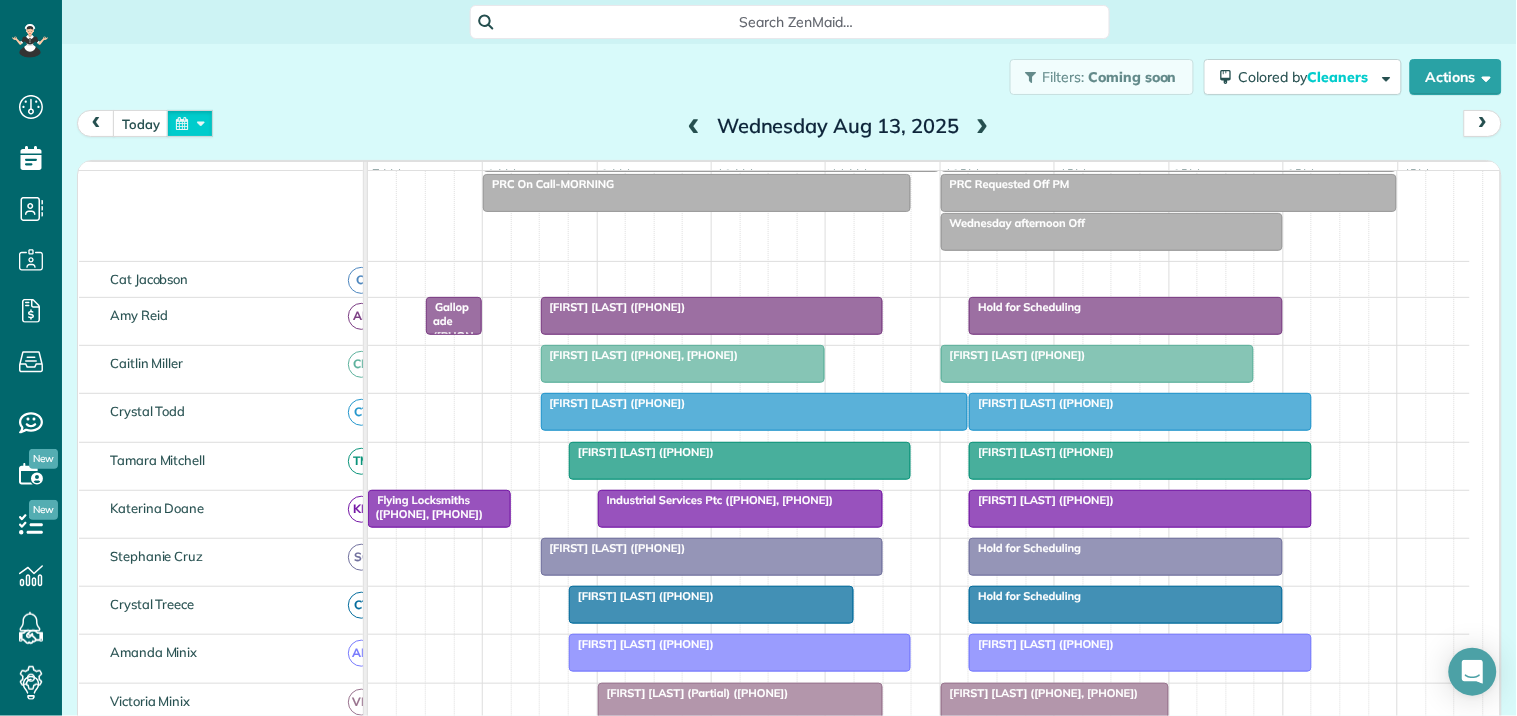 click at bounding box center [190, 123] 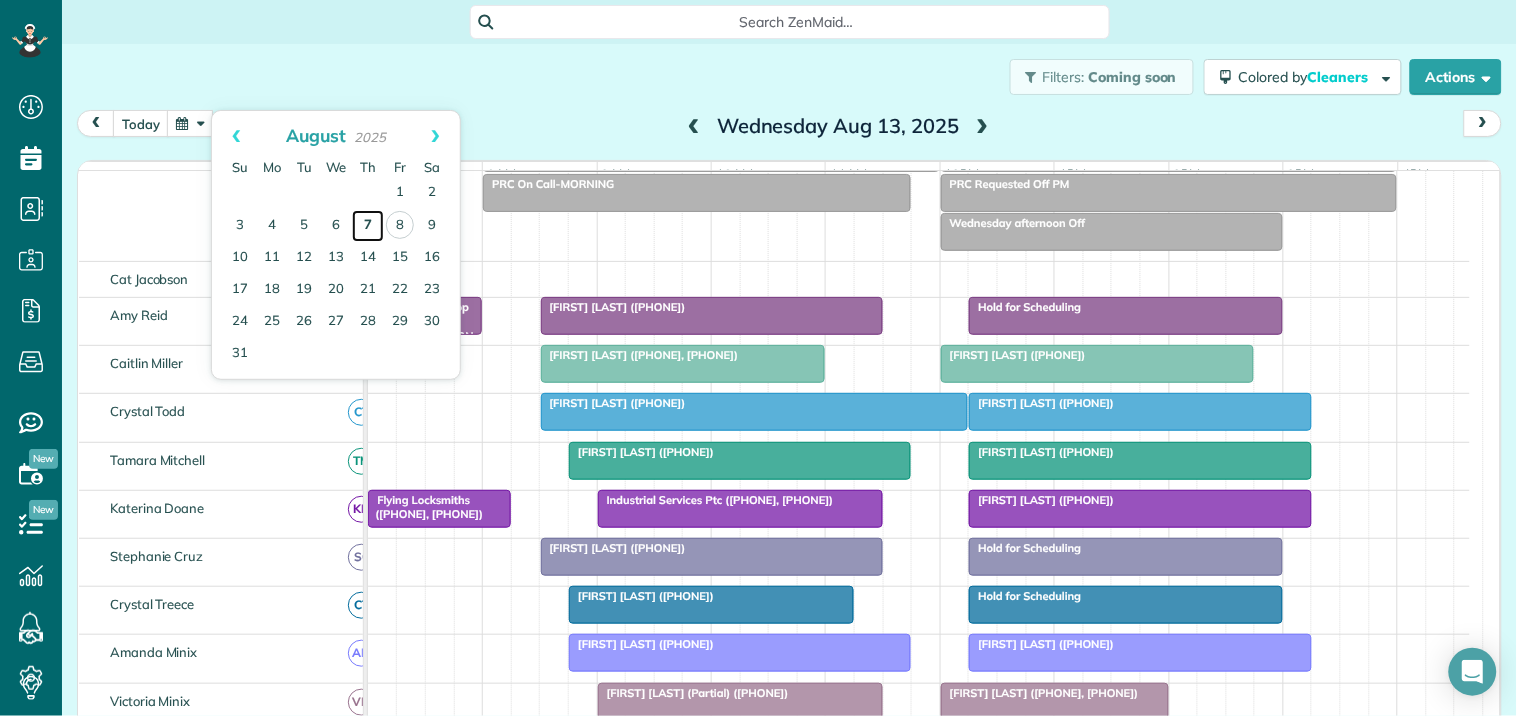 click on "7" at bounding box center [368, 226] 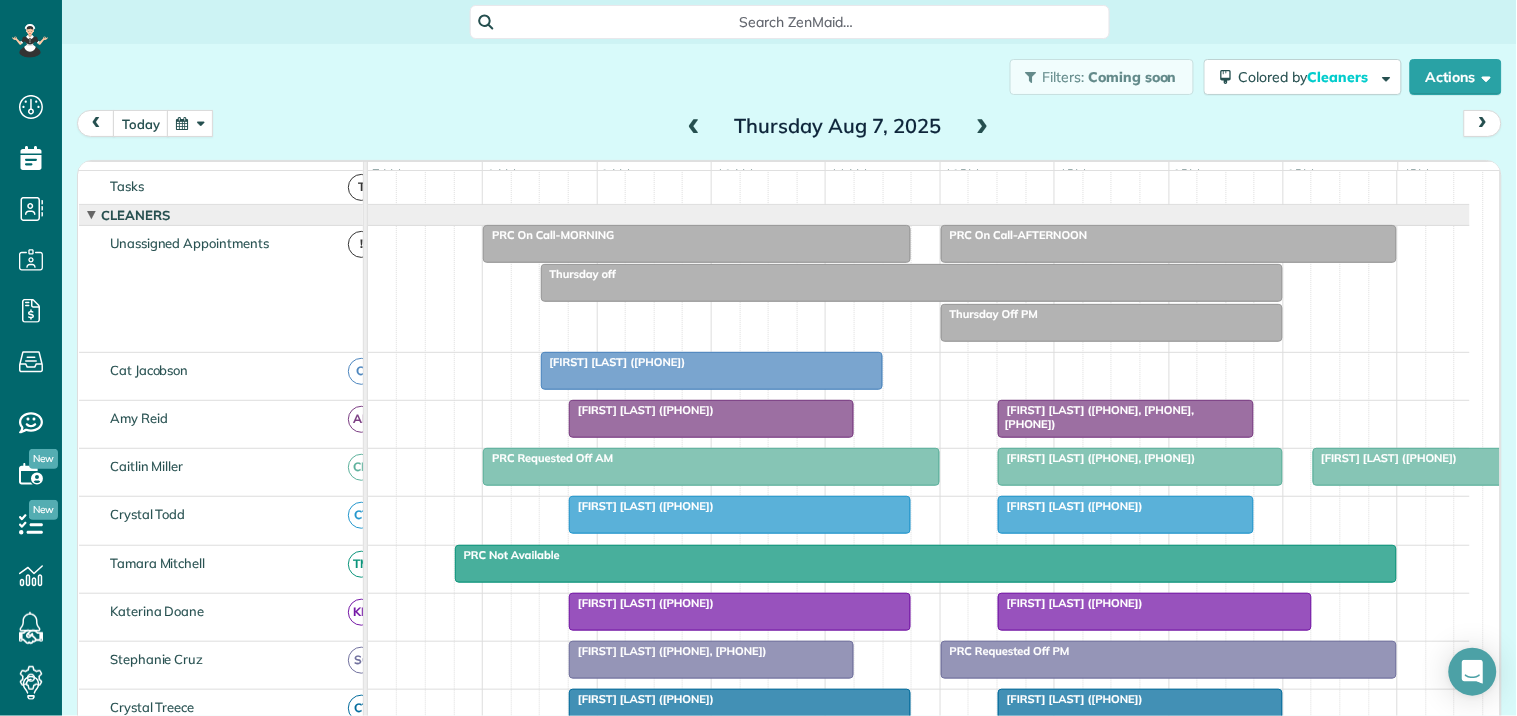 click at bounding box center [190, 123] 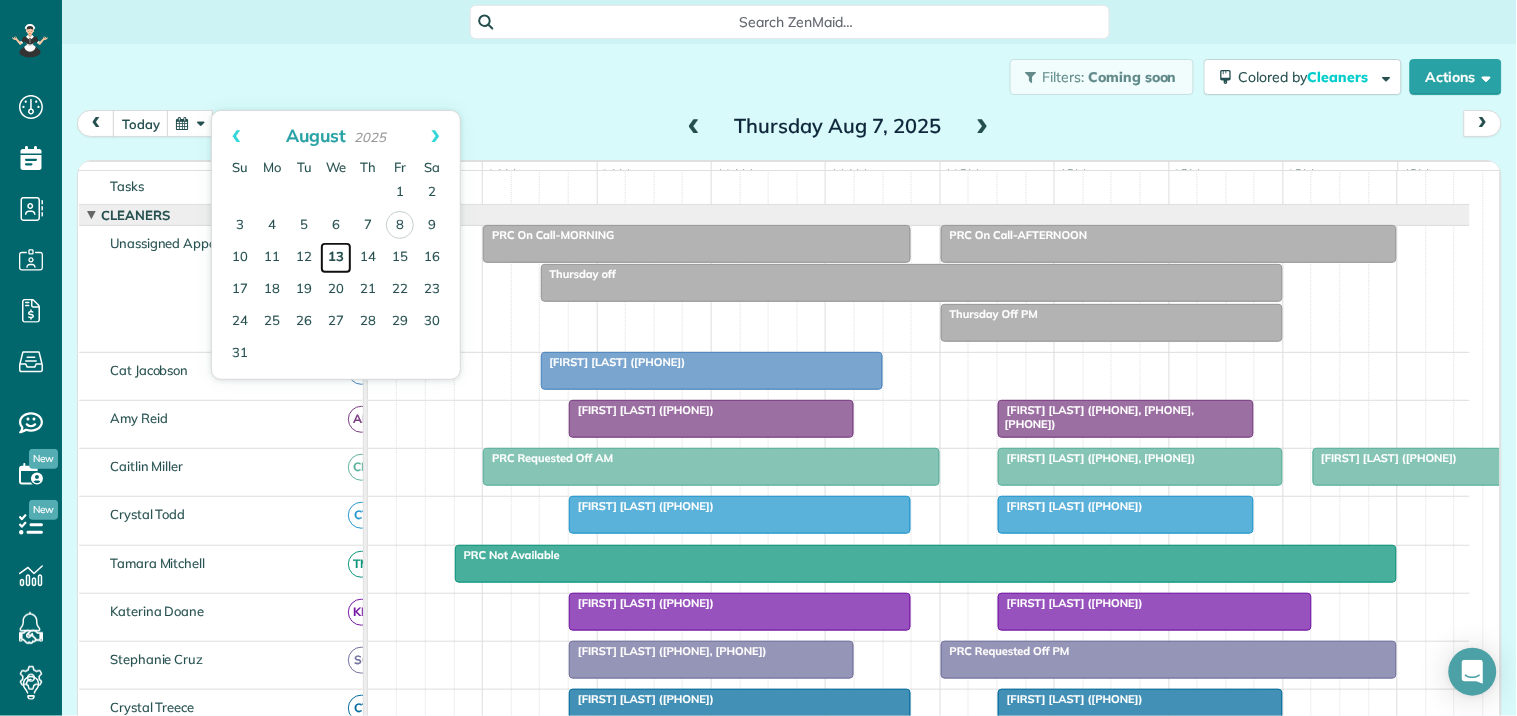 click on "13" at bounding box center (336, 258) 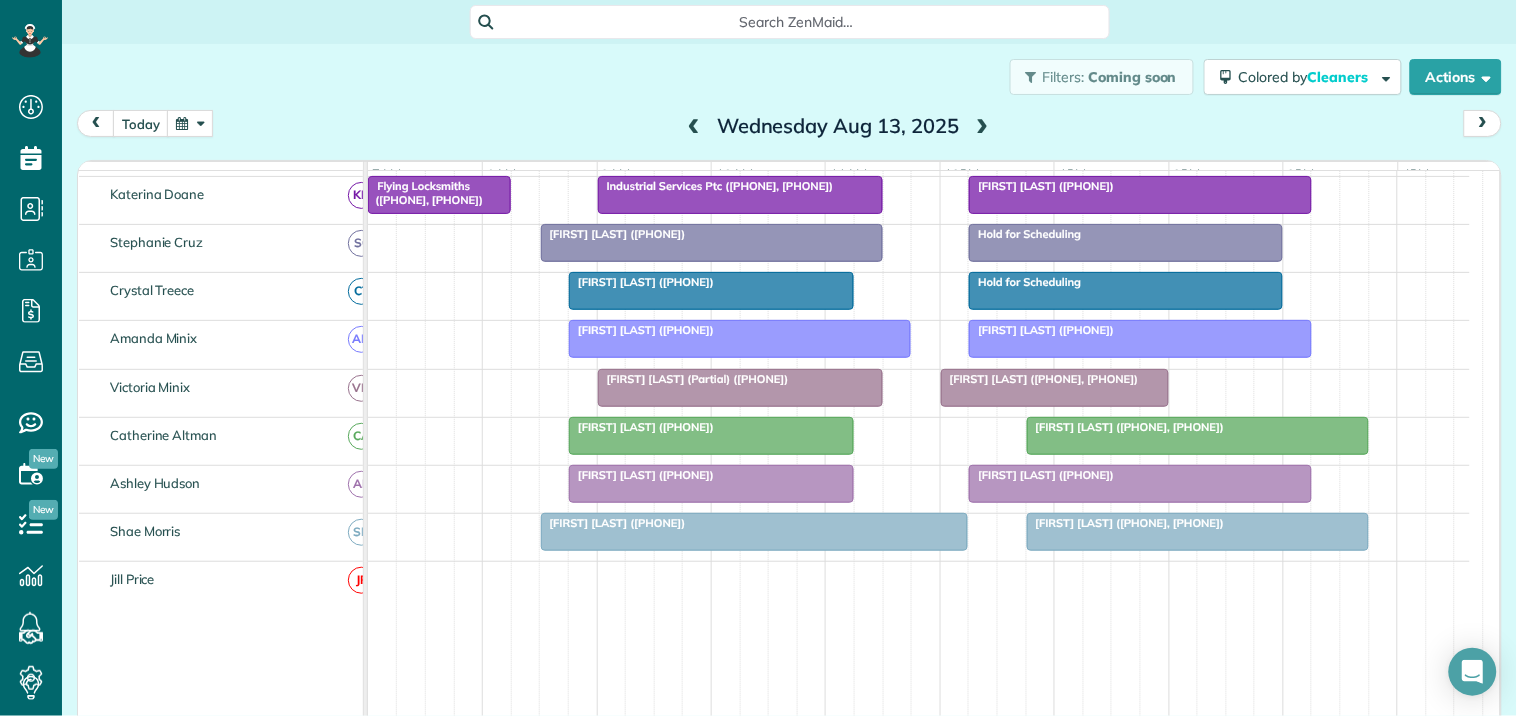 scroll, scrollTop: 82, scrollLeft: 0, axis: vertical 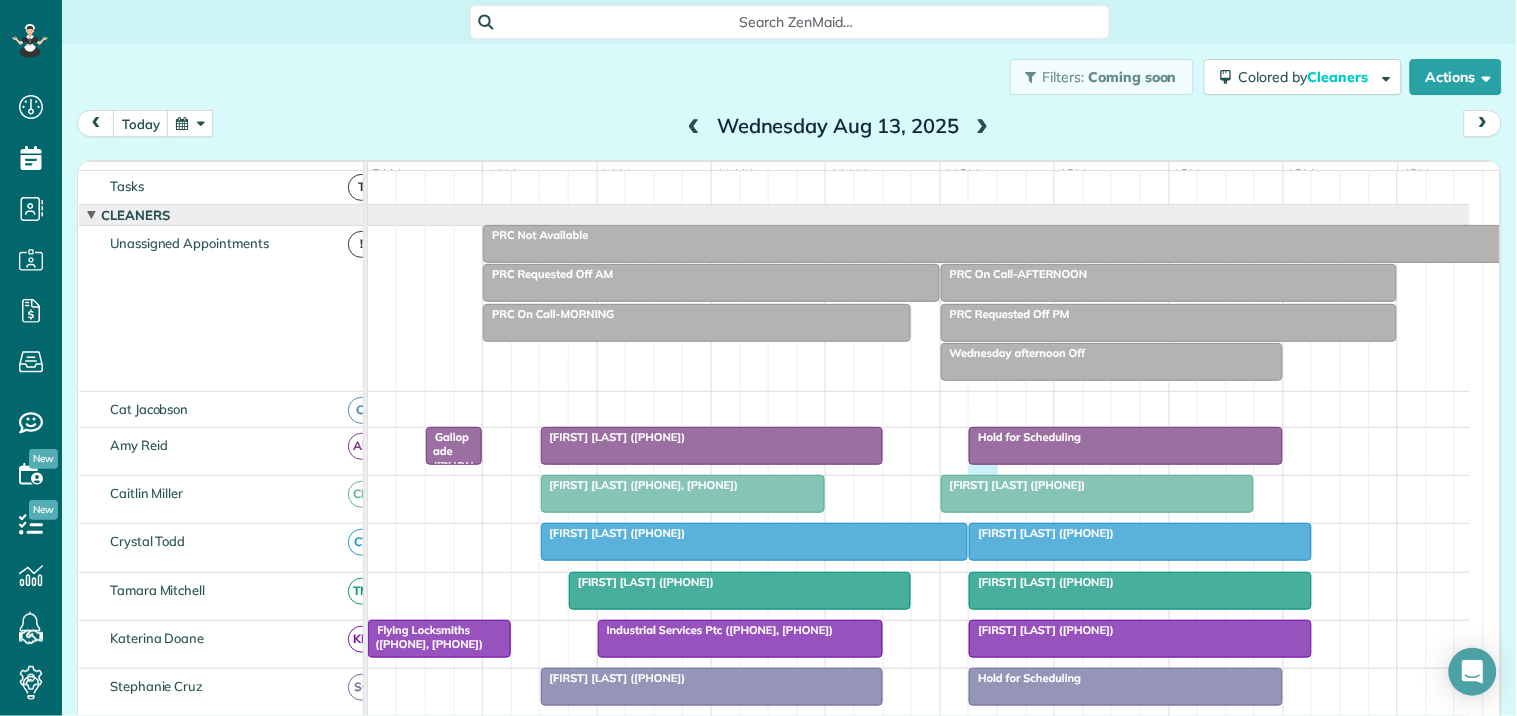 click on "Brad Bielen (+14045431914) Gallopade (+17706314222, +16786411860) Hold for Scheduling" at bounding box center (919, 451) 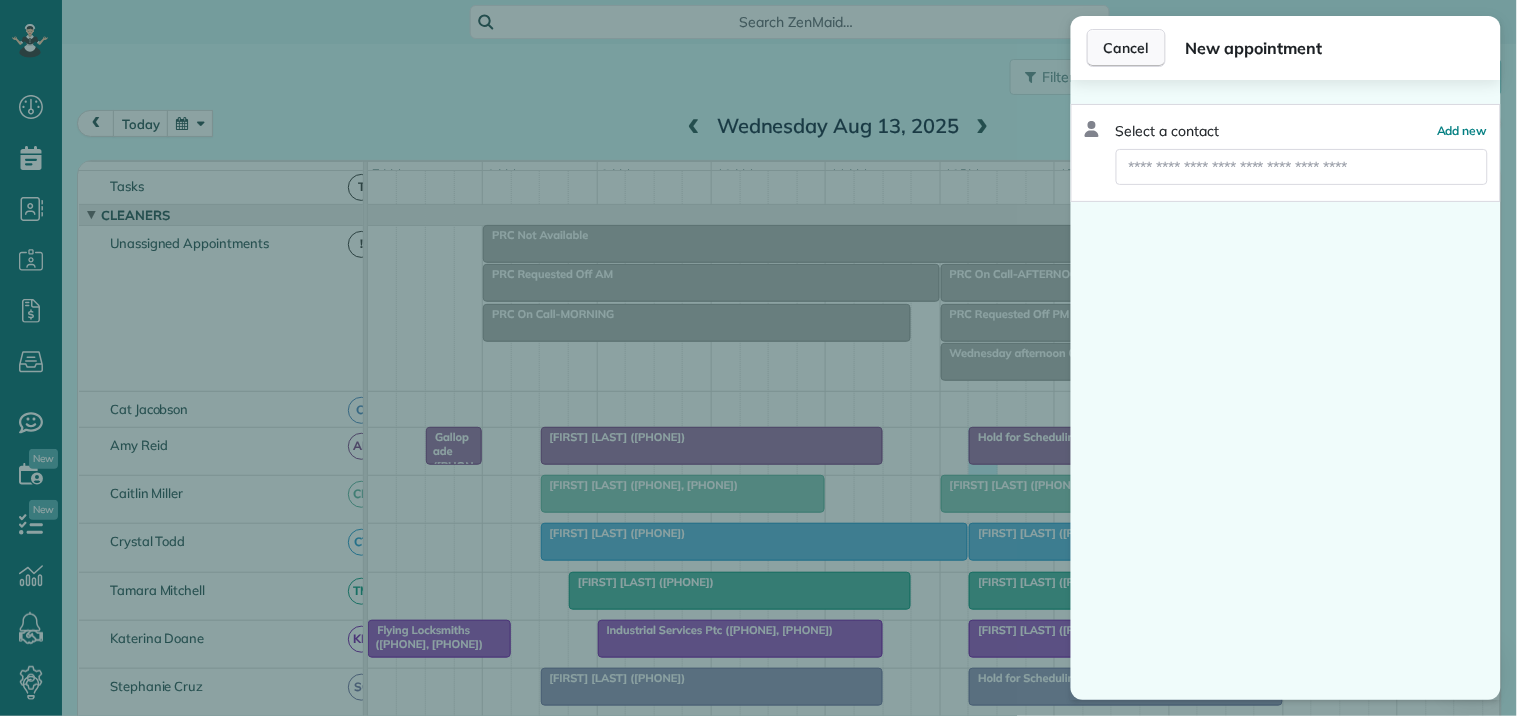 click on "Cancel" at bounding box center [1126, 48] 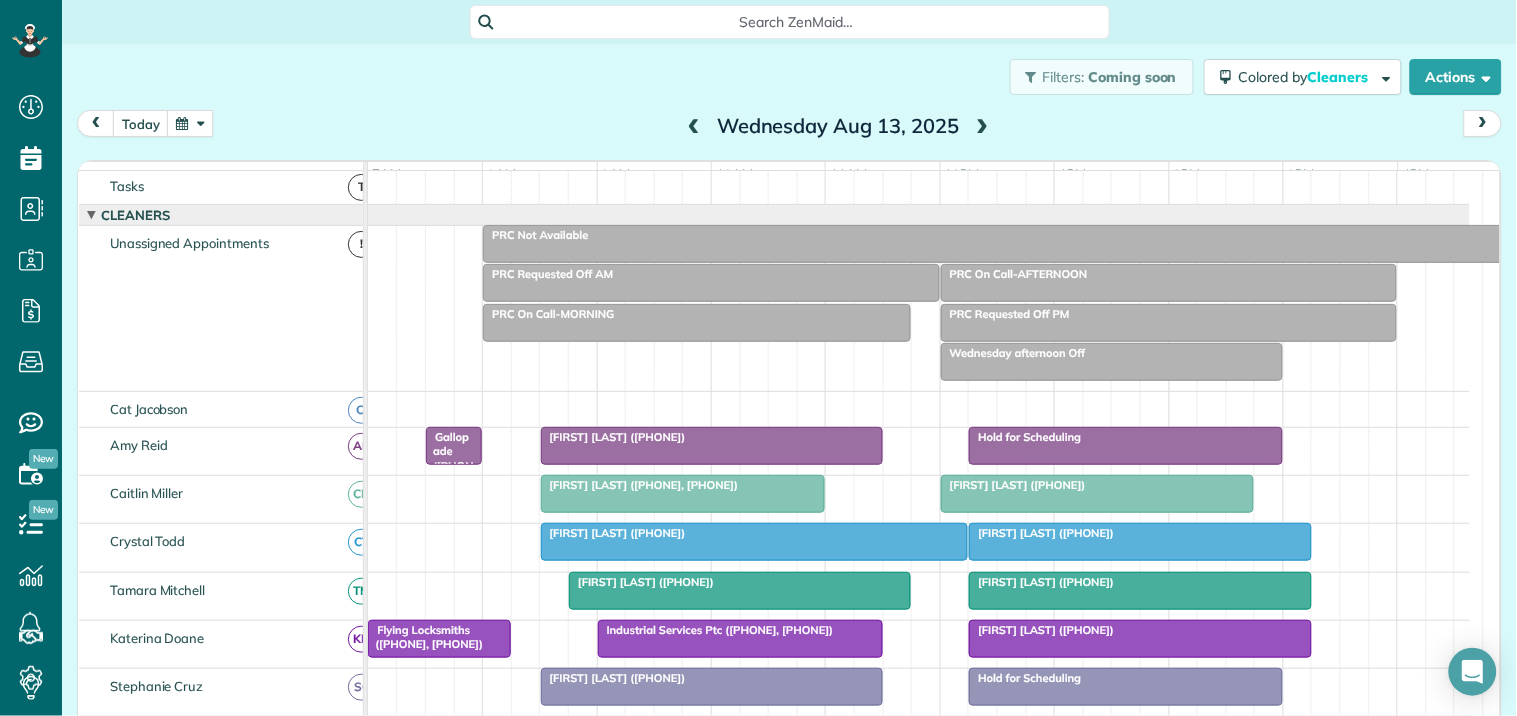 click at bounding box center [190, 123] 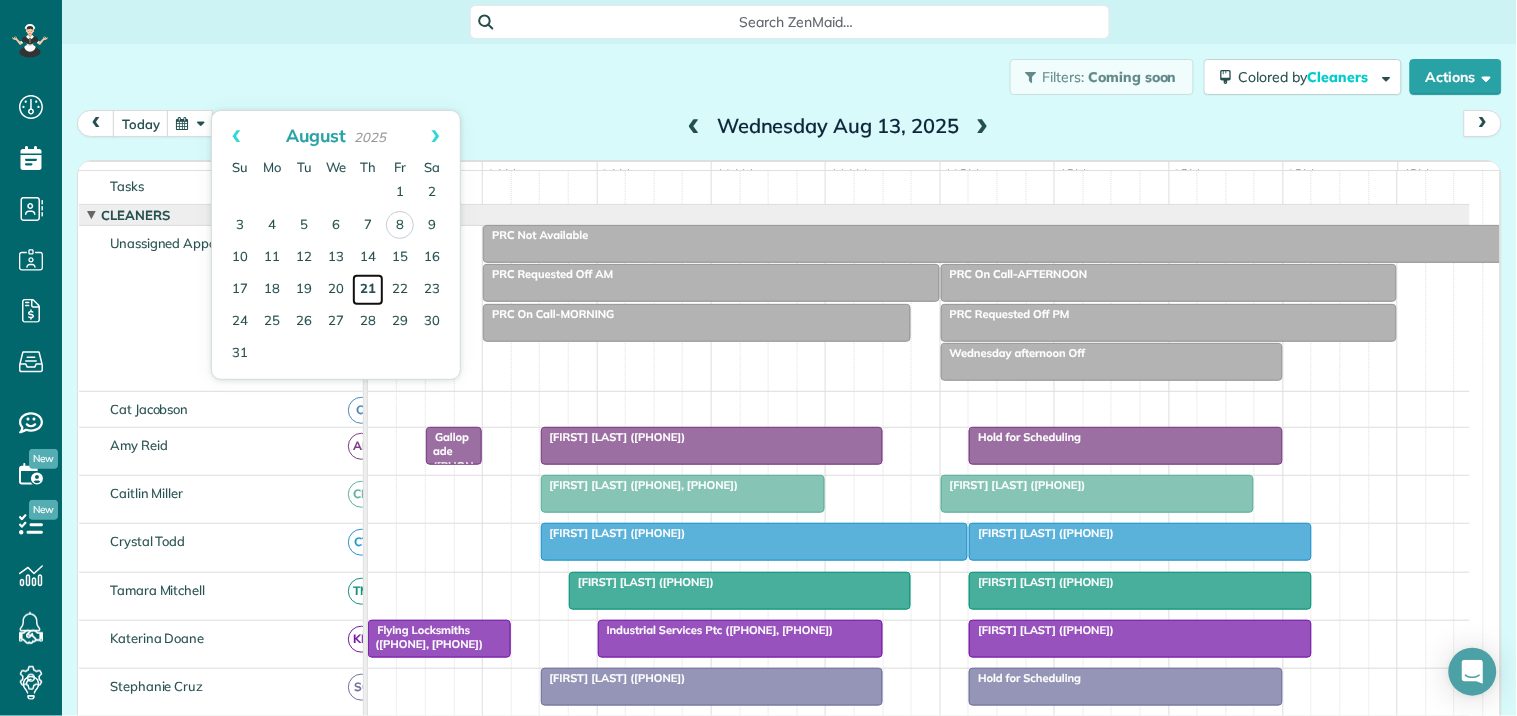 click on "21" at bounding box center [368, 290] 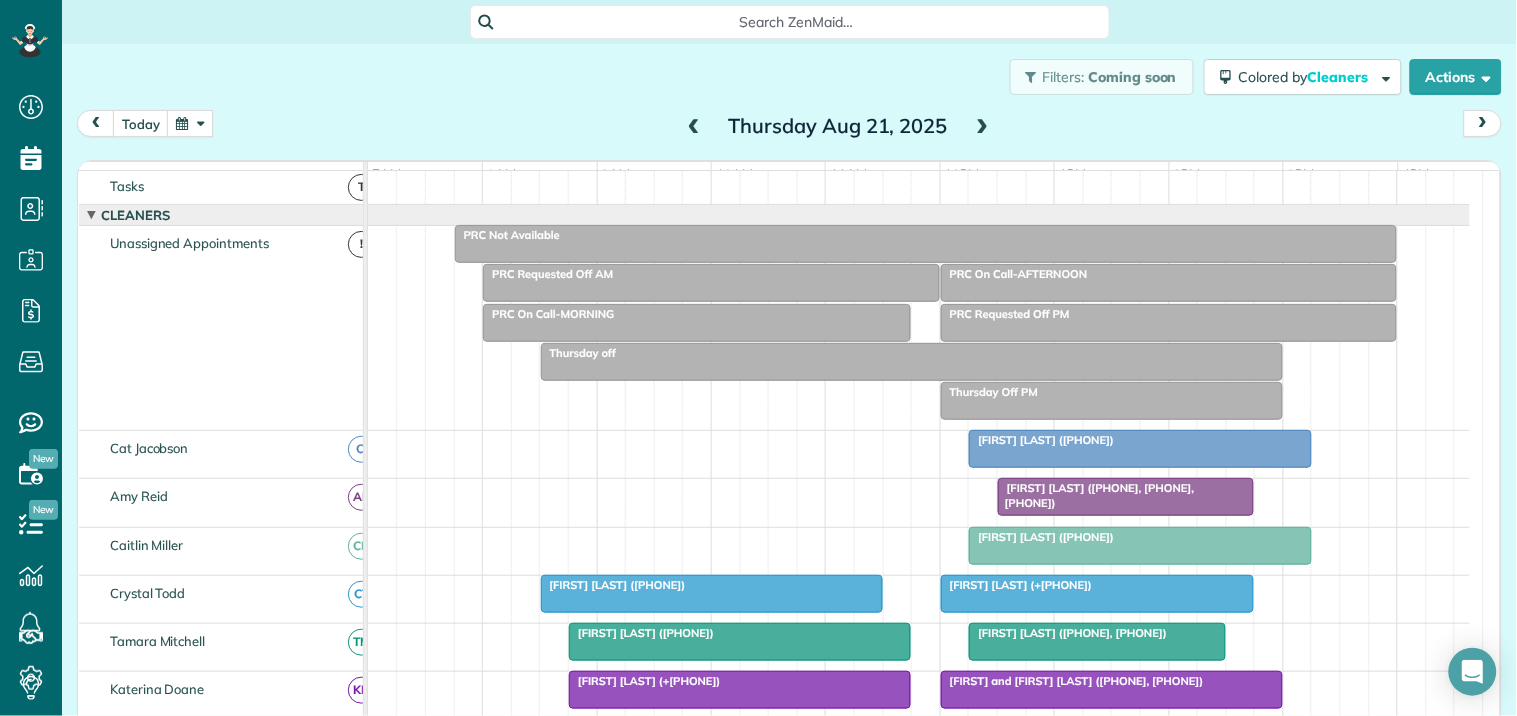 click at bounding box center (1140, 449) 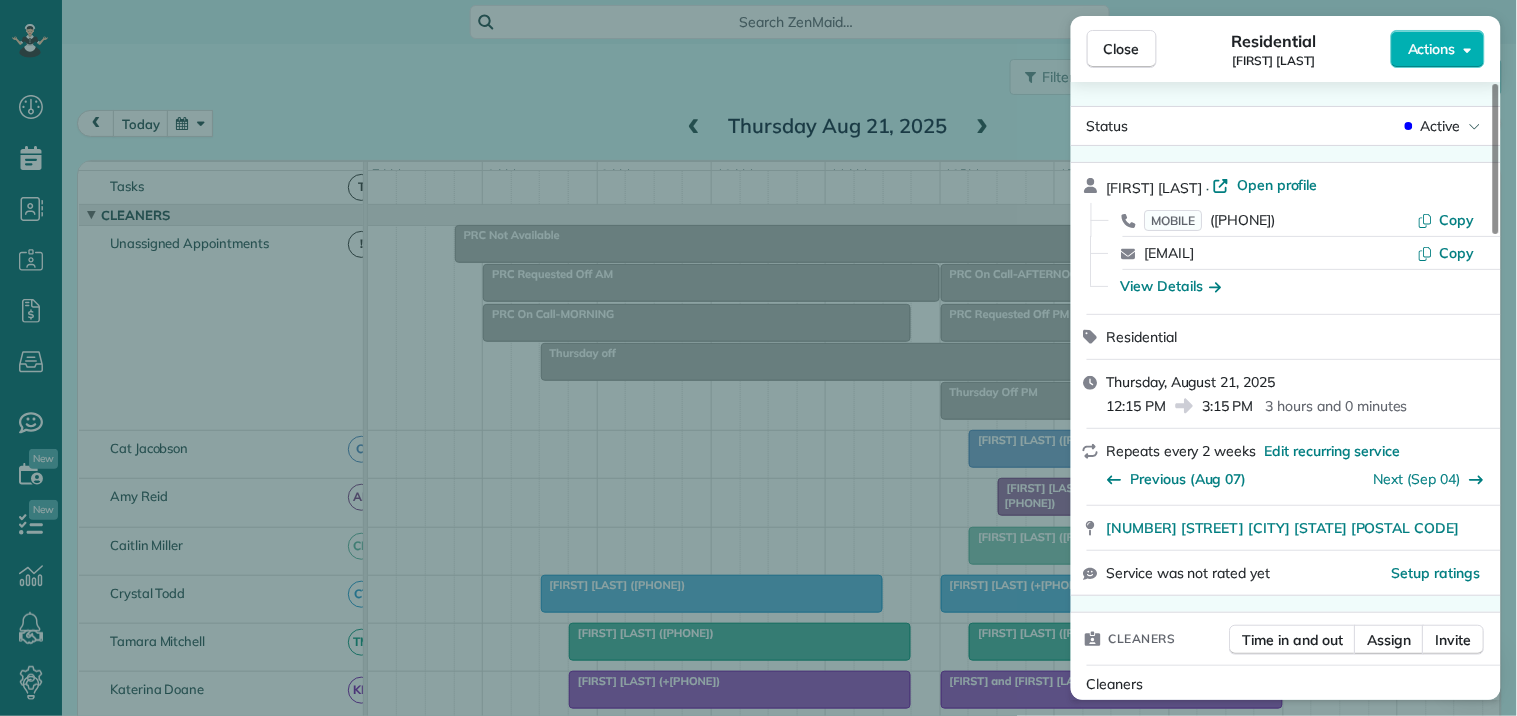 click on "Actions" at bounding box center (1432, 49) 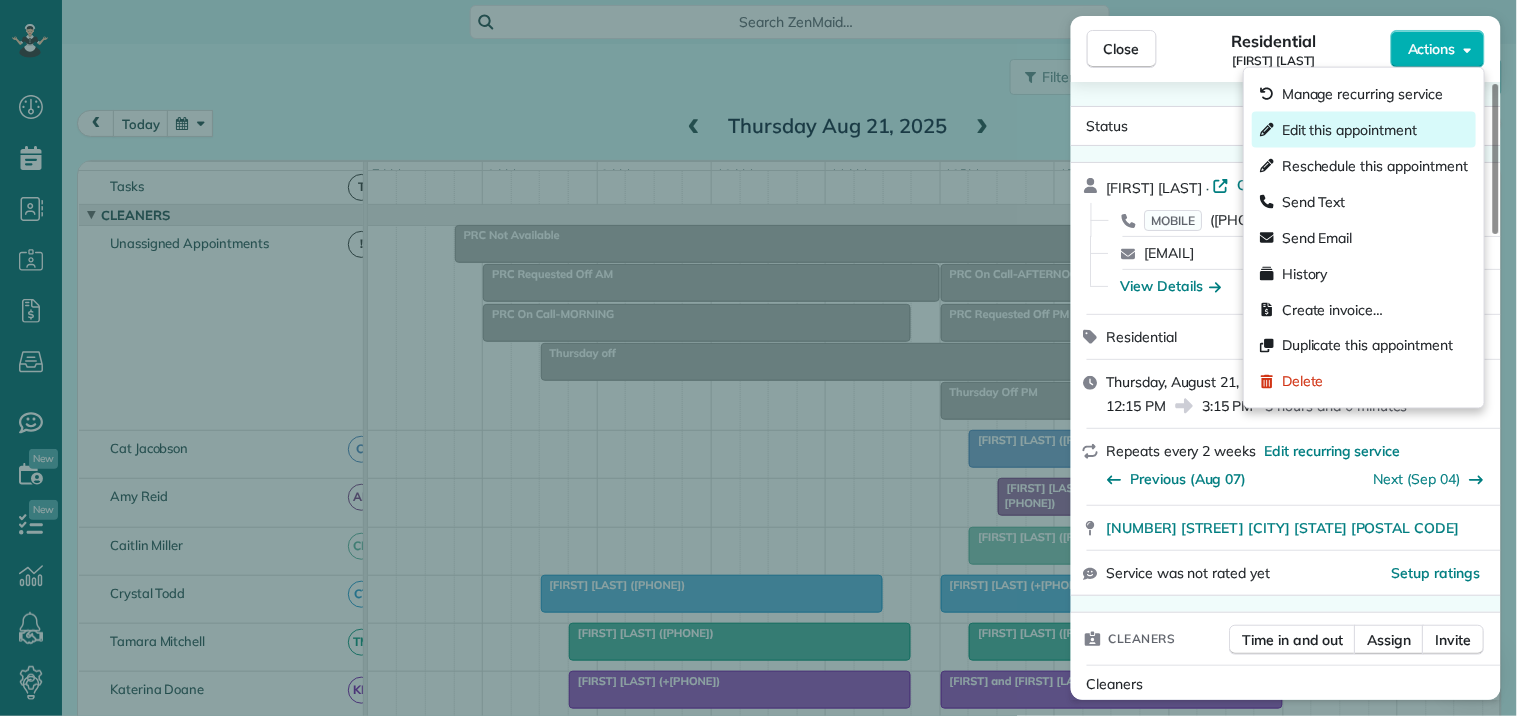 click on "Edit this appointment" at bounding box center [1349, 130] 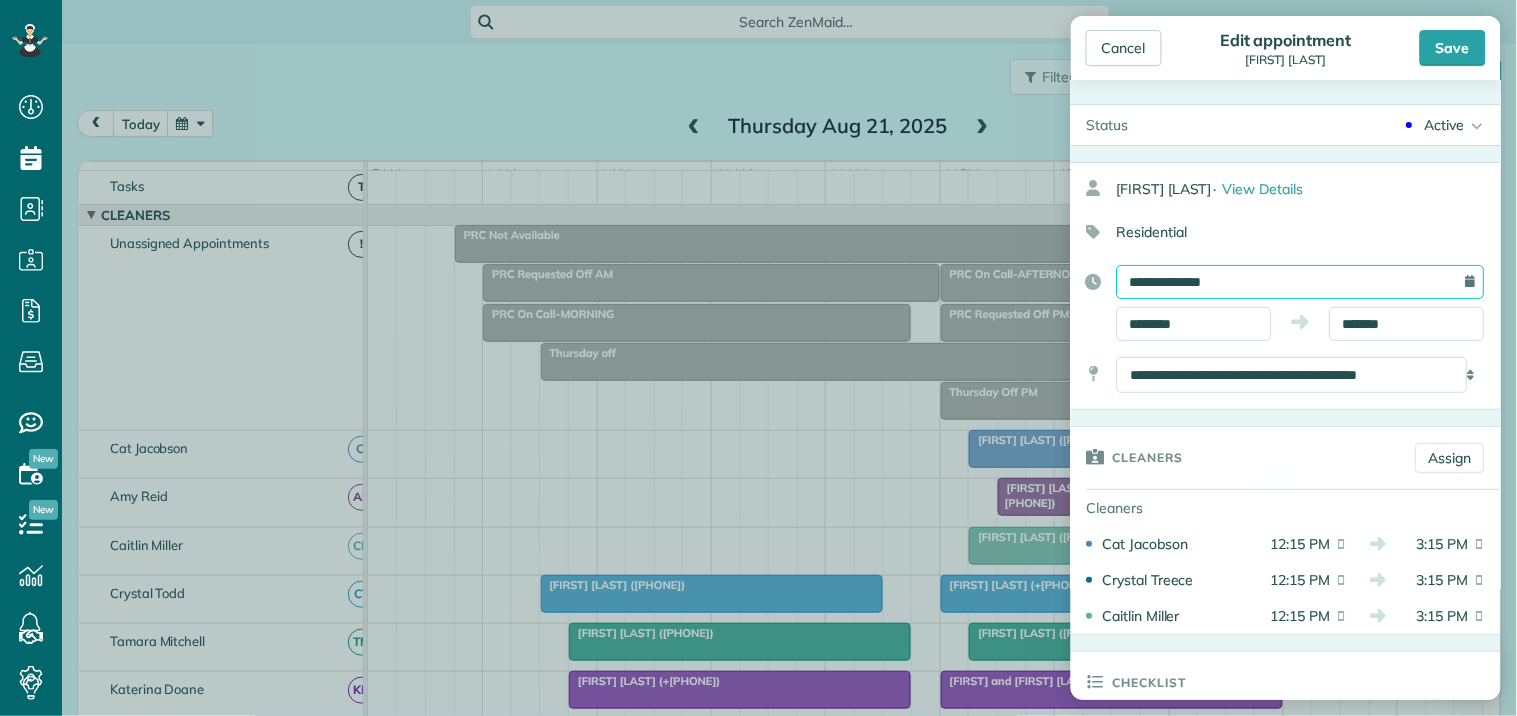 click on "**********" at bounding box center (1301, 282) 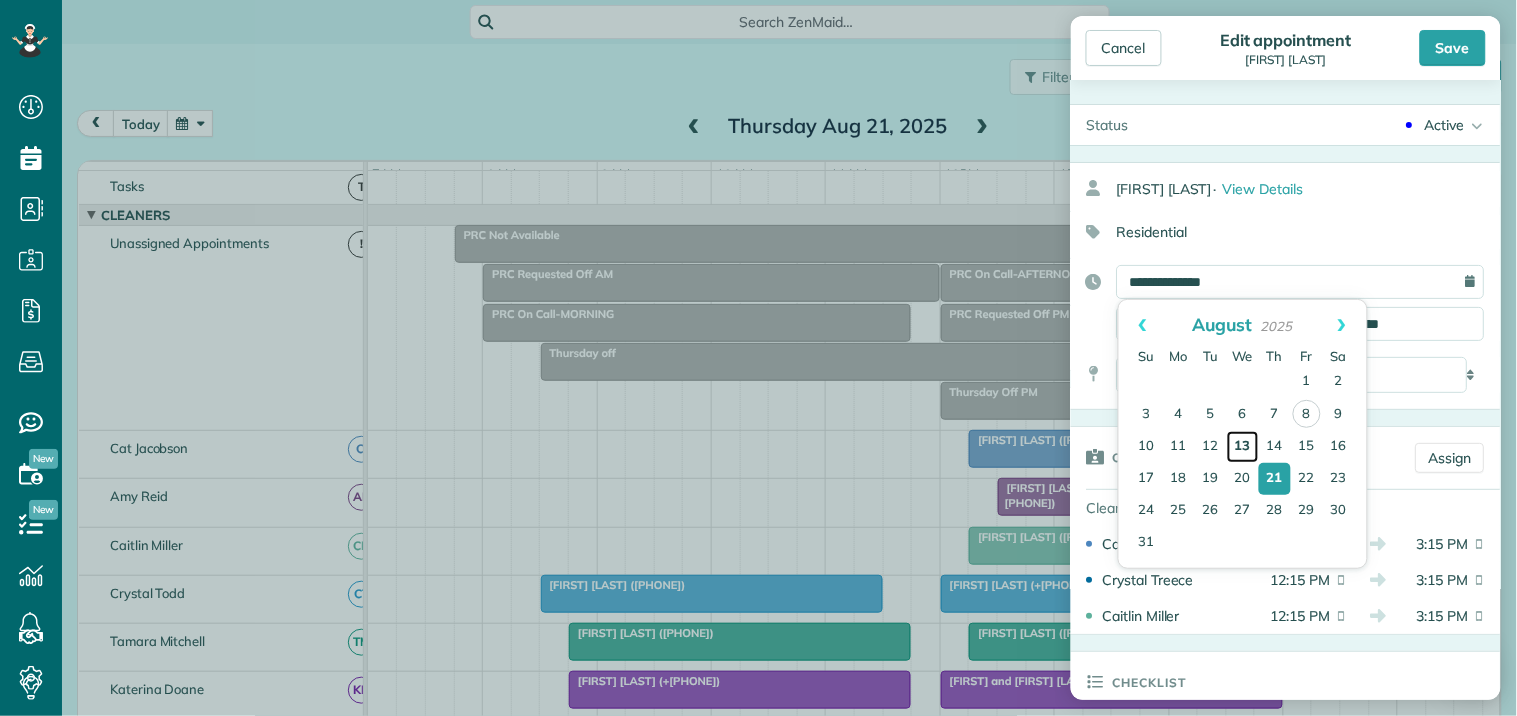click on "13" at bounding box center (1243, 447) 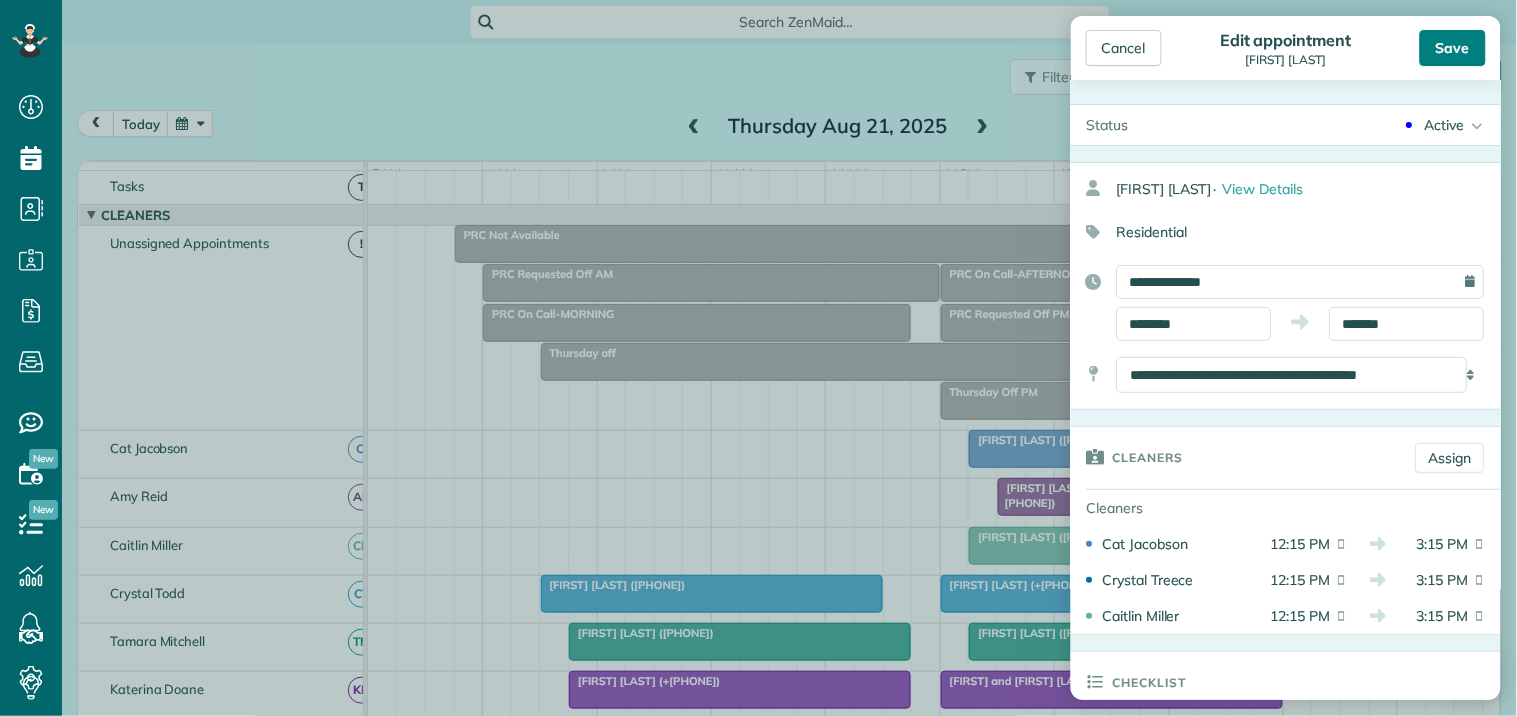 click on "Save" at bounding box center [1453, 48] 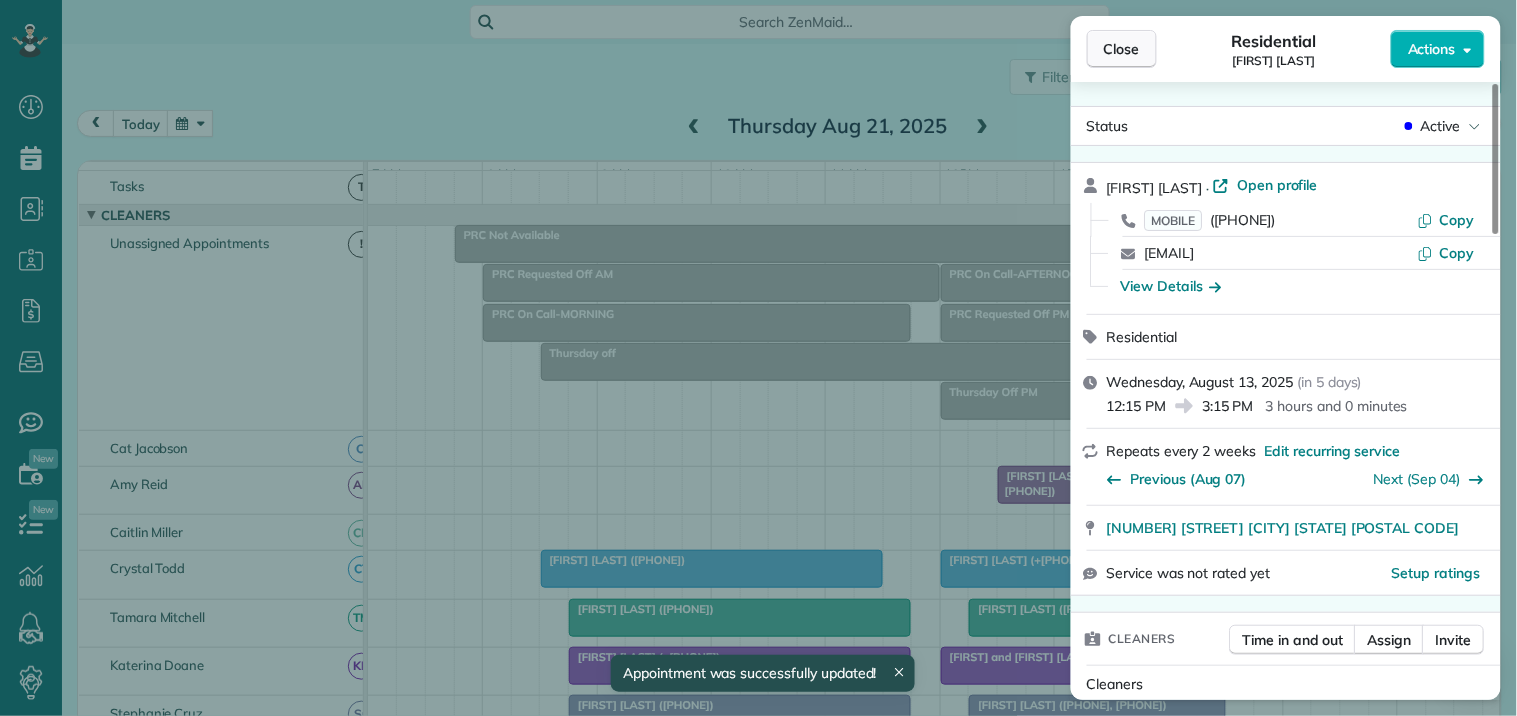 click on "Close" at bounding box center [1122, 49] 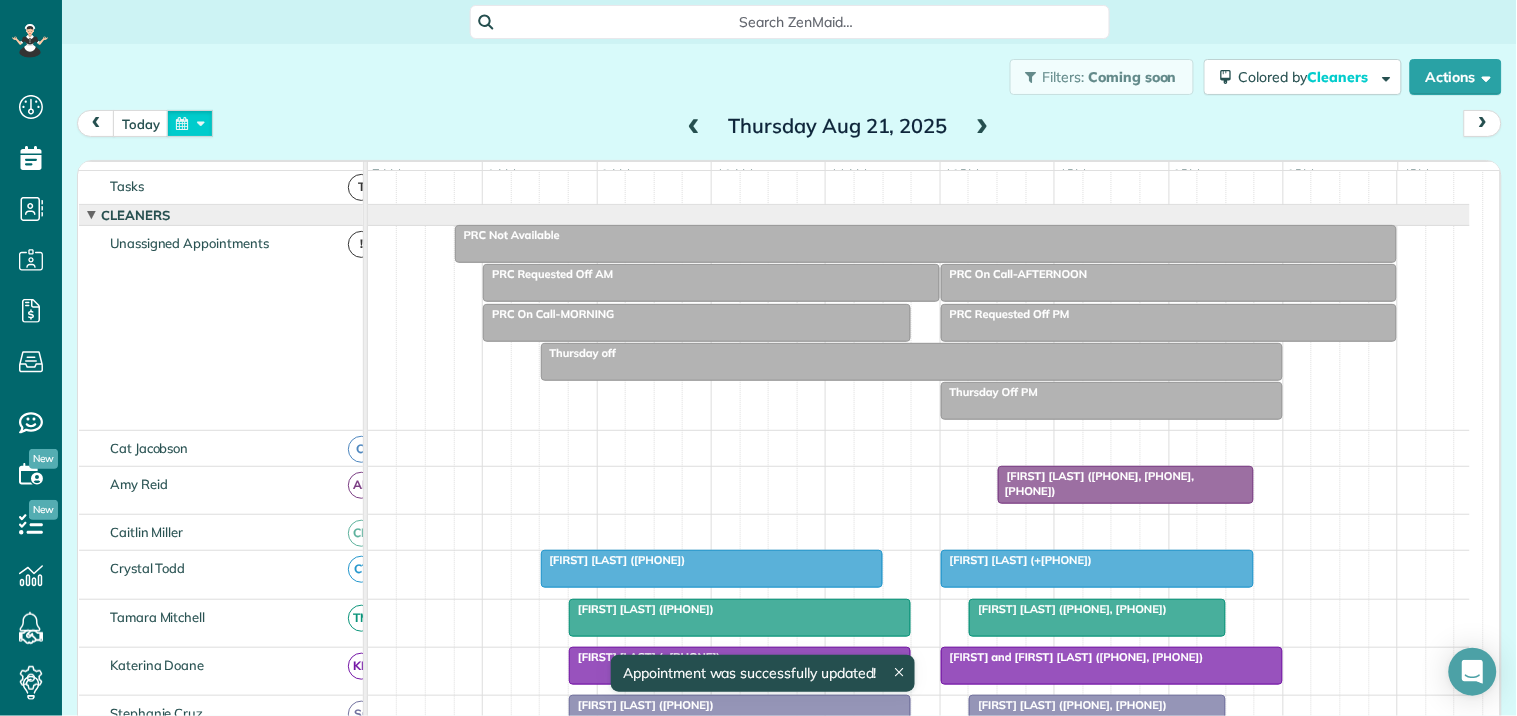 click at bounding box center [190, 123] 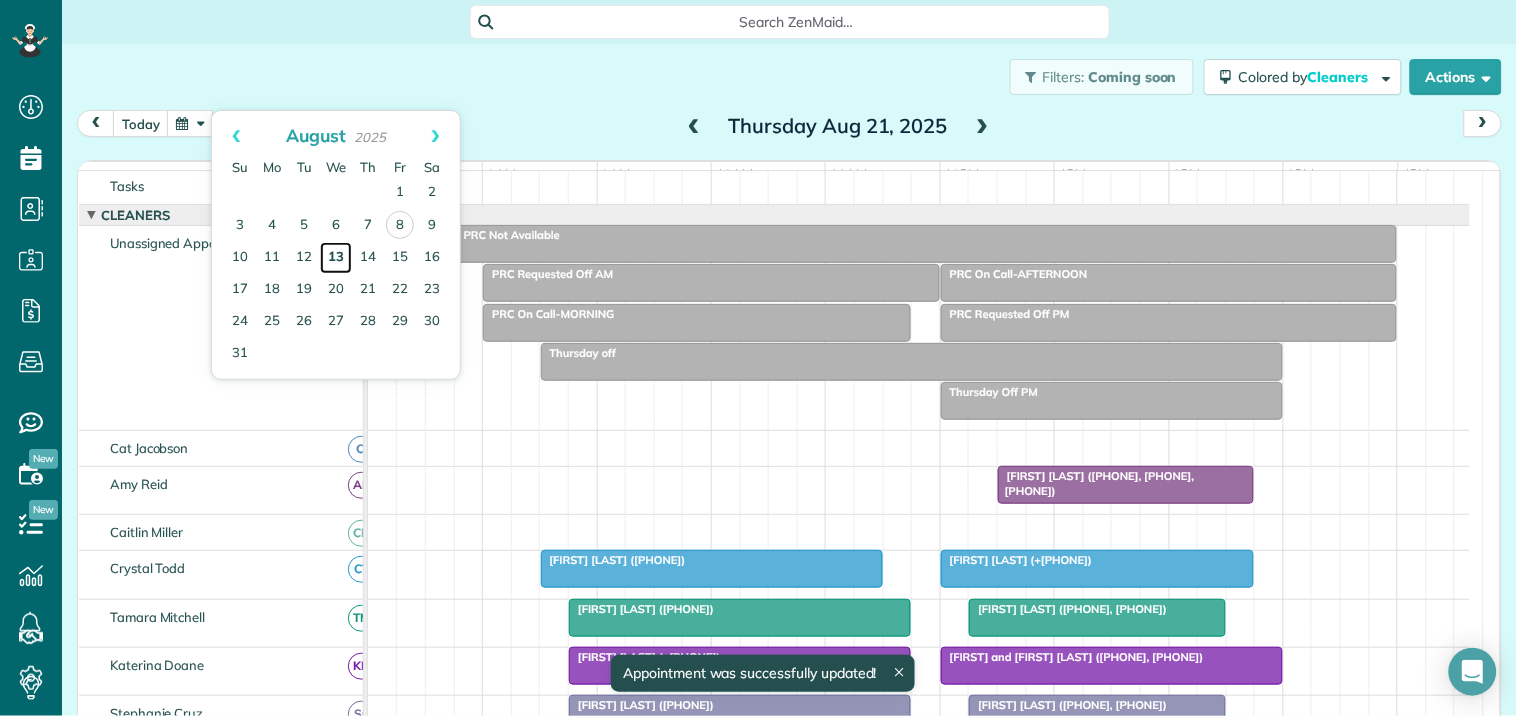 click on "13" at bounding box center [336, 258] 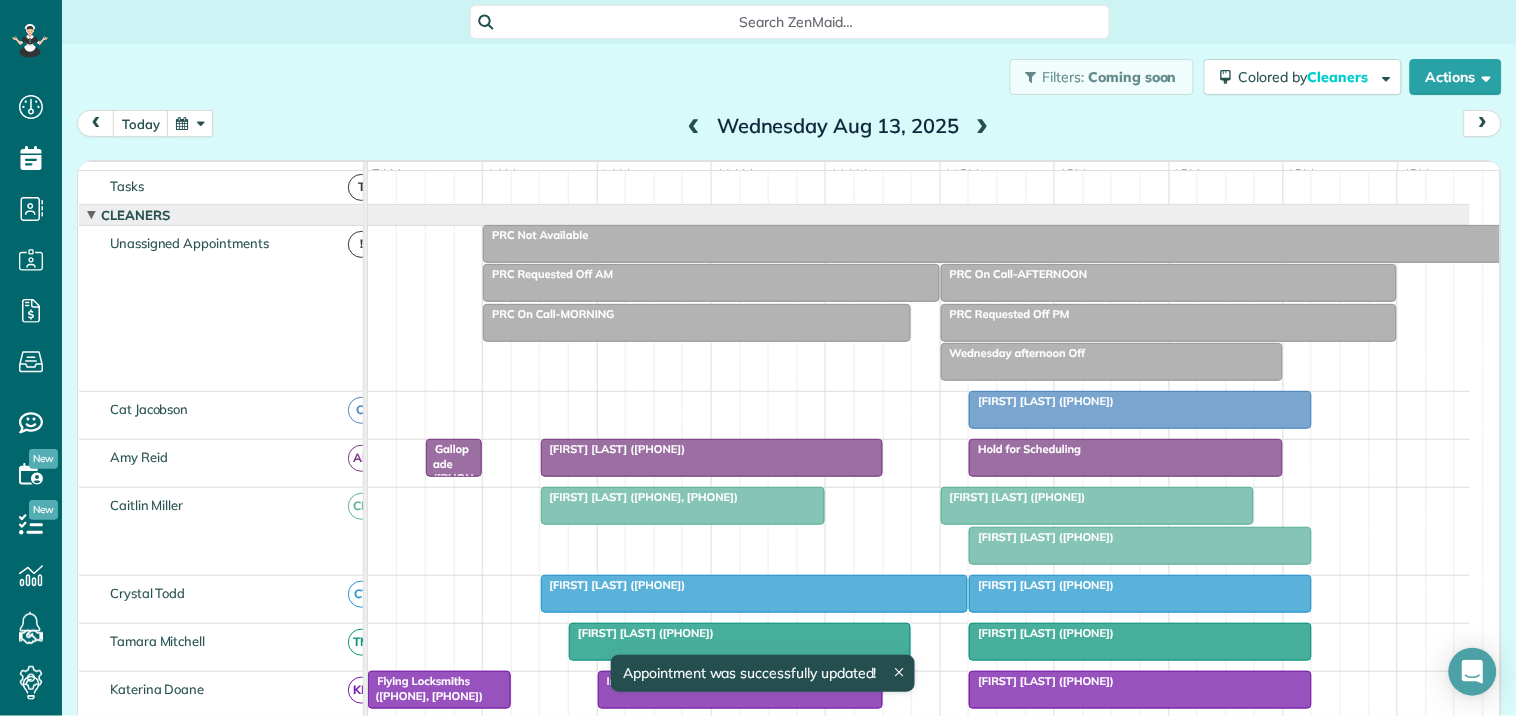 click on "Hold for Scheduling" at bounding box center (1126, 449) 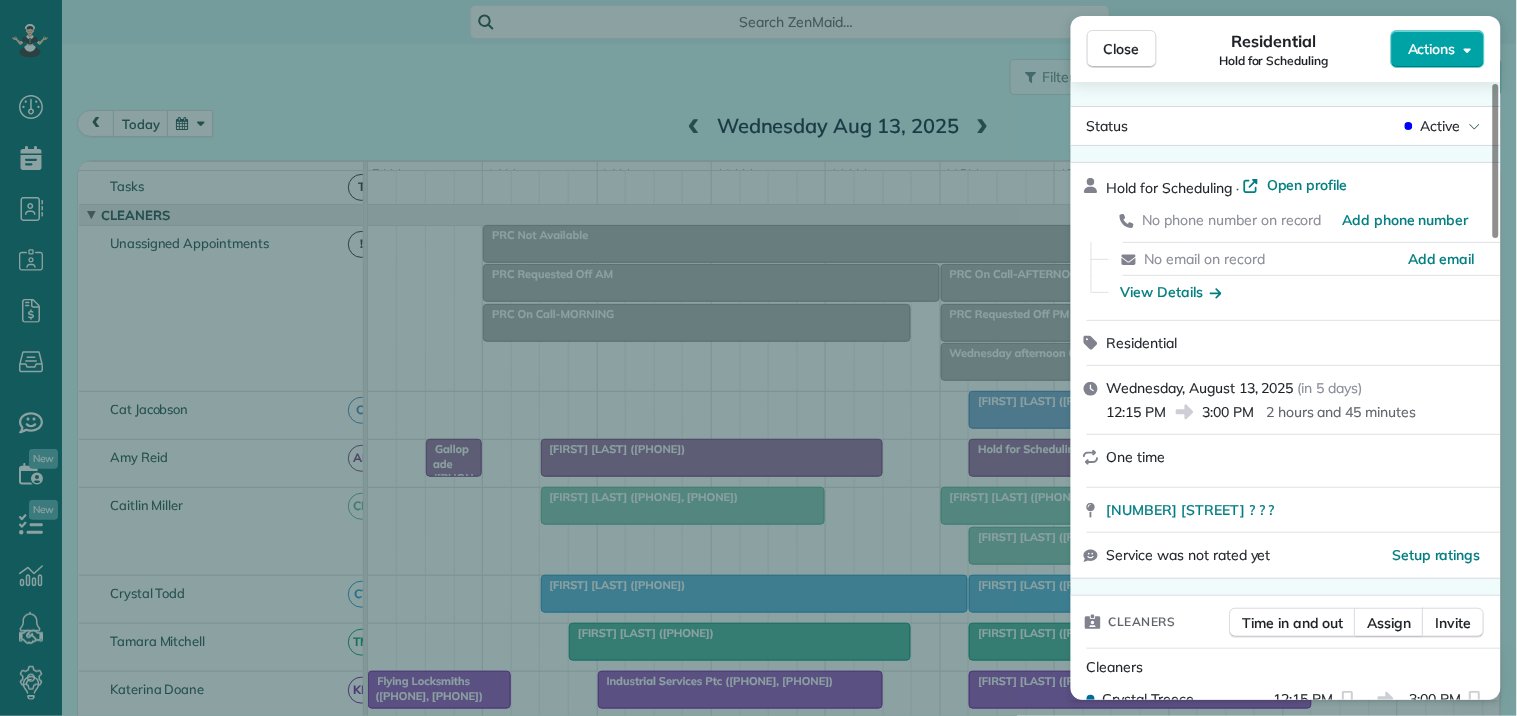 click on "Actions" at bounding box center (1432, 49) 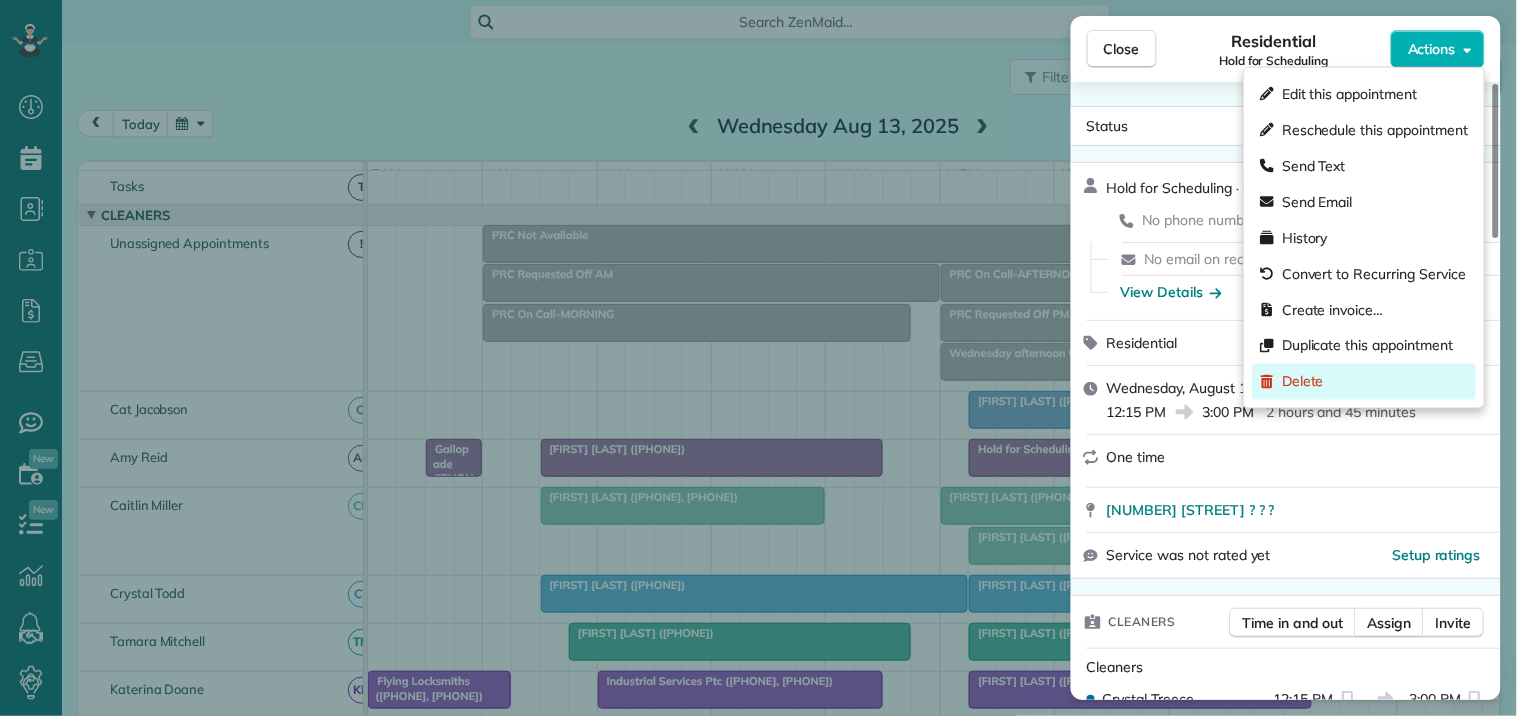 click on "Delete" at bounding box center (1303, 382) 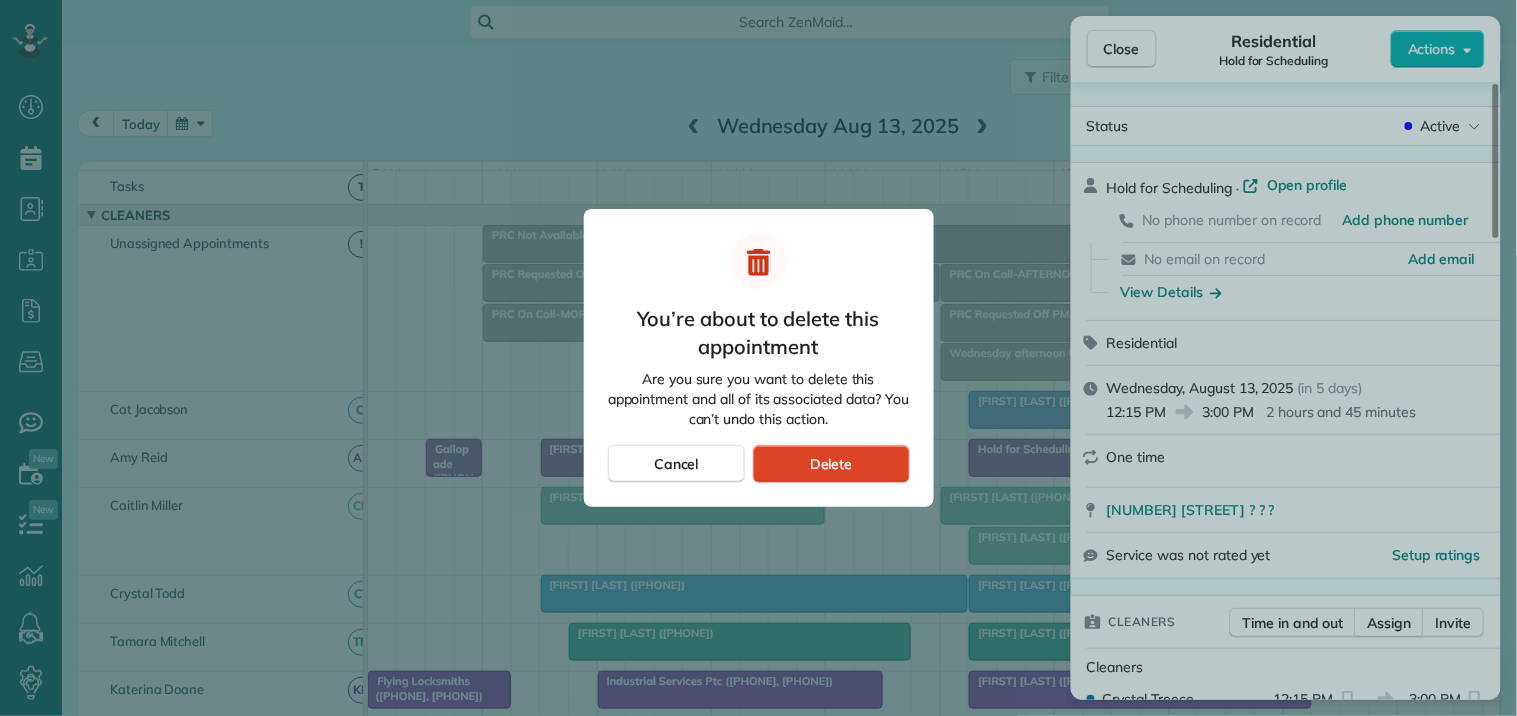 click on "Delete" at bounding box center [831, 464] 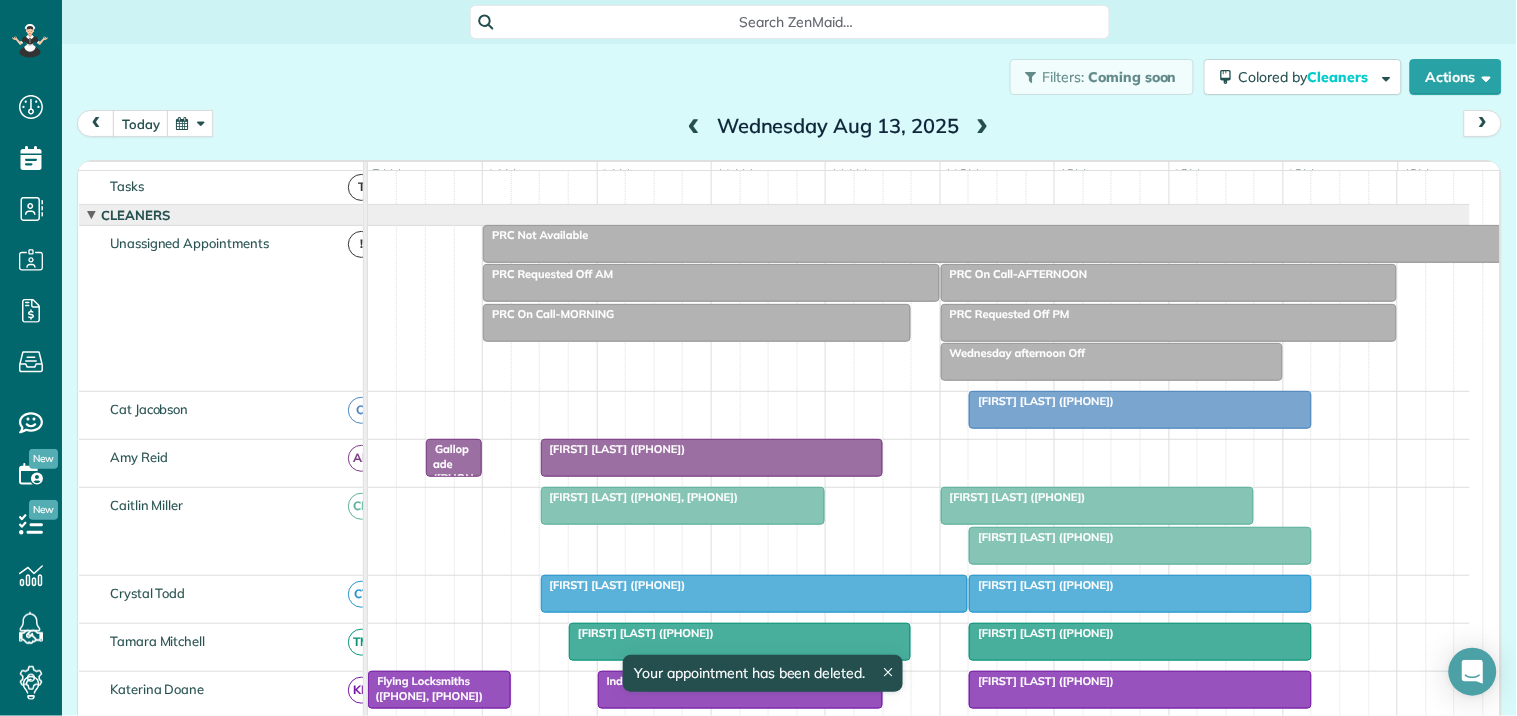 click on "[FIRST] [LAST] (+[PHONE])" at bounding box center [1140, 401] 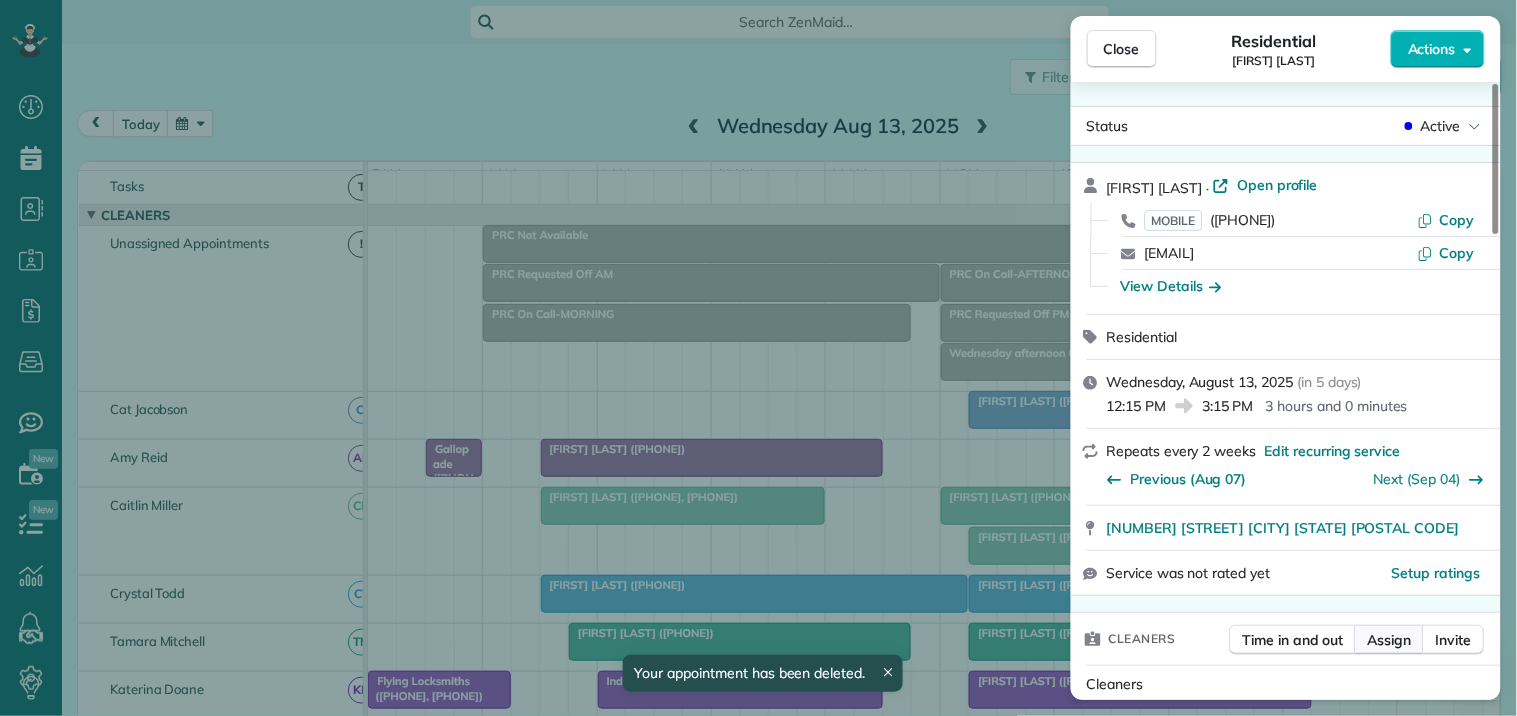 click on "Assign" at bounding box center (1390, 640) 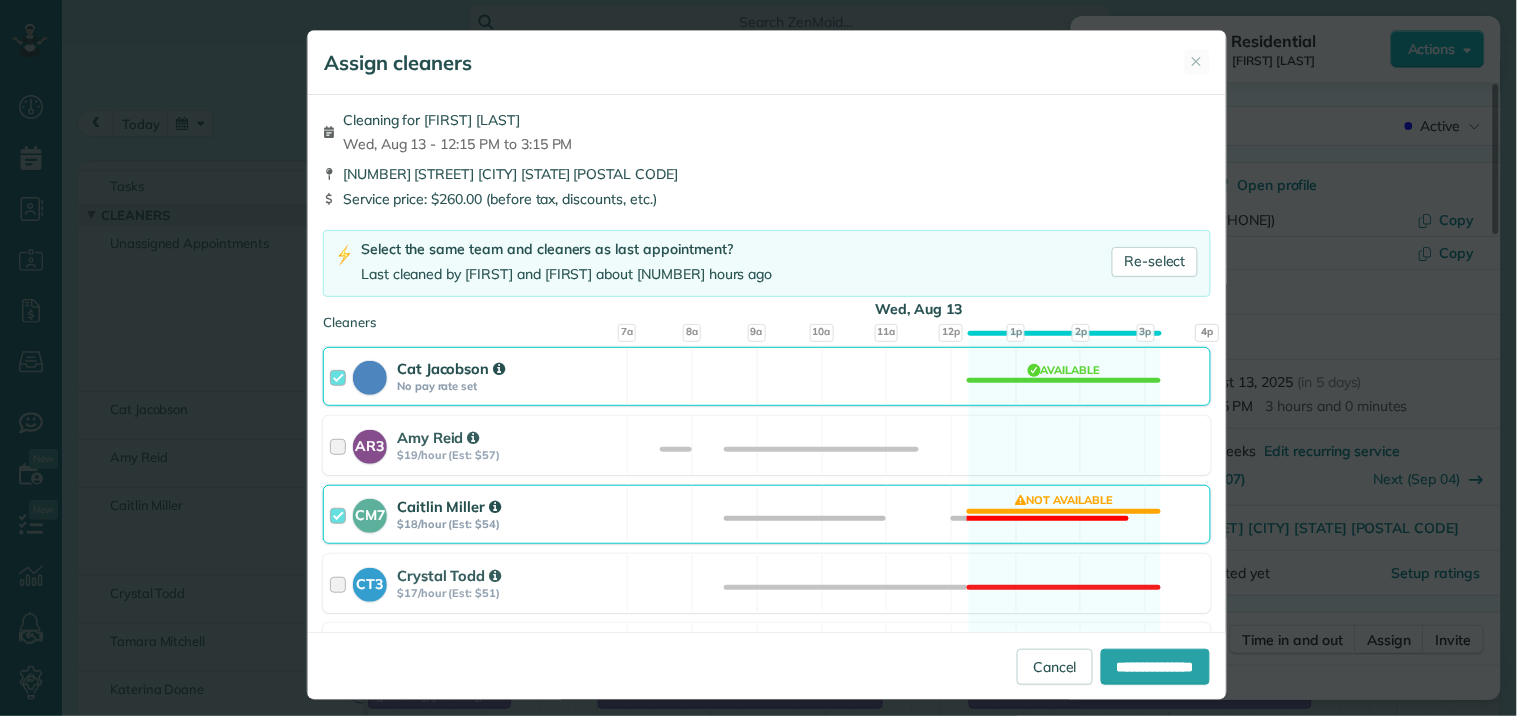 drag, startPoint x: 1035, startPoint y: 447, endPoint x: 1050, endPoint y: 371, distance: 77.46612 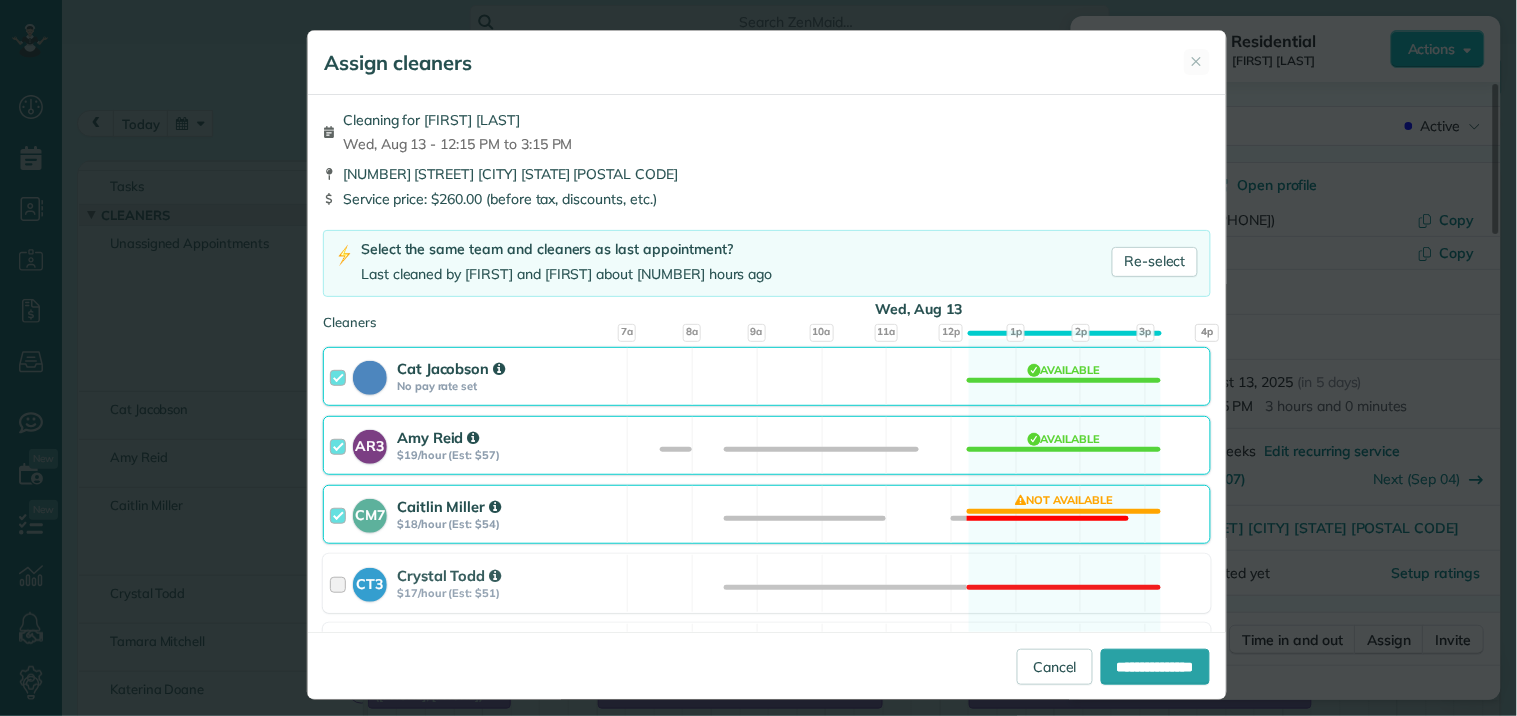click on "Cat Jacobson
No pay rate set
Available" at bounding box center (767, 376) 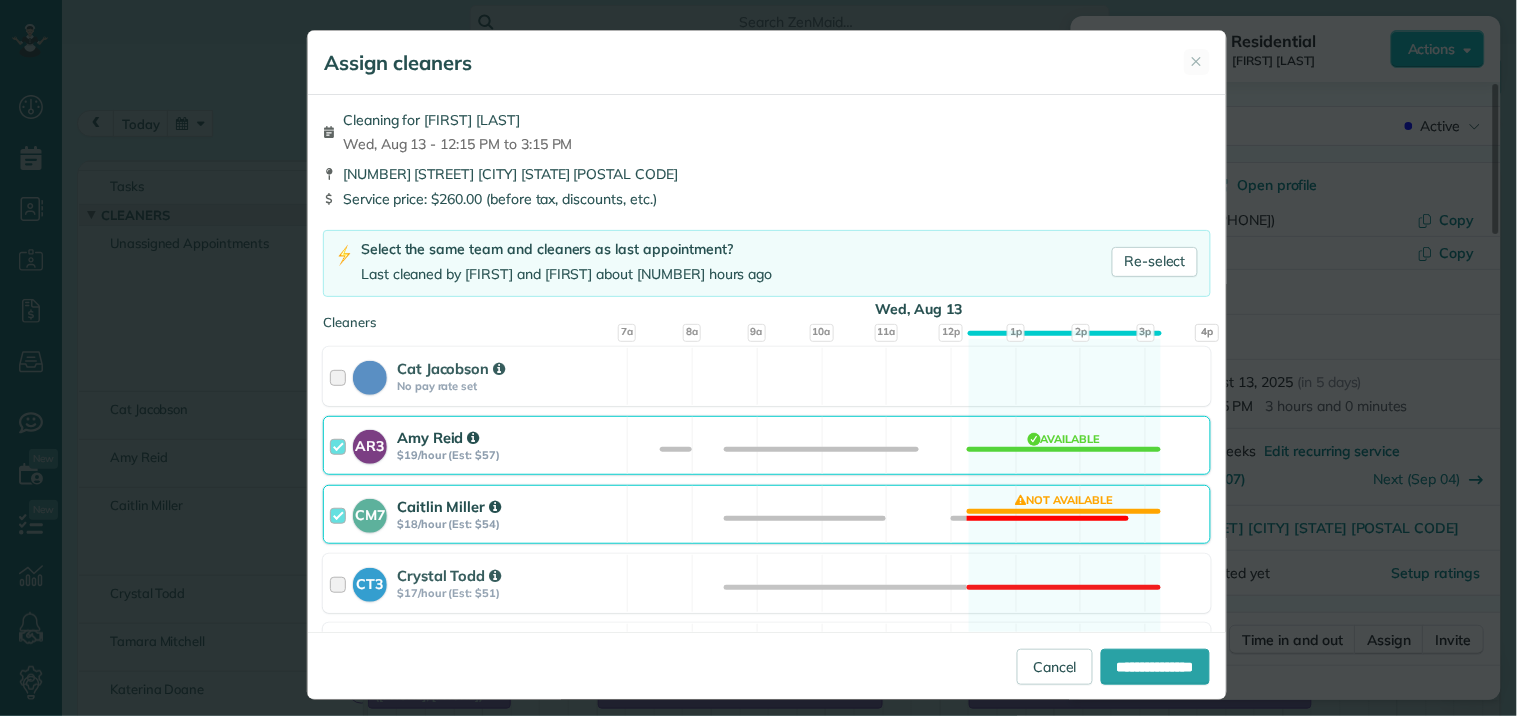 click on "CM7
Caitlin Miller
$18/hour (Est: $54)
Not available" at bounding box center [767, 514] 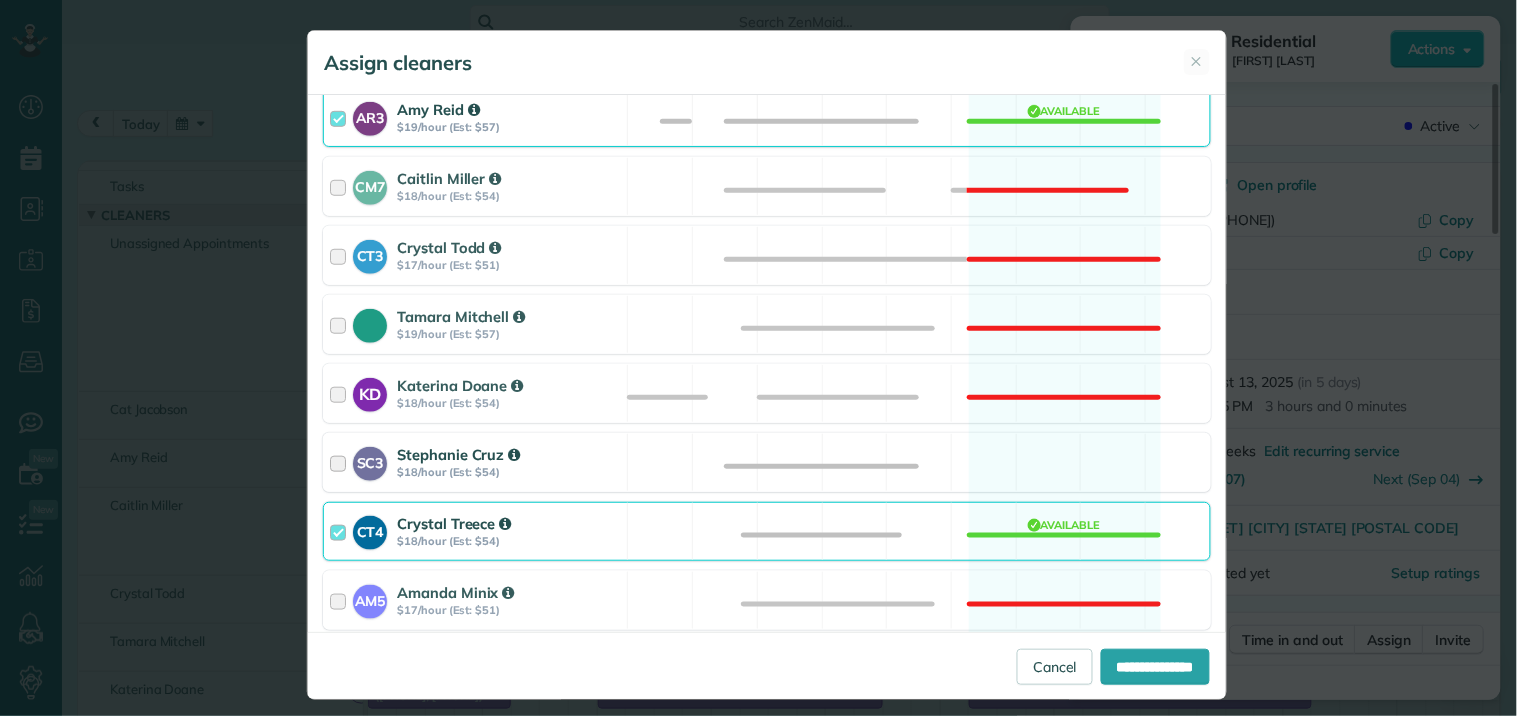 scroll, scrollTop: 333, scrollLeft: 0, axis: vertical 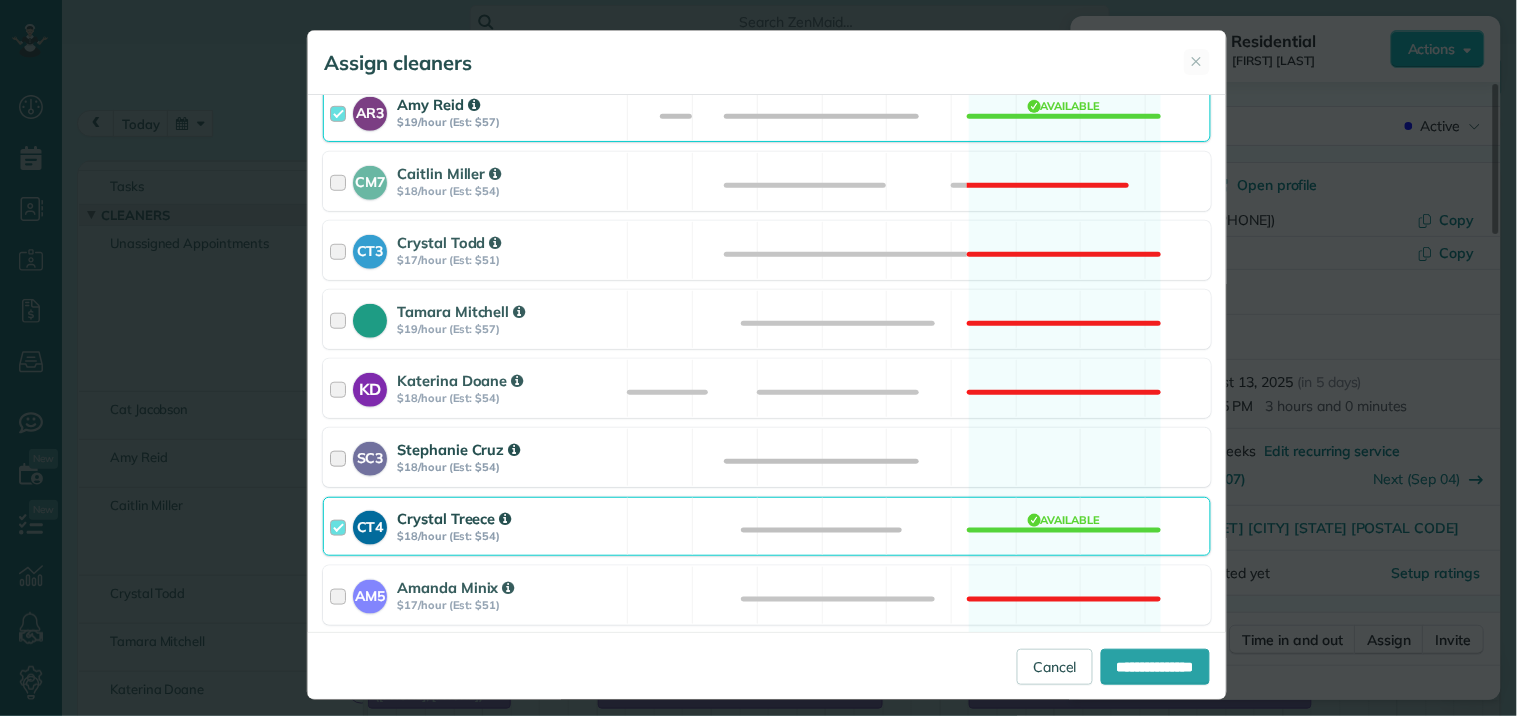 click on "SC3
Stephanie Cruz
$18/hour (Est: $54)
Available" at bounding box center (767, 457) 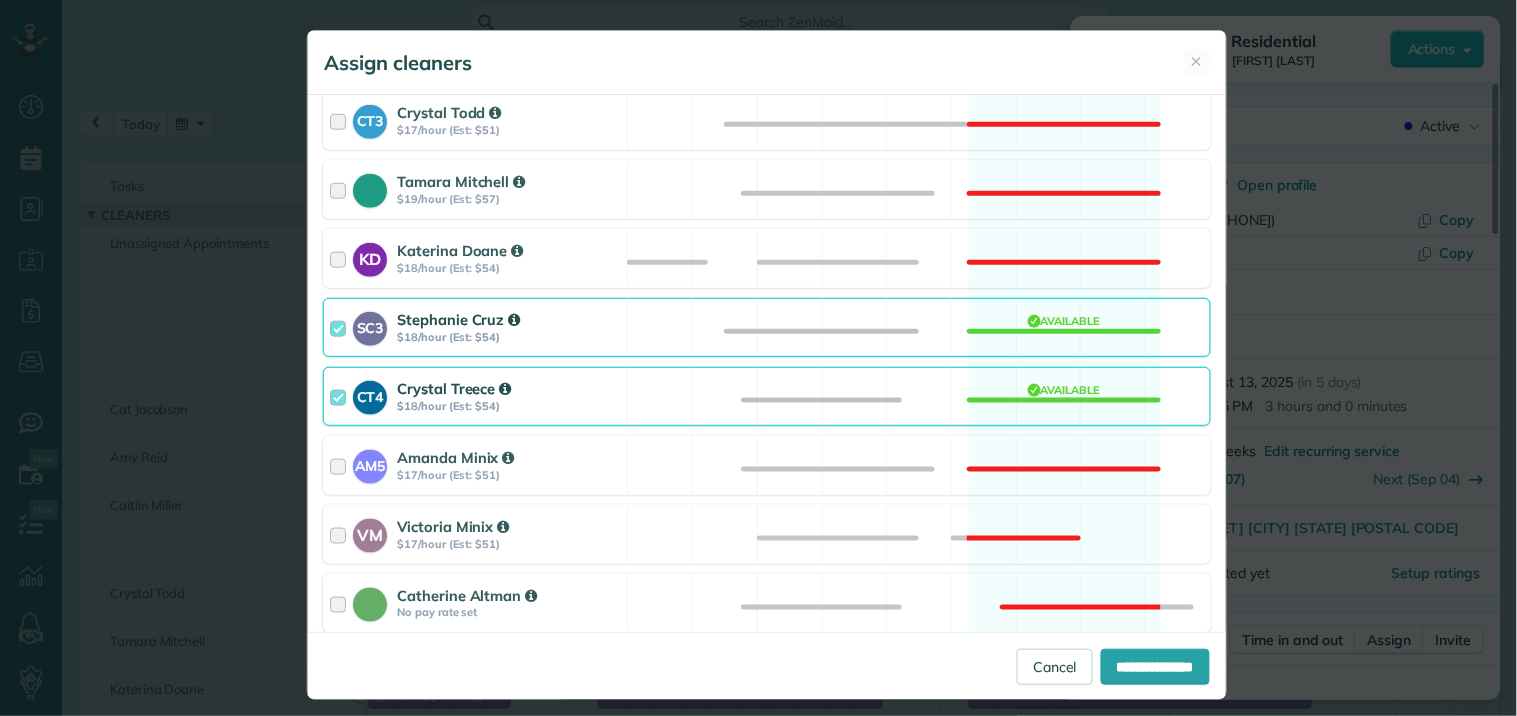 scroll, scrollTop: 555, scrollLeft: 0, axis: vertical 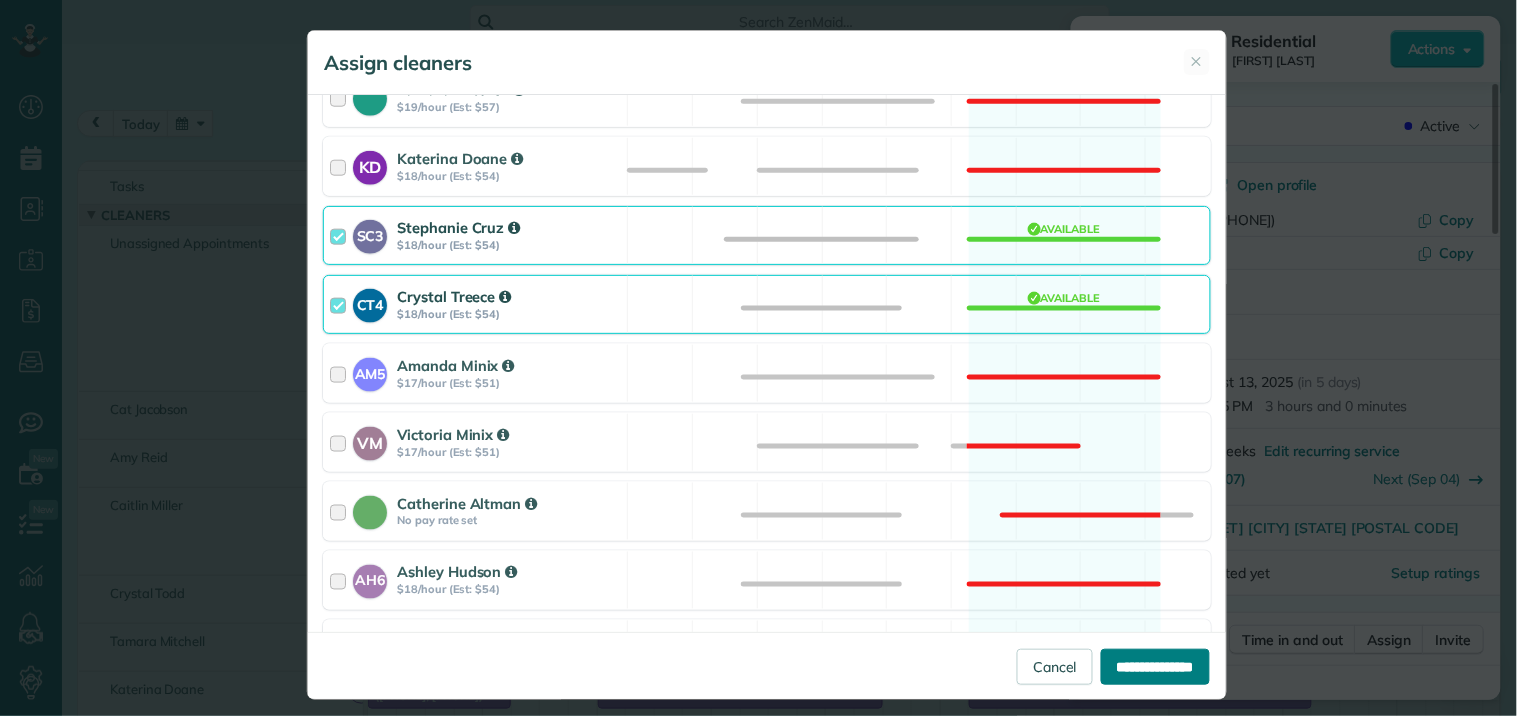 click on "**********" at bounding box center [1155, 667] 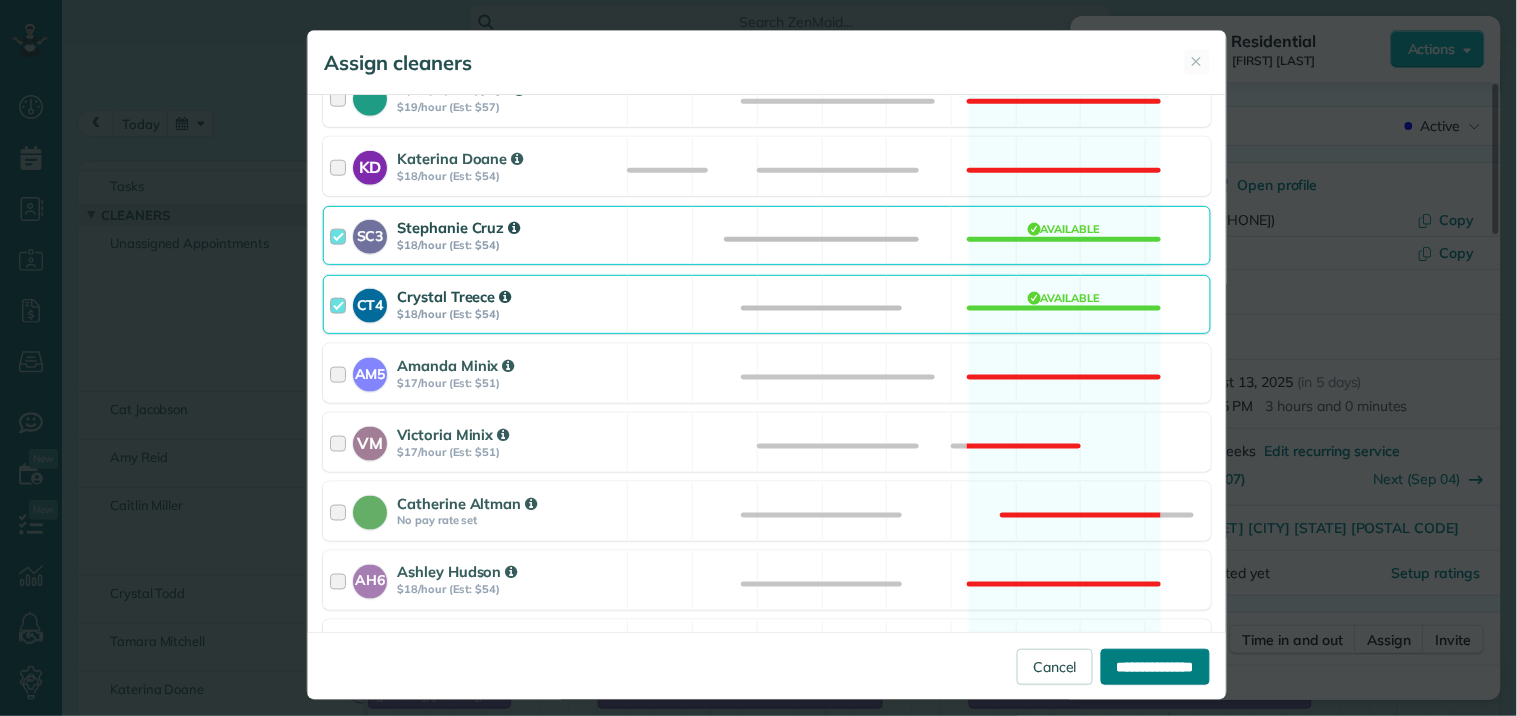 type on "**********" 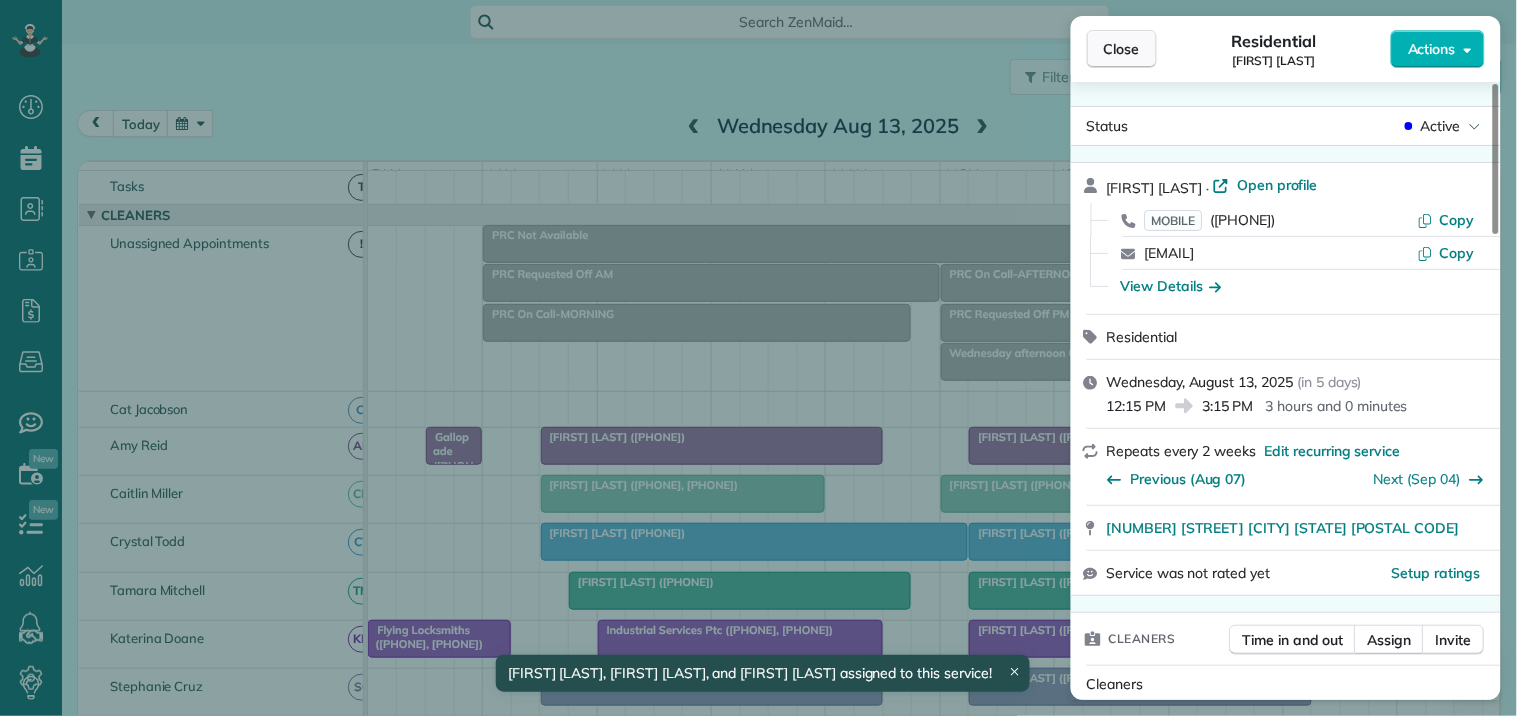 click on "Close" at bounding box center [1122, 49] 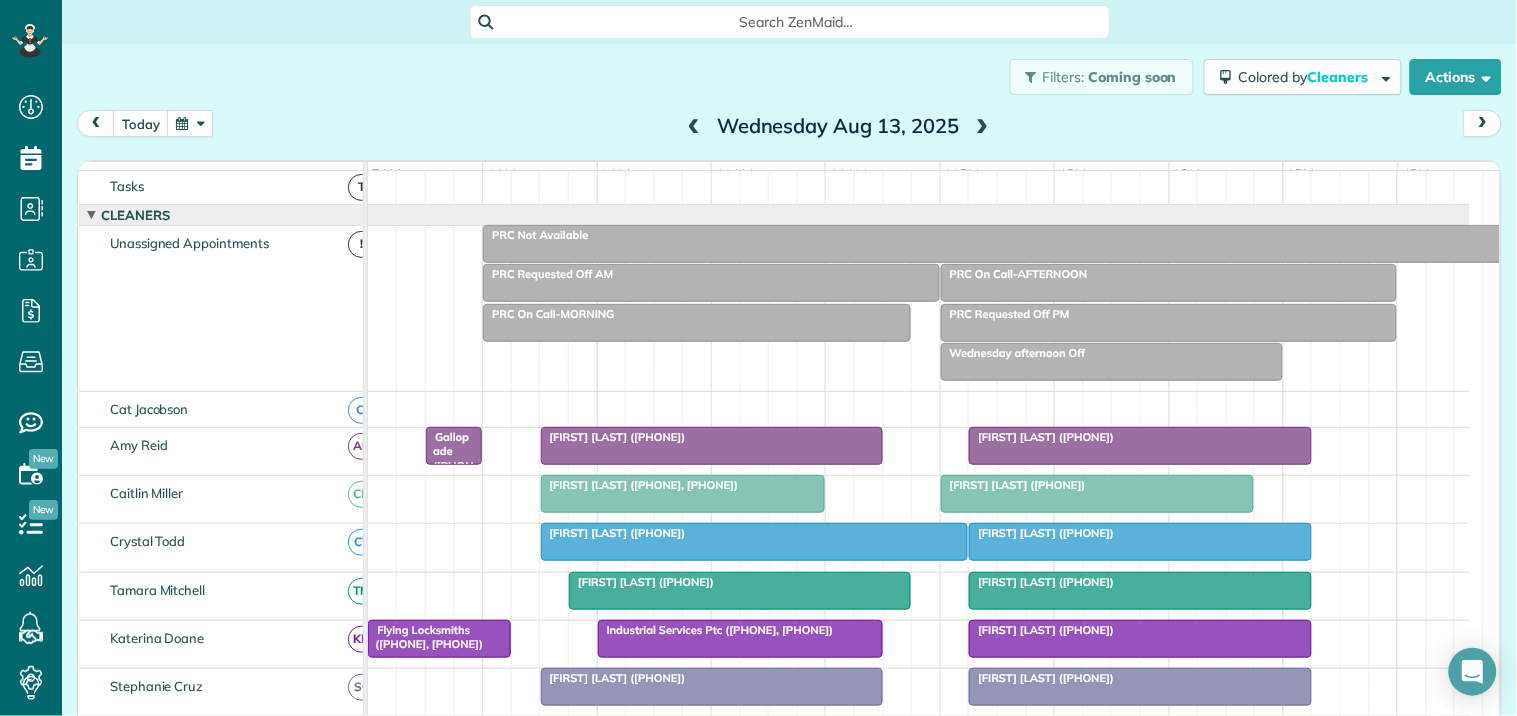 scroll, scrollTop: 246, scrollLeft: 0, axis: vertical 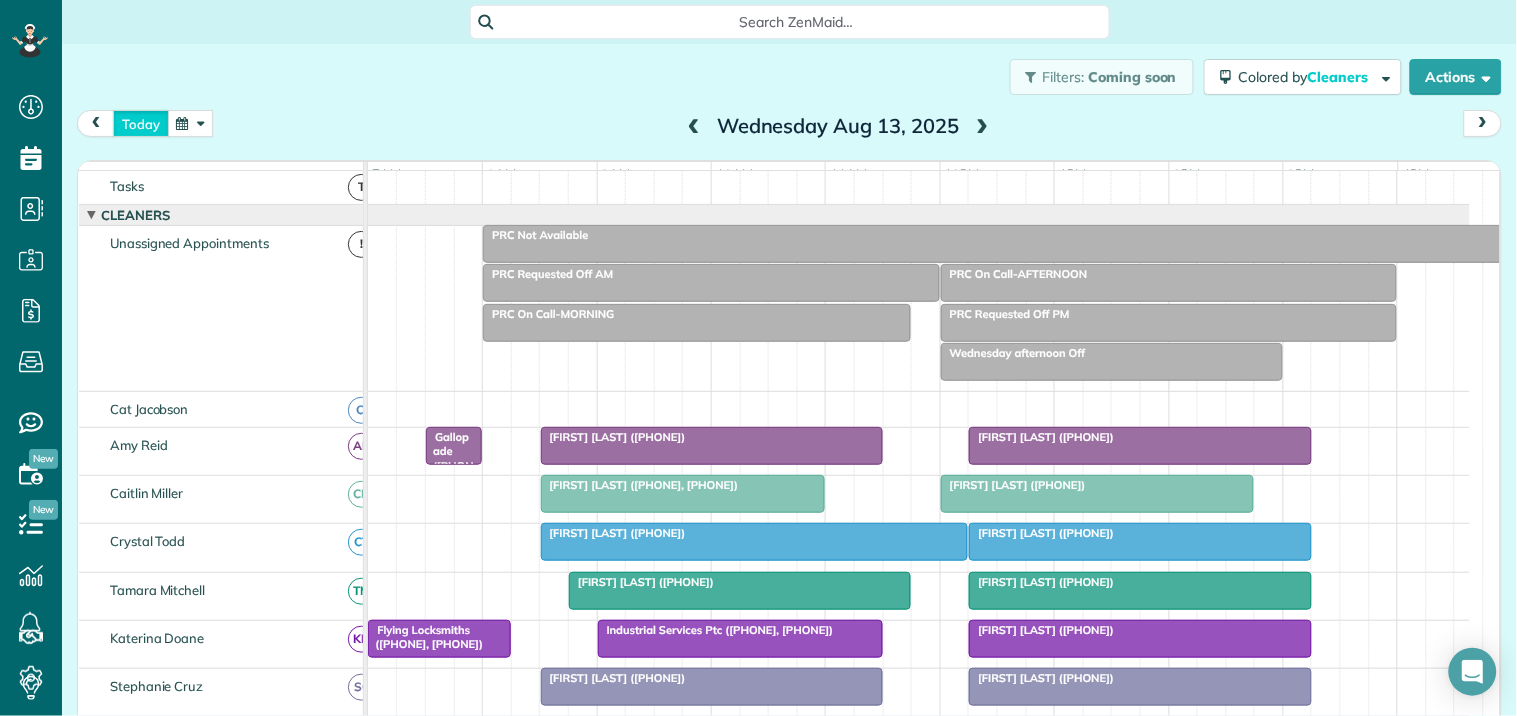 click on "today" at bounding box center (141, 123) 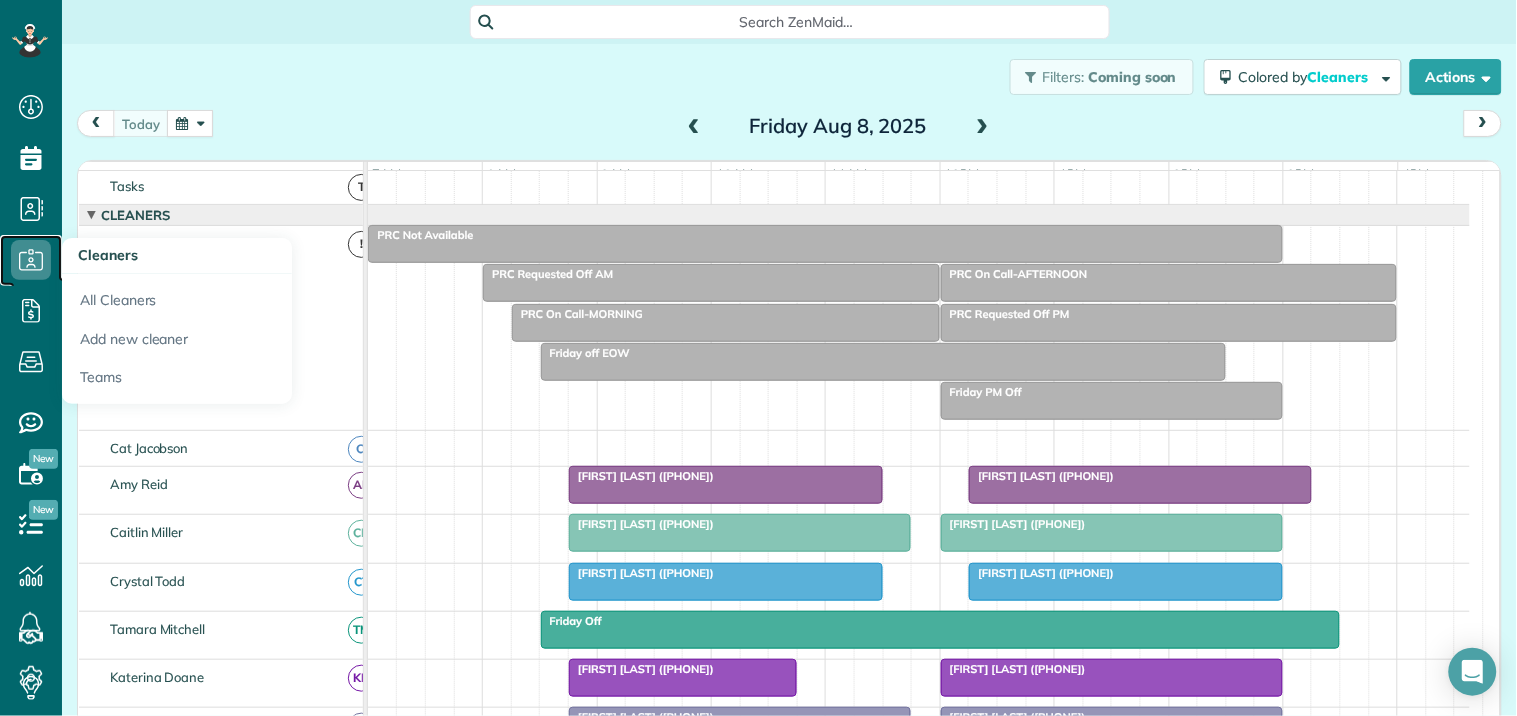 click 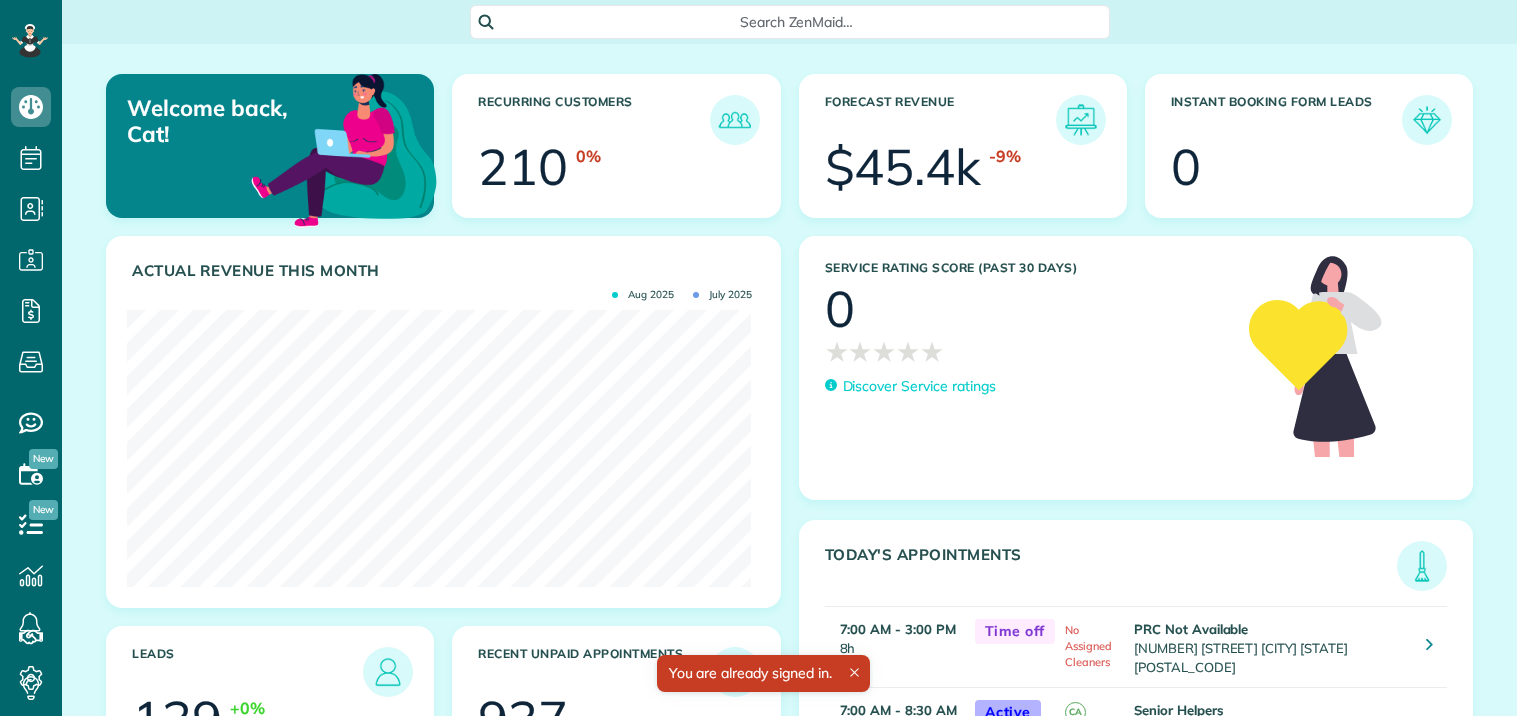 scroll, scrollTop: 0, scrollLeft: 0, axis: both 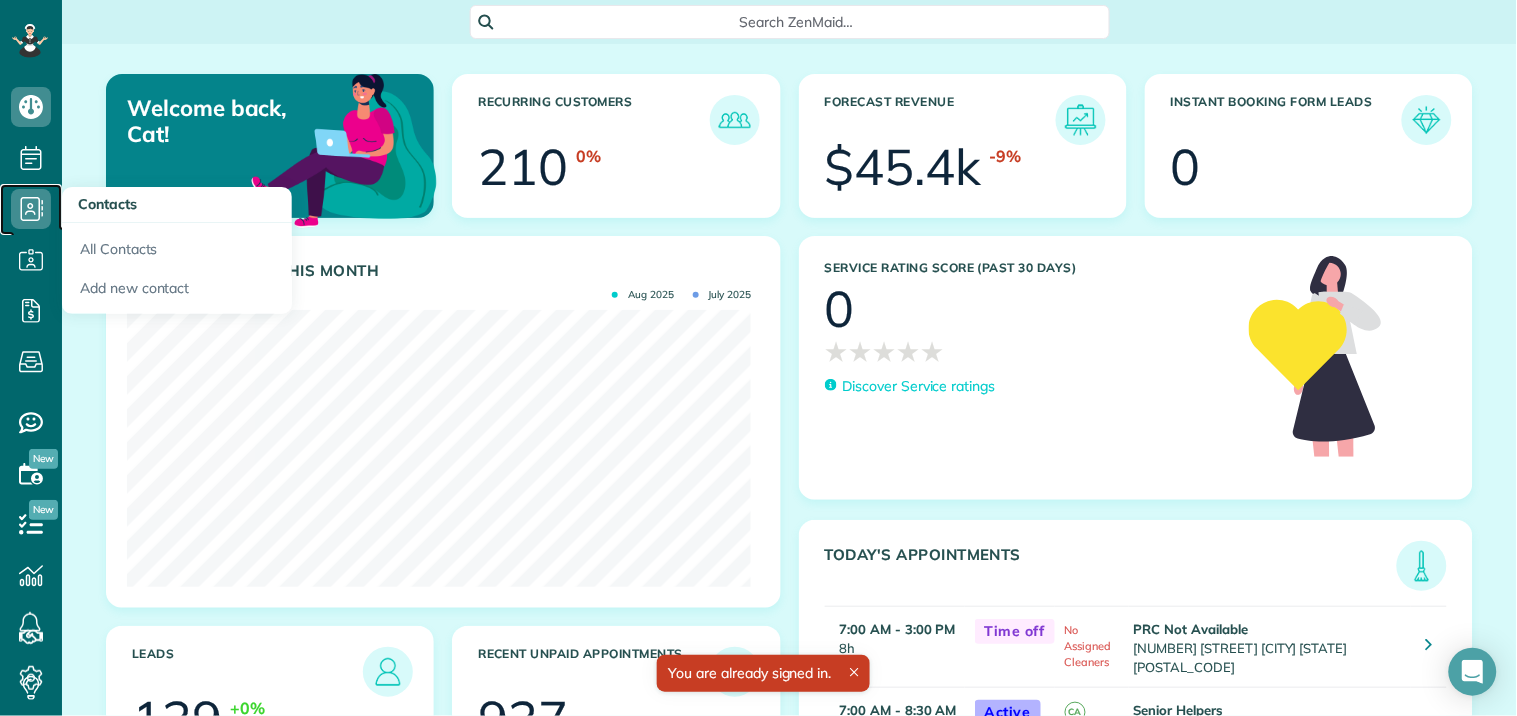 click 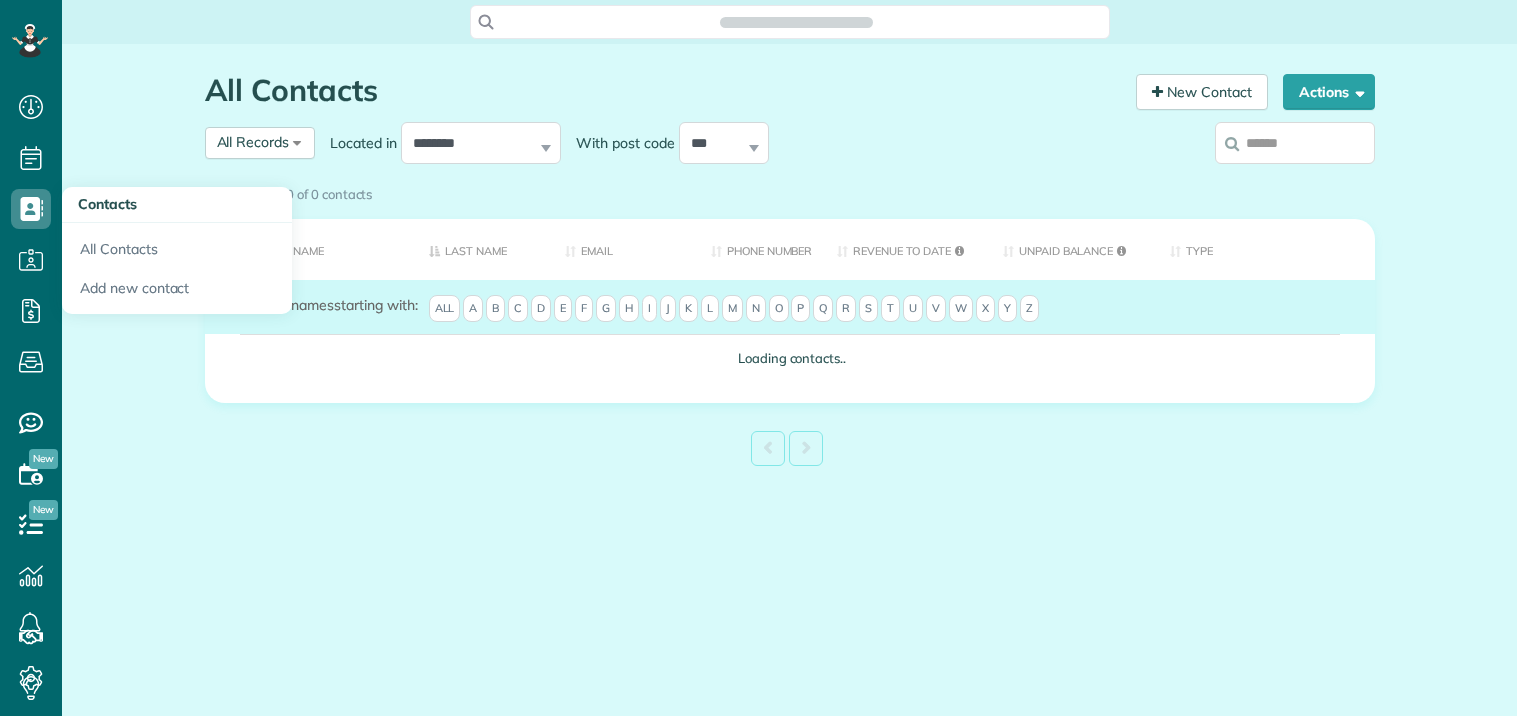 scroll, scrollTop: 0, scrollLeft: 0, axis: both 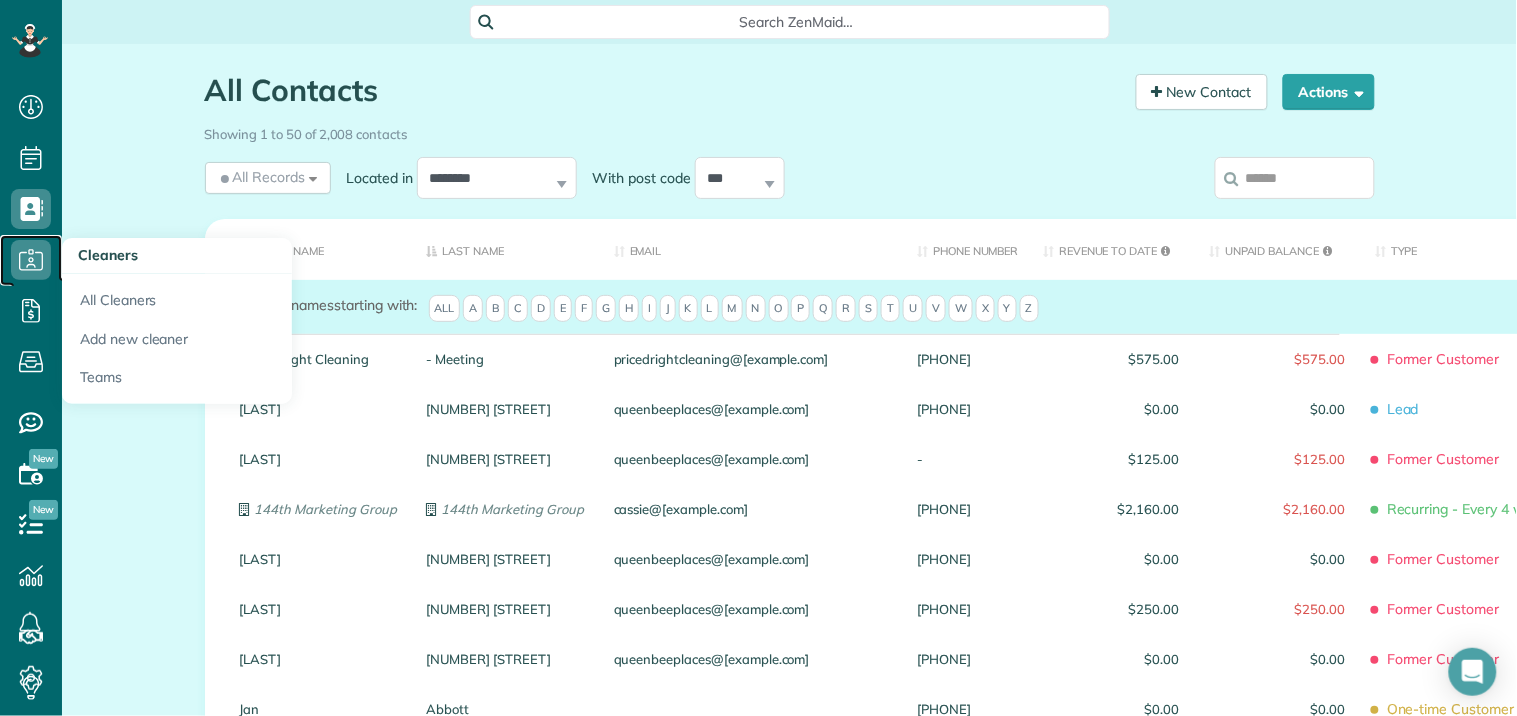 click 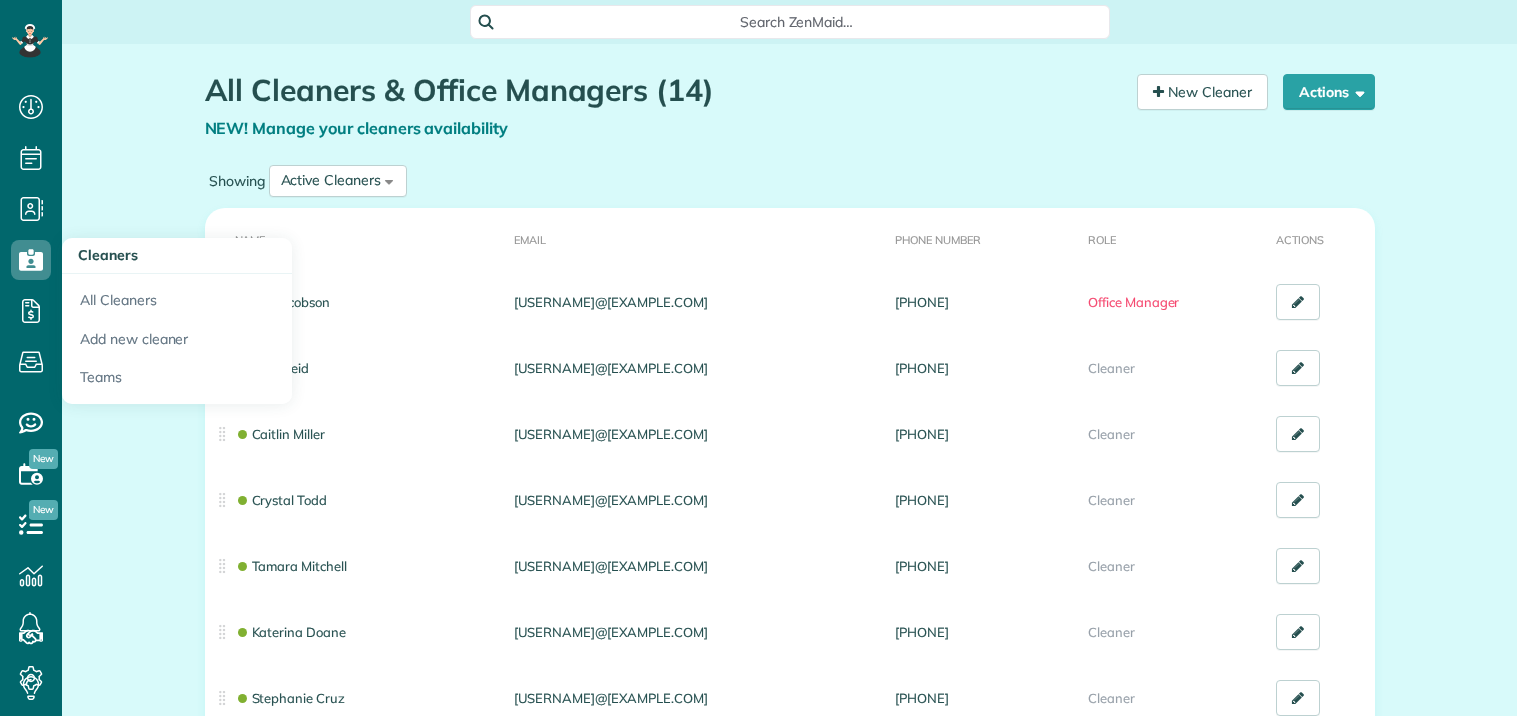 scroll, scrollTop: 0, scrollLeft: 0, axis: both 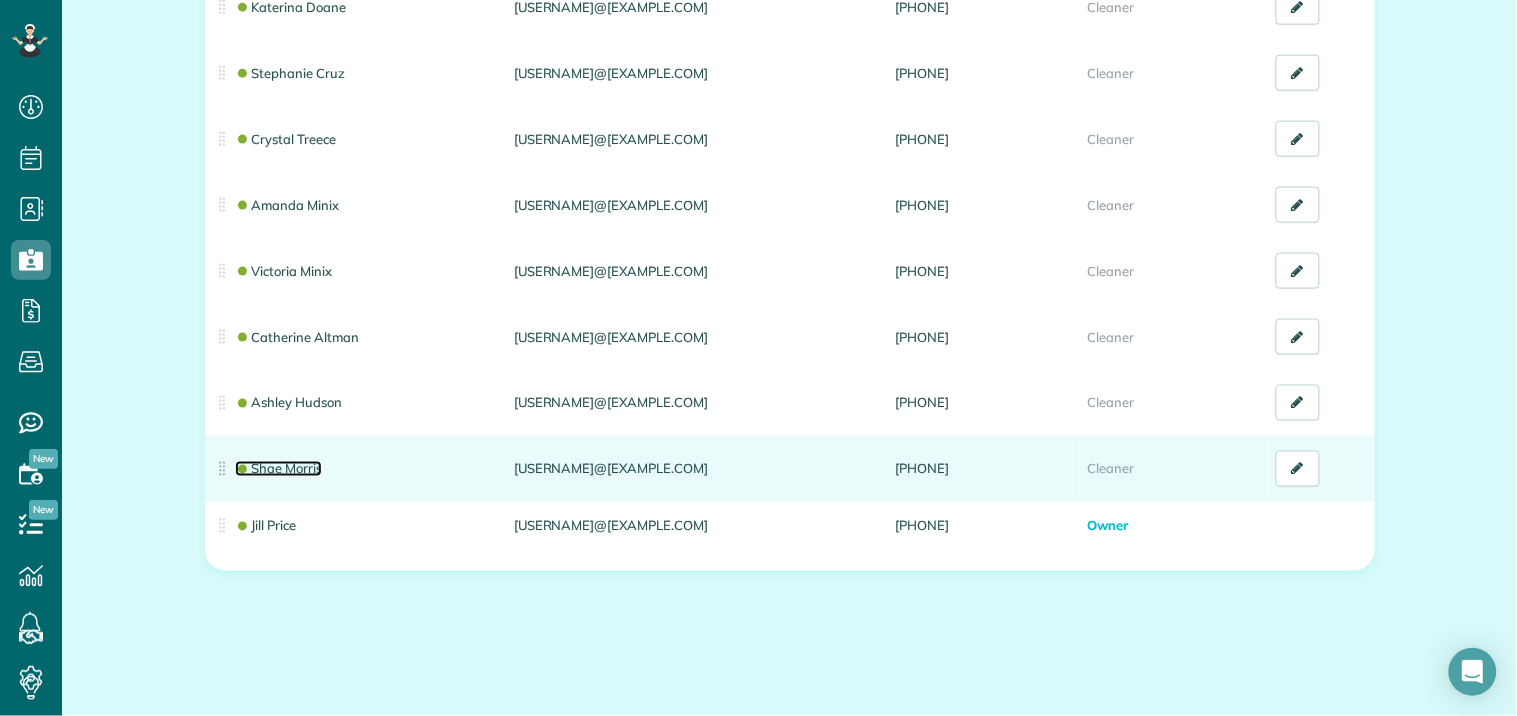 click on "Shae Morris" at bounding box center (279, 469) 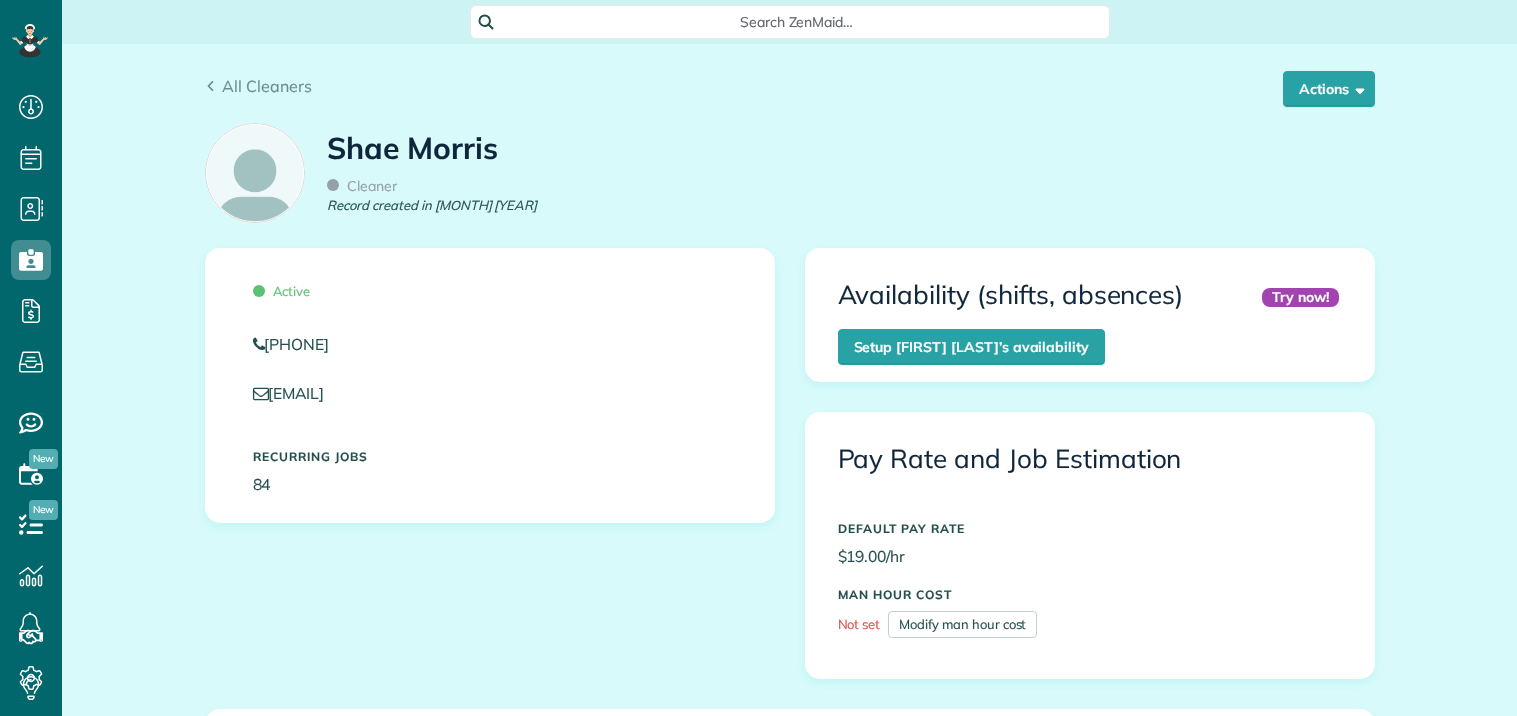 scroll, scrollTop: 0, scrollLeft: 0, axis: both 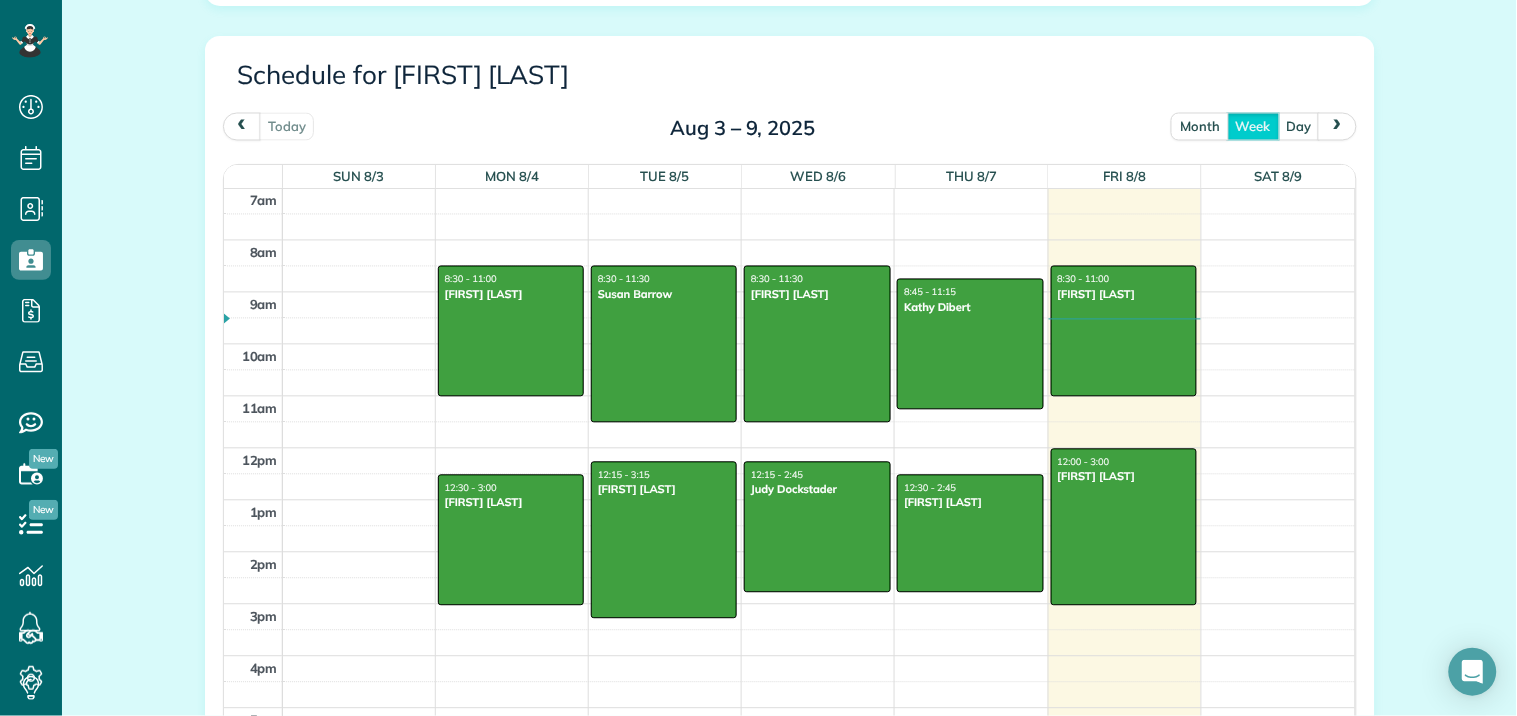 click on "month" at bounding box center [1200, 126] 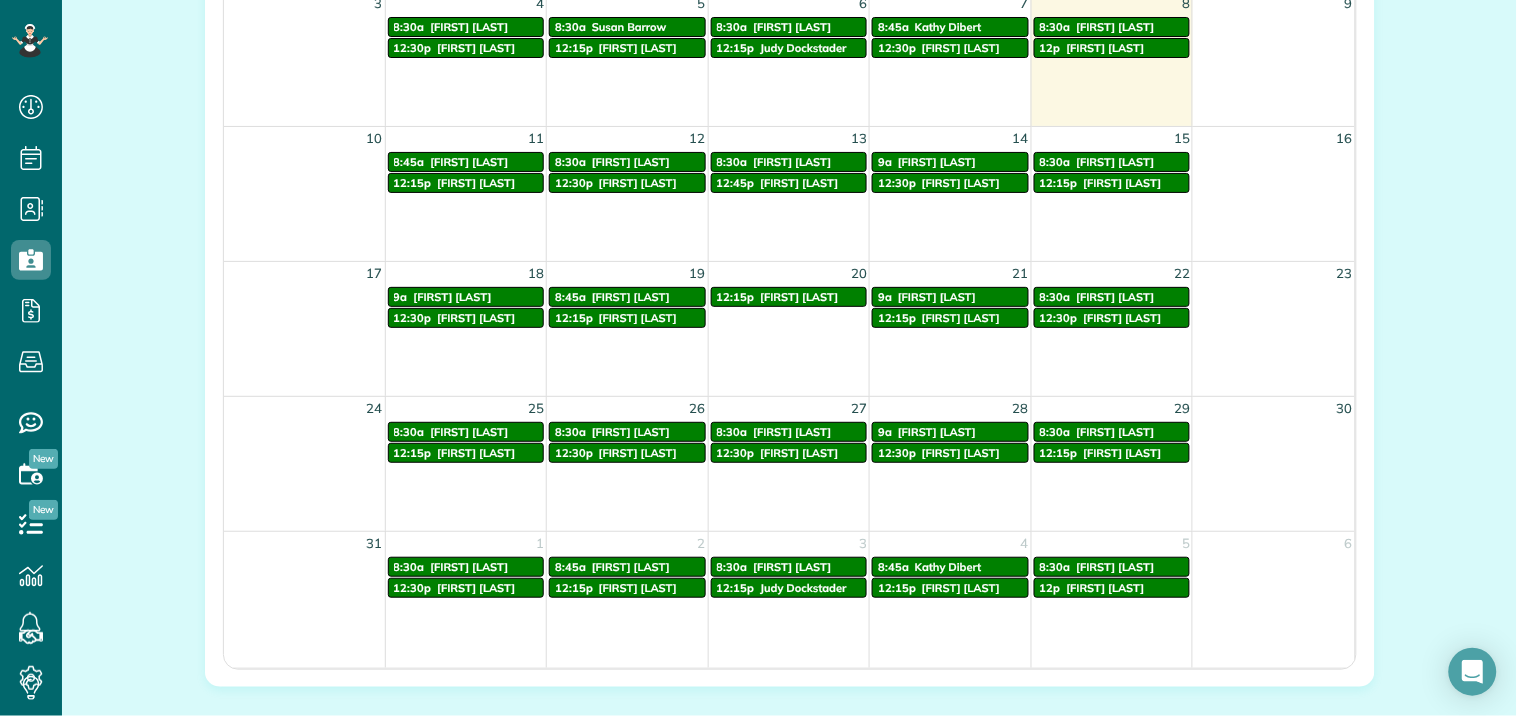 scroll, scrollTop: 1222, scrollLeft: 0, axis: vertical 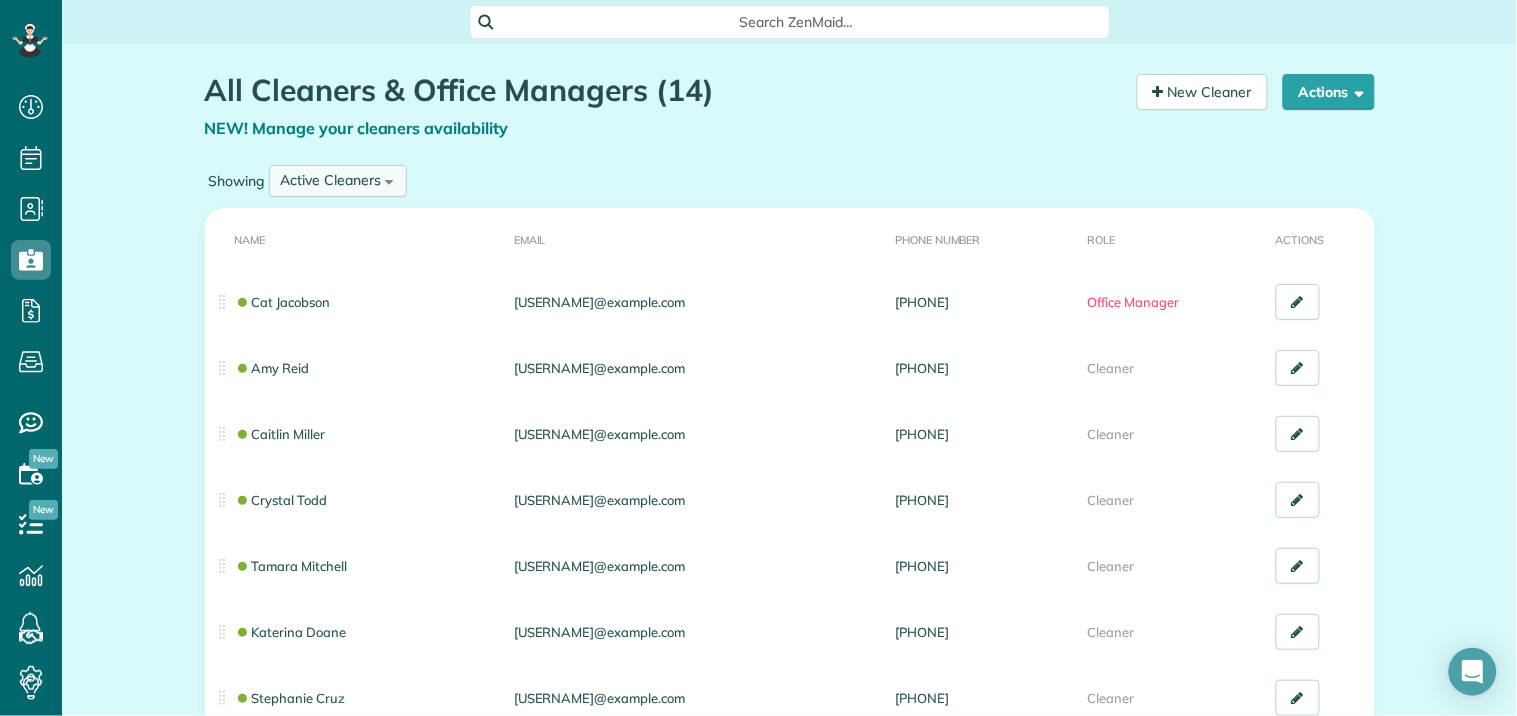 click on "Active Cleaners
All Cleaners
Active Cleaners
Inactive Cleaners" at bounding box center (338, 181) 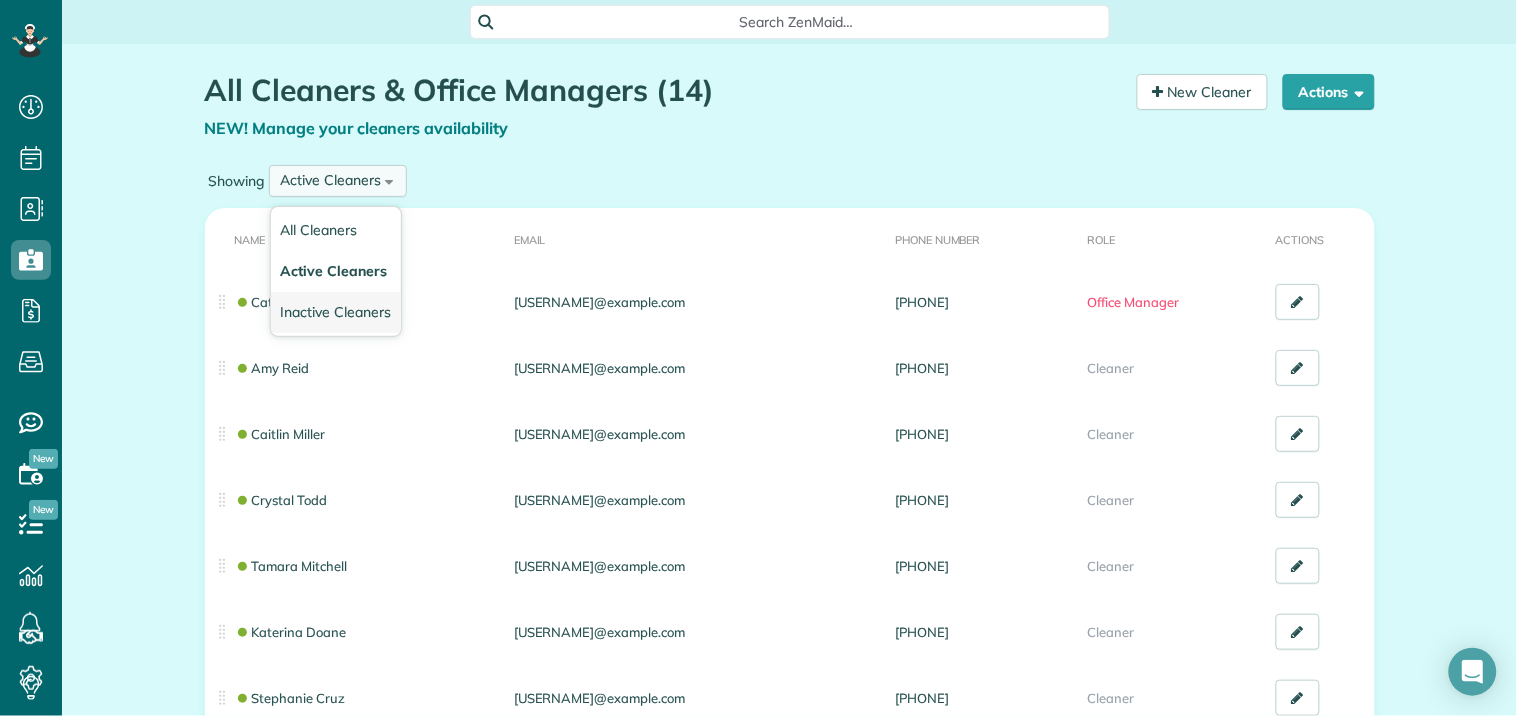 click on "Inactive Cleaners" at bounding box center (336, 312) 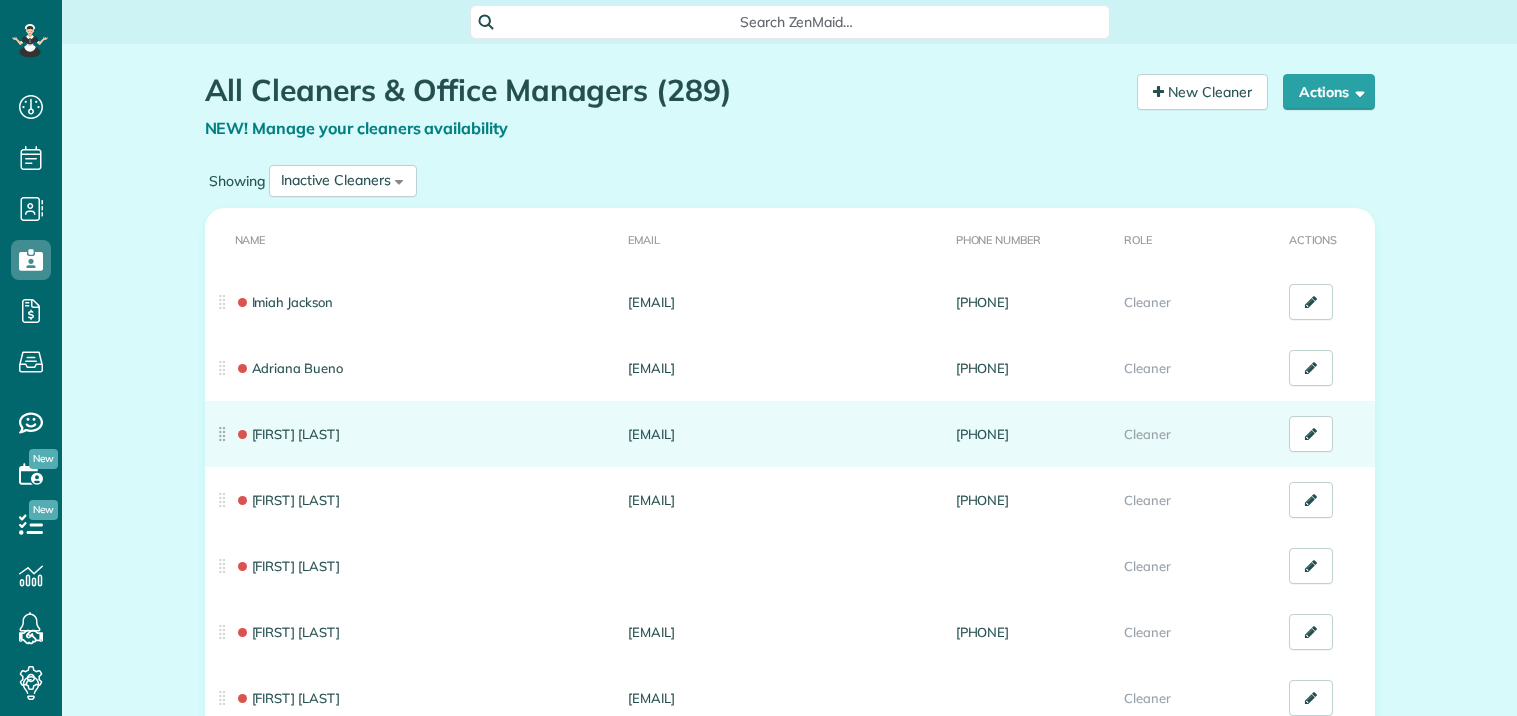 scroll, scrollTop: 0, scrollLeft: 0, axis: both 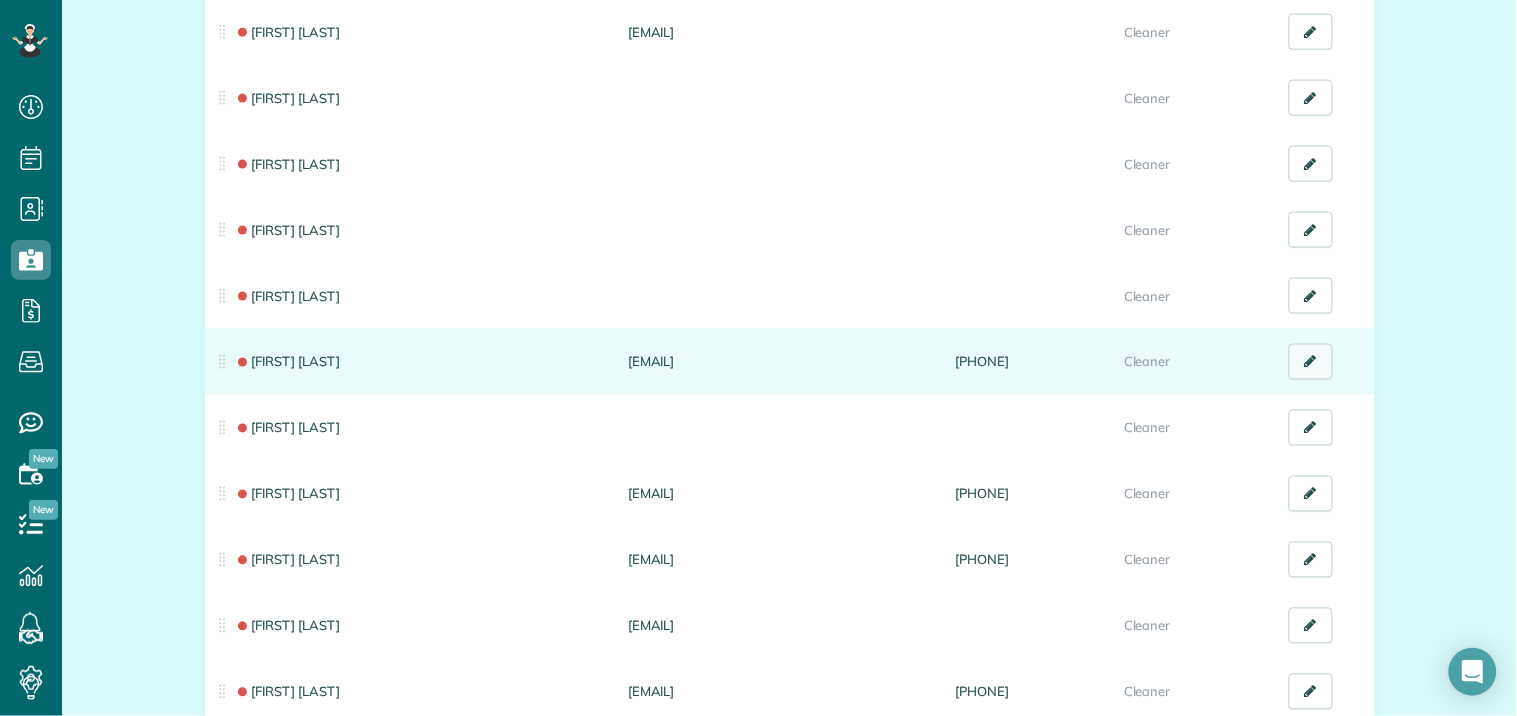 click at bounding box center [1311, 362] 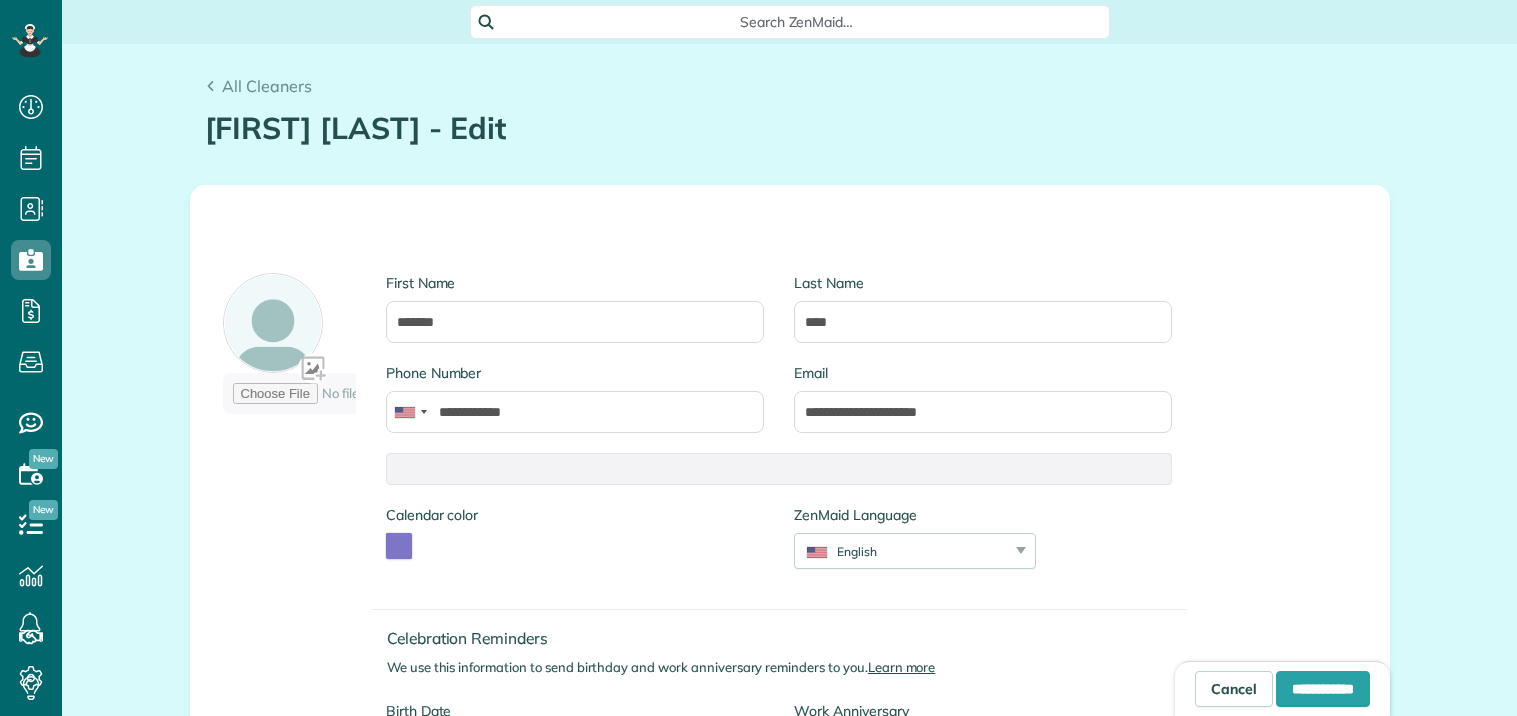 scroll, scrollTop: 0, scrollLeft: 0, axis: both 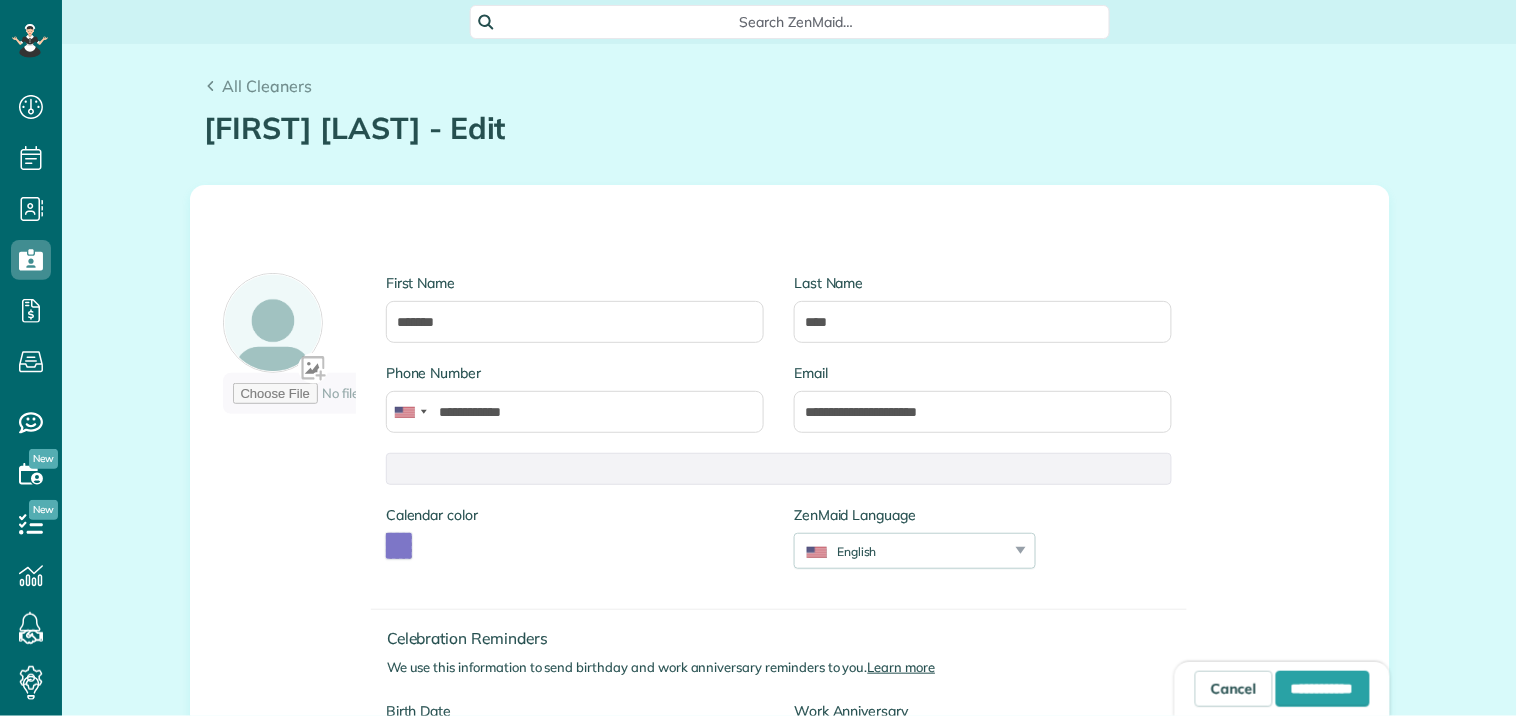 type on "**********" 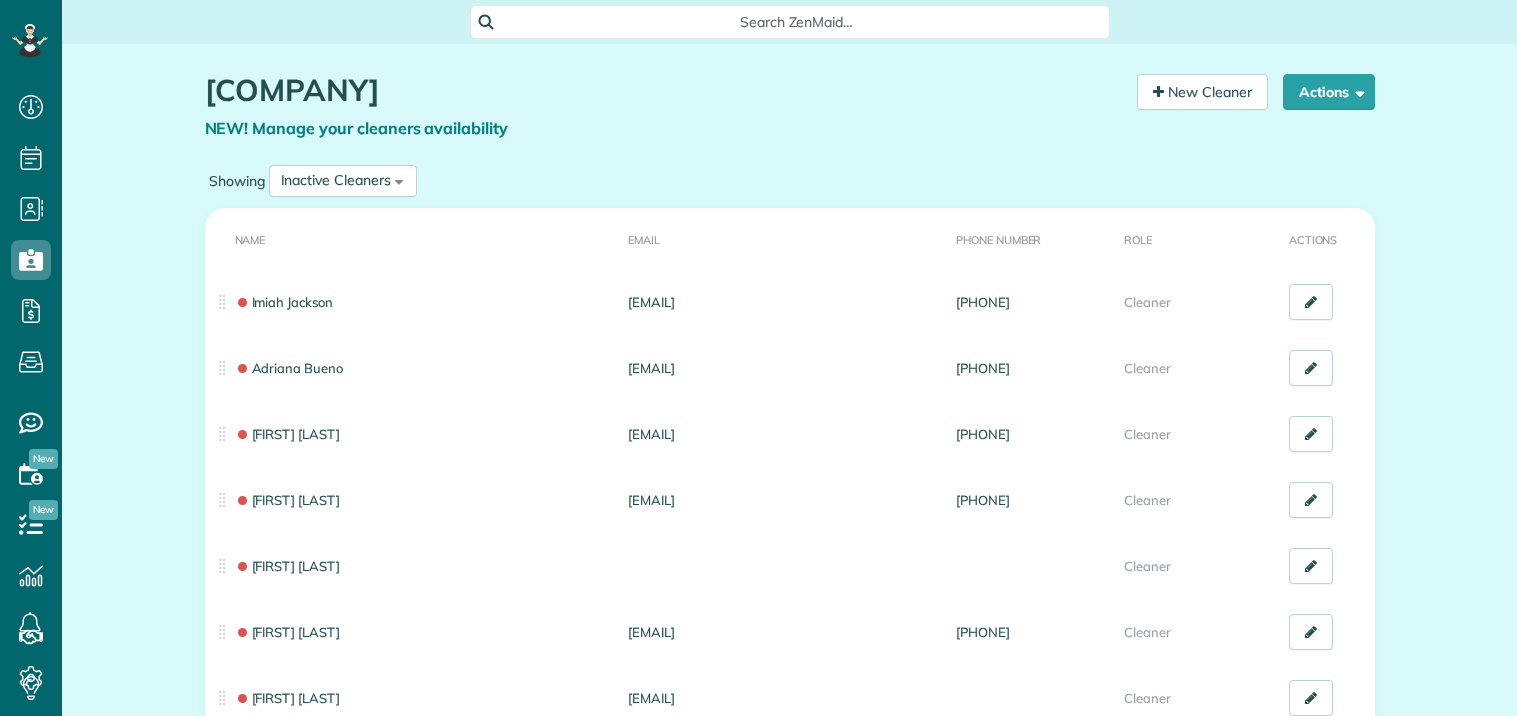 scroll, scrollTop: 0, scrollLeft: 0, axis: both 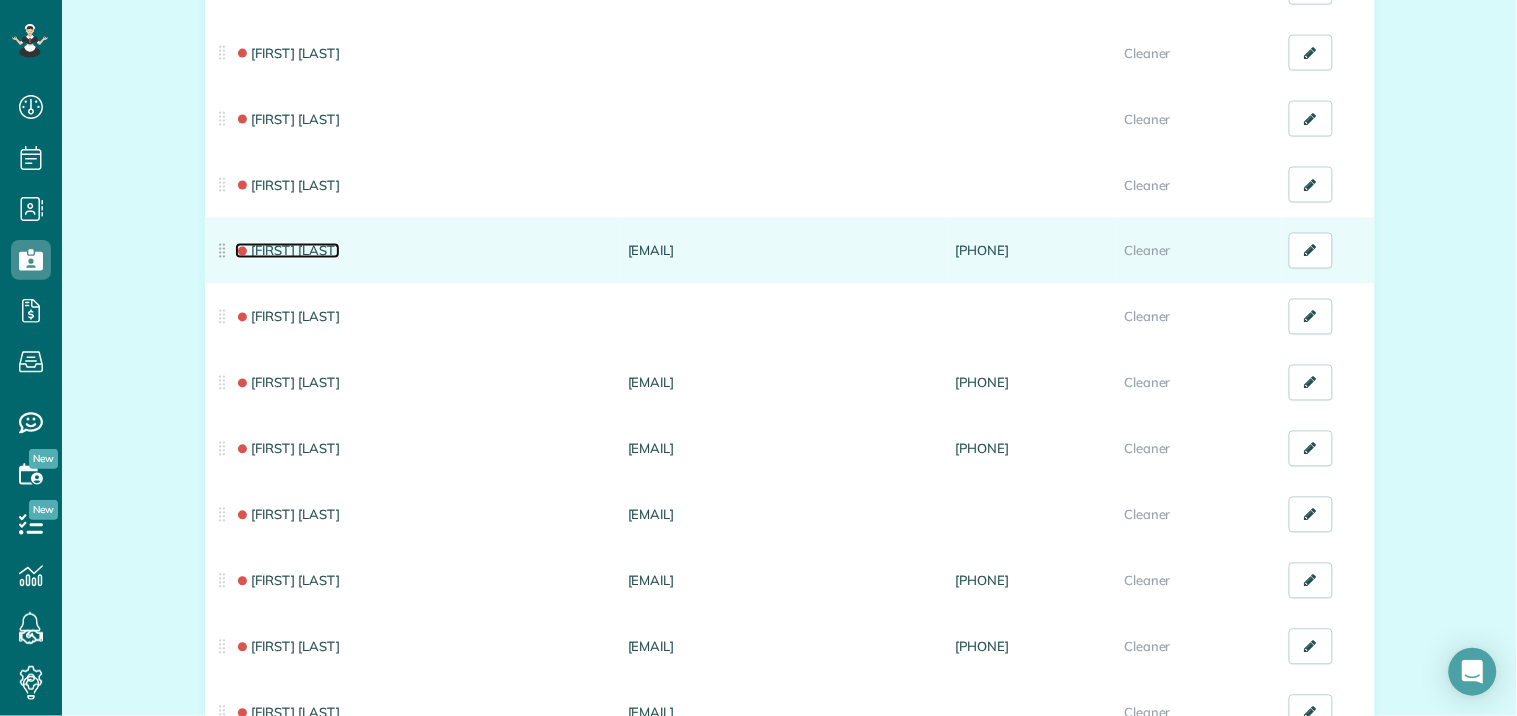 click on "[FIRST] [LAST]" at bounding box center [287, 251] 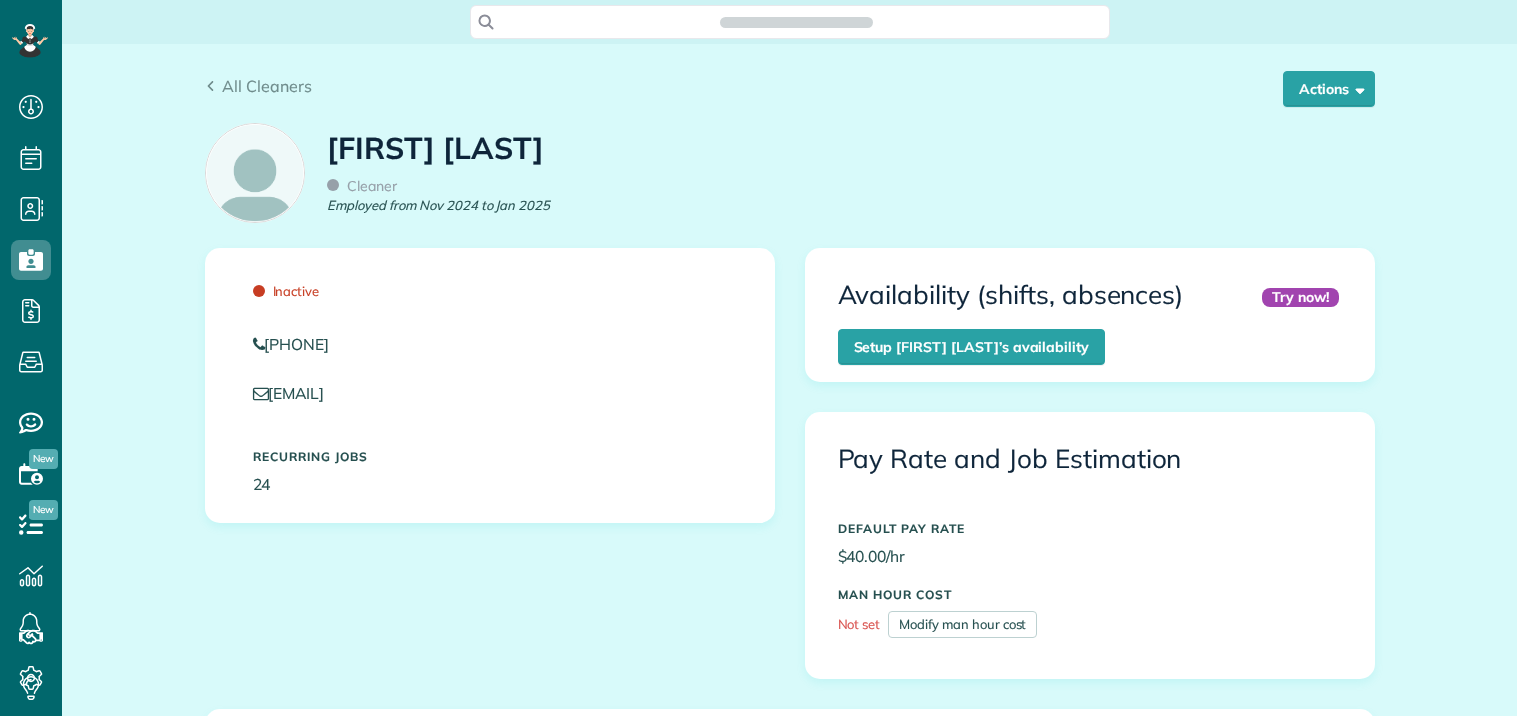 scroll, scrollTop: 0, scrollLeft: 0, axis: both 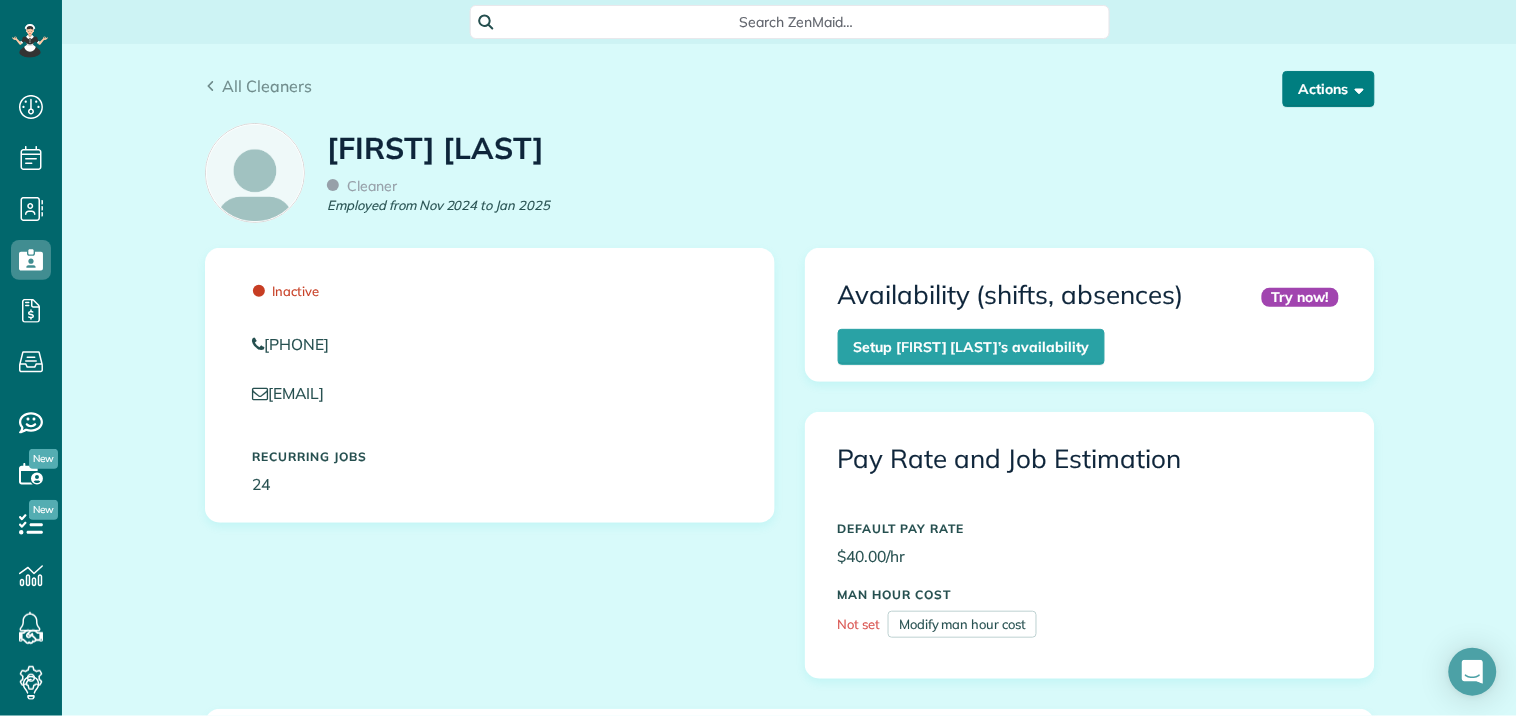 click on "Actions" at bounding box center [1329, 89] 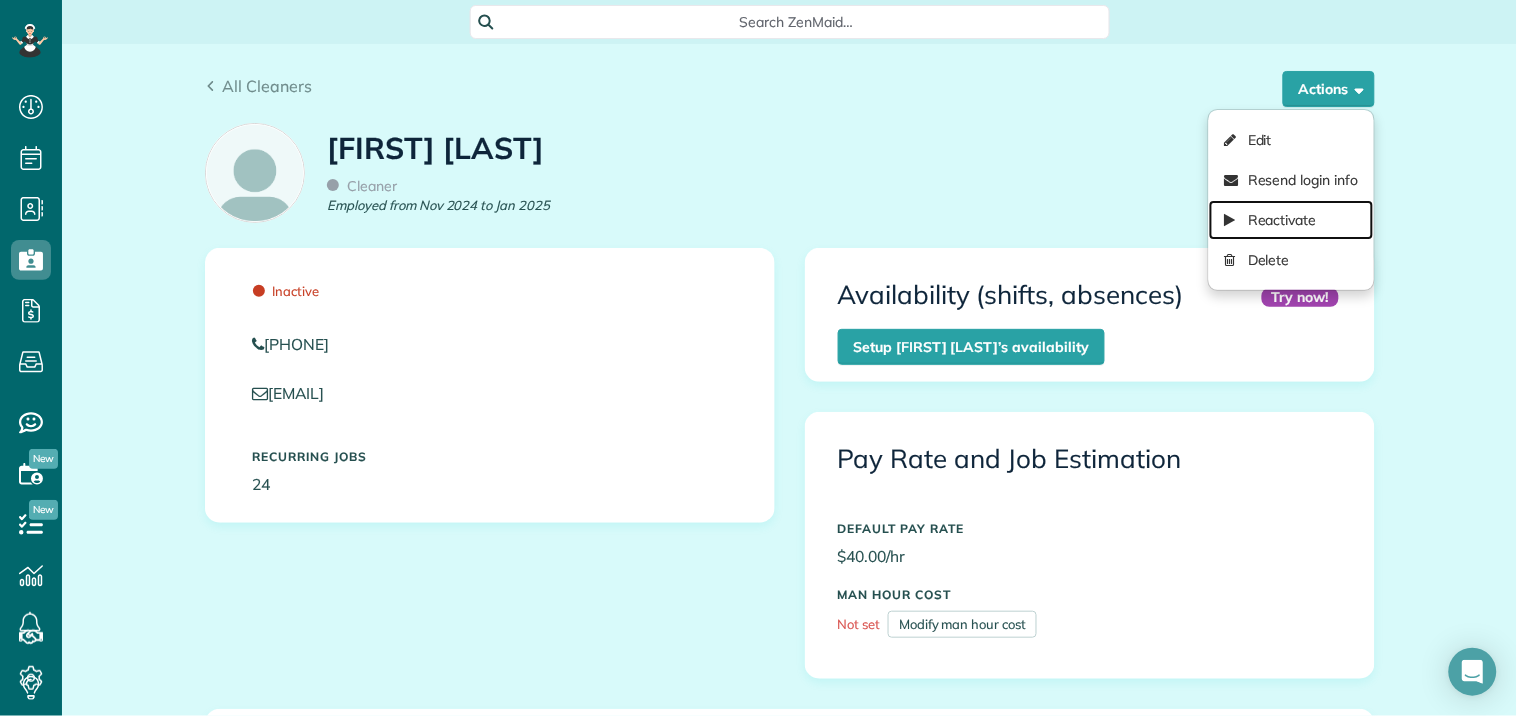 drag, startPoint x: 1263, startPoint y: 215, endPoint x: 844, endPoint y: 75, distance: 441.7703 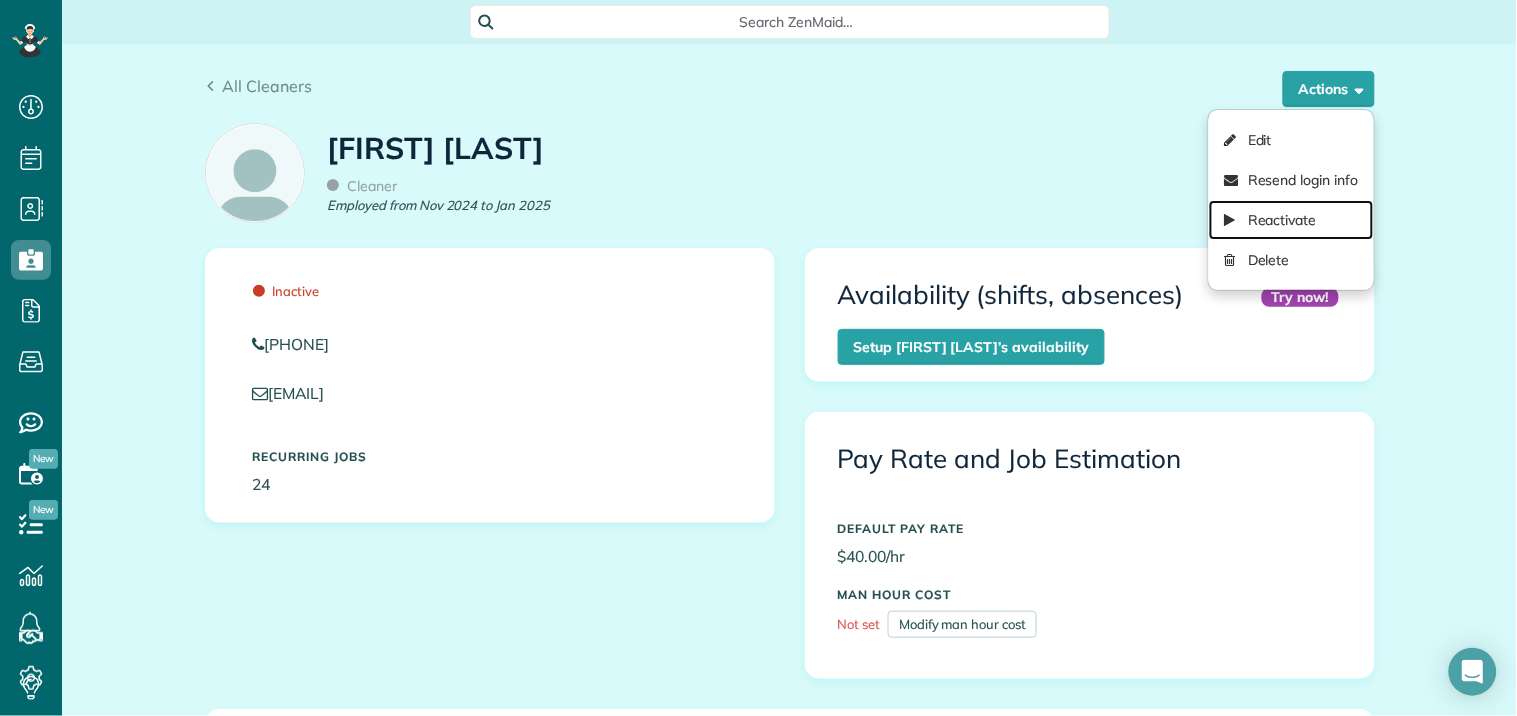 click on "Reactivate" at bounding box center (1291, 220) 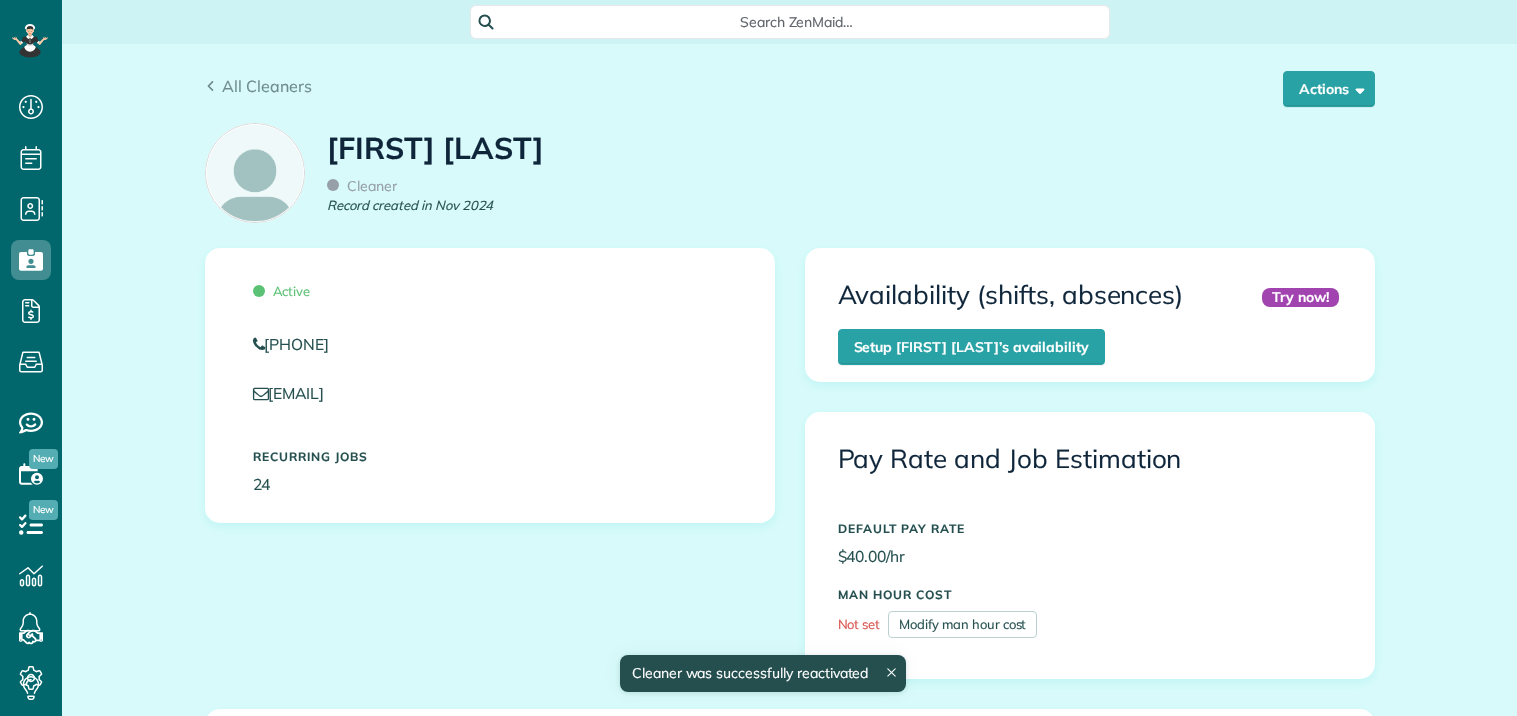 scroll, scrollTop: 0, scrollLeft: 0, axis: both 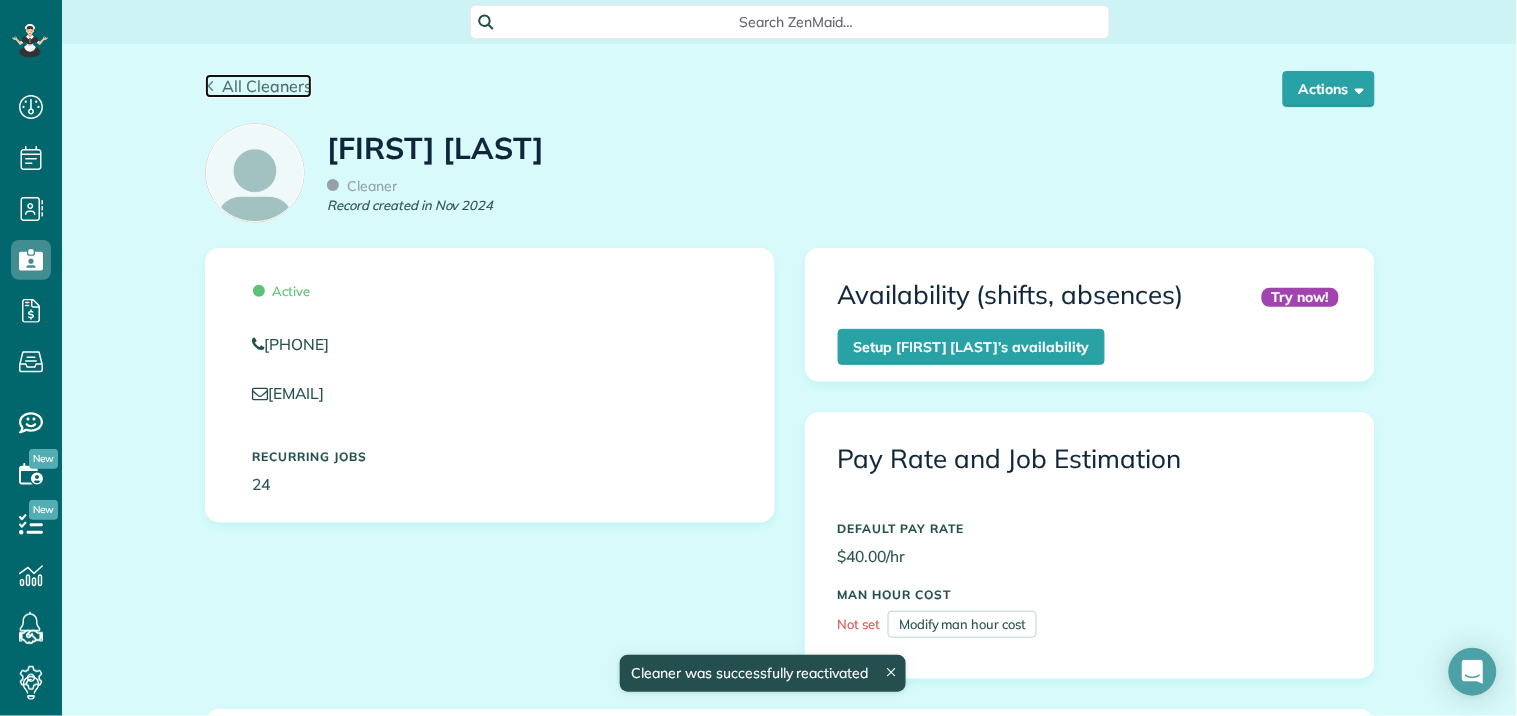 click on "All Cleaners" at bounding box center [267, 86] 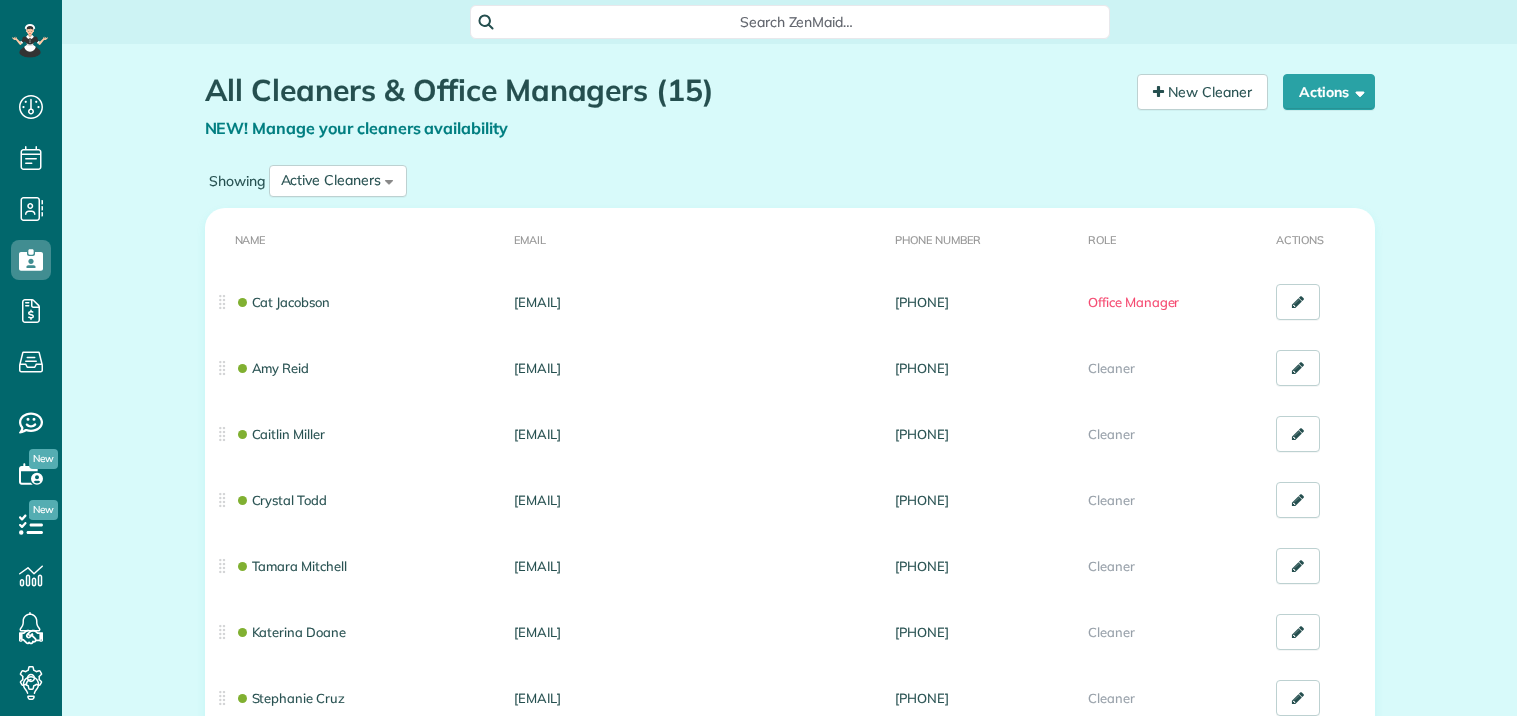 scroll, scrollTop: 0, scrollLeft: 0, axis: both 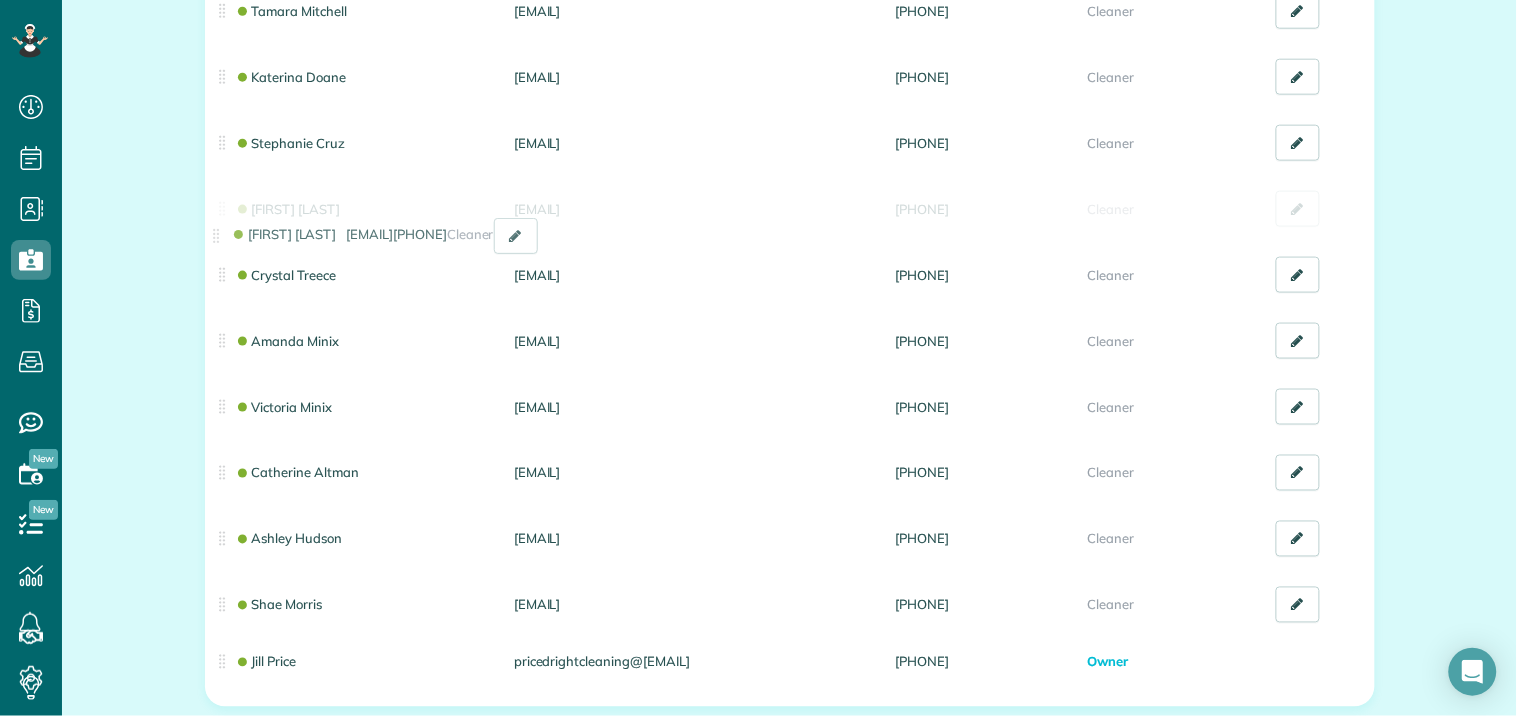 drag, startPoint x: 214, startPoint y: 656, endPoint x: 216, endPoint y: 253, distance: 403.00497 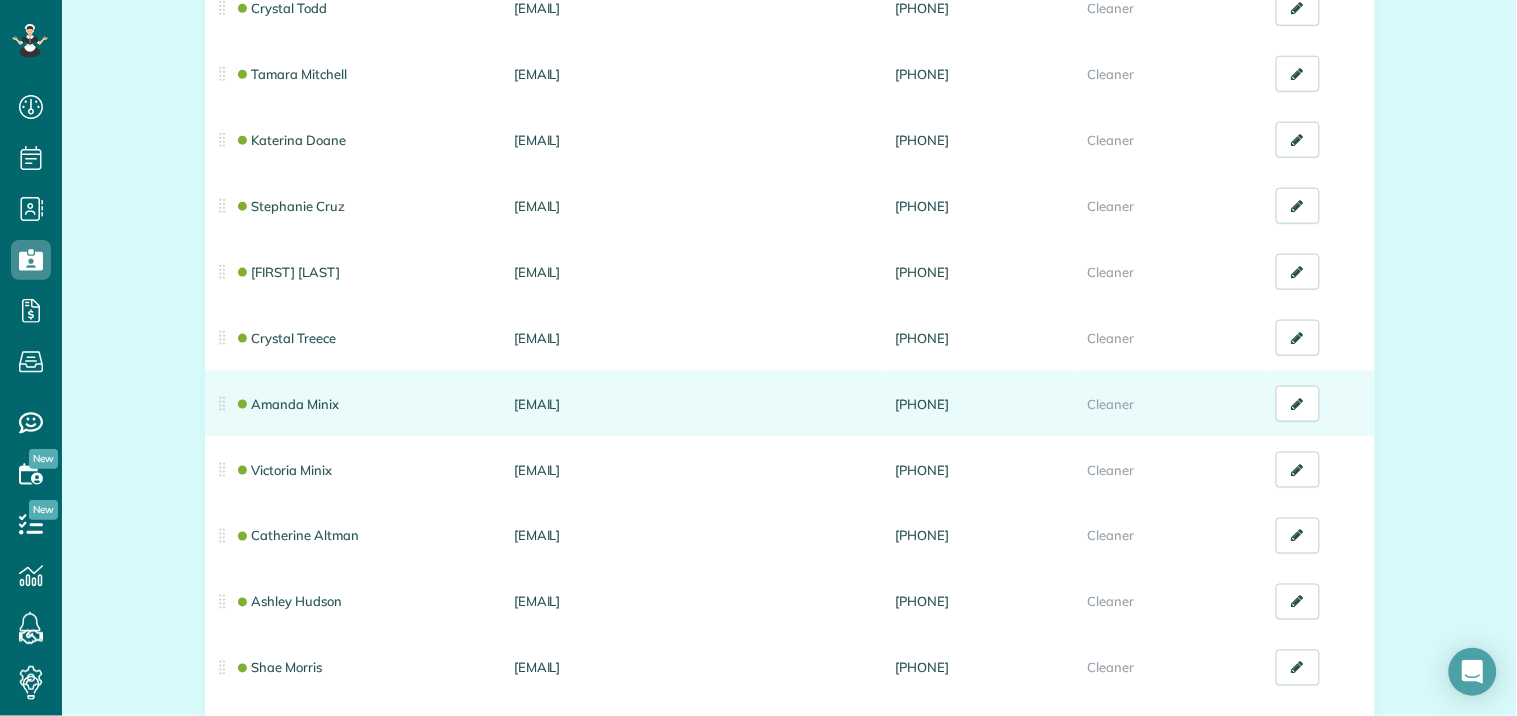 scroll, scrollTop: 444, scrollLeft: 0, axis: vertical 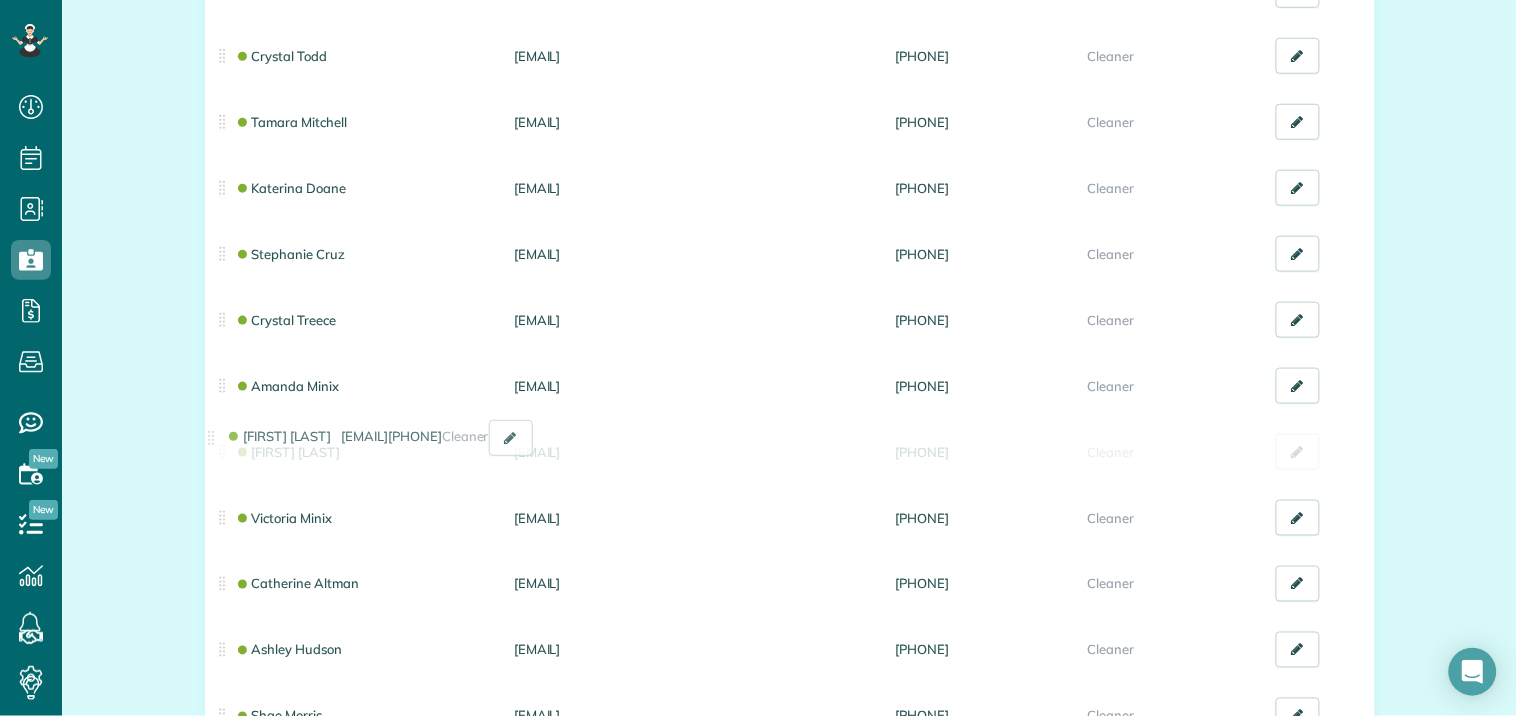 drag, startPoint x: 218, startPoint y: 322, endPoint x: 214, endPoint y: 457, distance: 135.05925 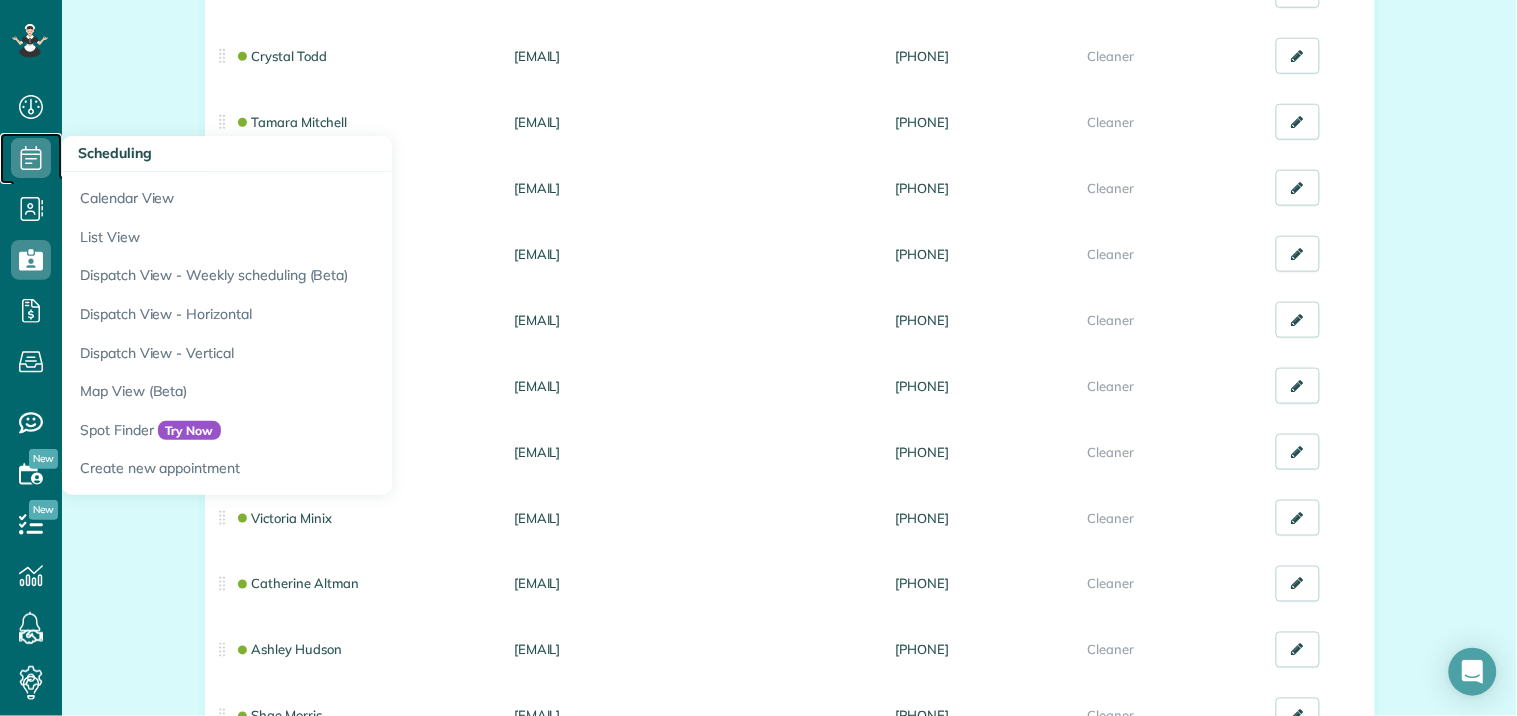click 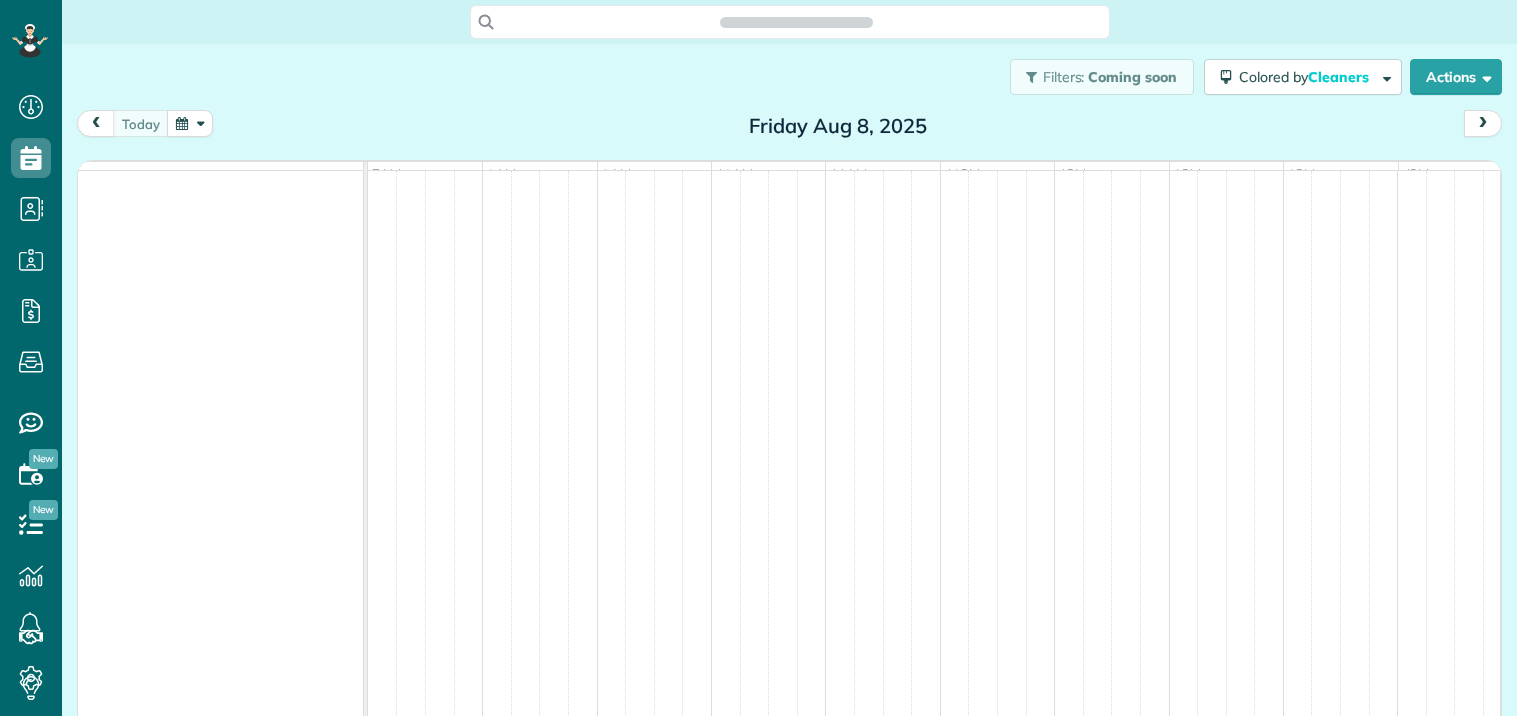 scroll, scrollTop: 0, scrollLeft: 0, axis: both 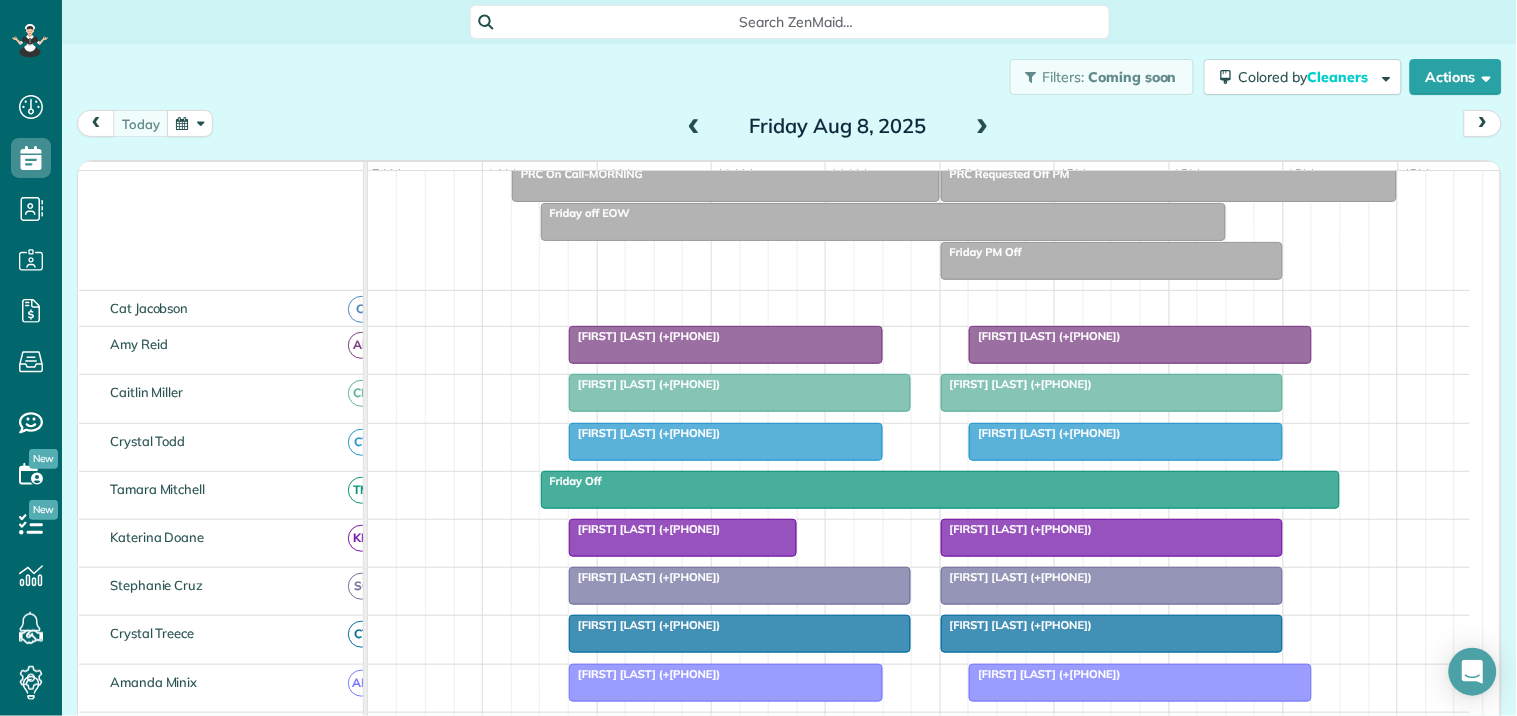 click on "today   Friday Aug 8, 2025" at bounding box center [789, 128] 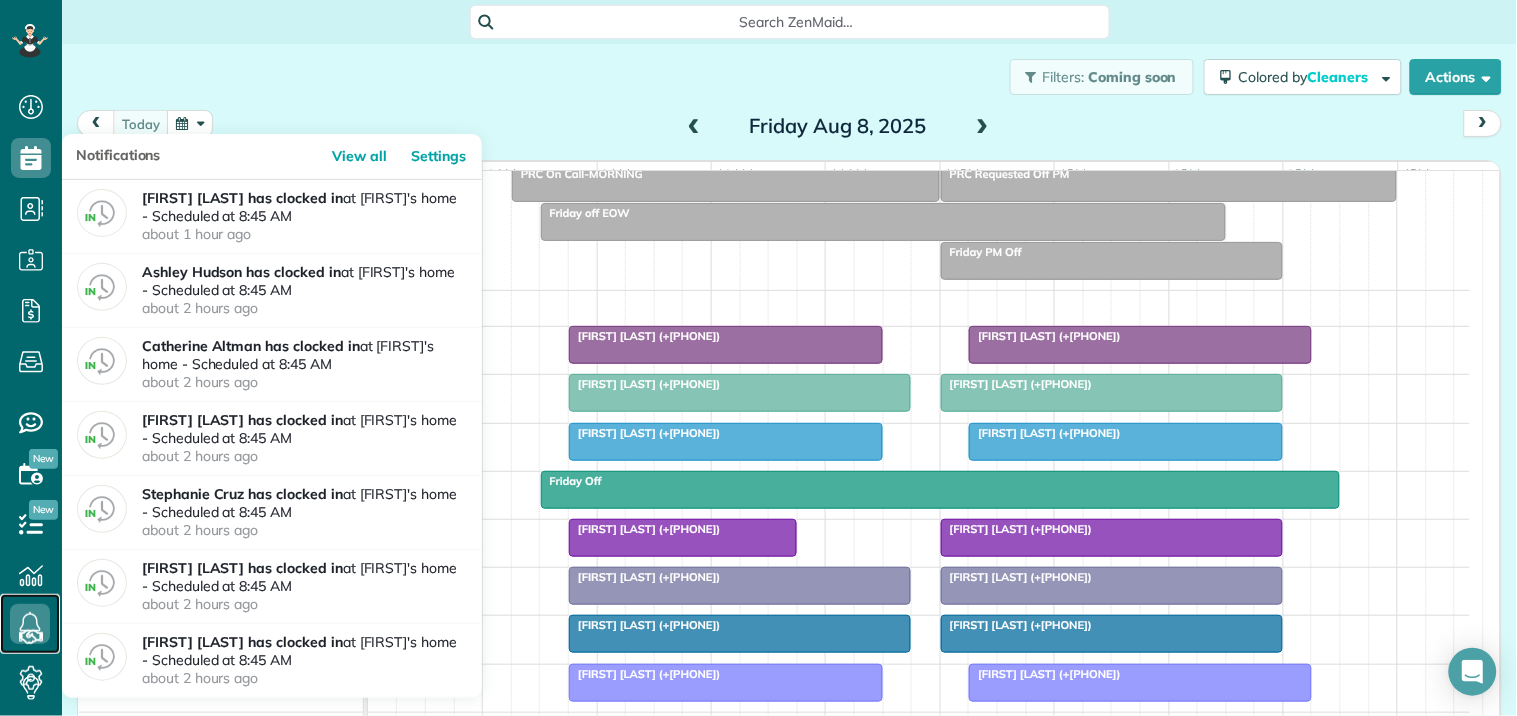 click 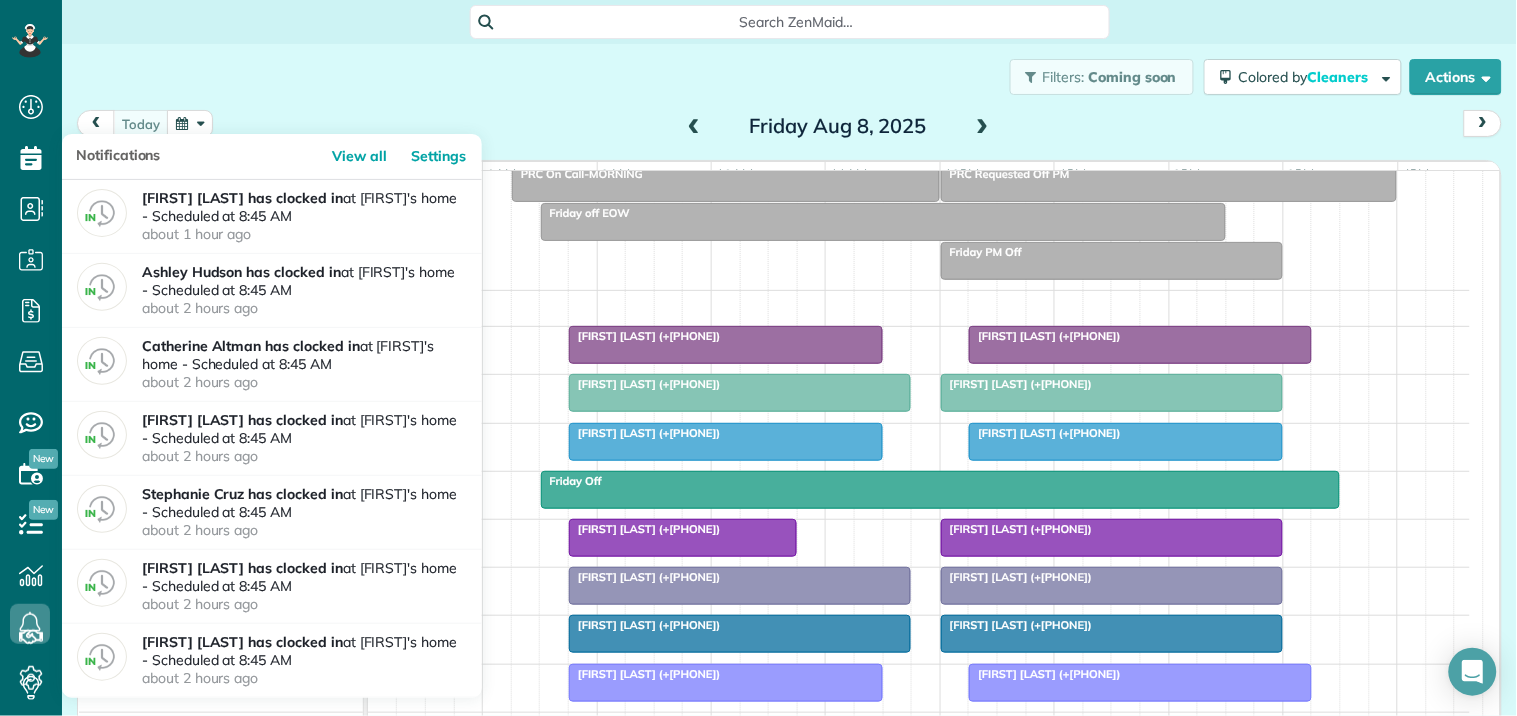 click on "Filters:   Coming soon
Colored by  Cleaners
Color by Cleaner
Color by Team
Color by Status
Color by Recurrence
Color by Paid/Unpaid
Filters  Default
Schedule Changes
Actions
Create Appointment
Create Task
Clock In/Out
Send Work Orders
Print Route Sheets
Today's Emails/Texts
Export data.." at bounding box center (789, 77) 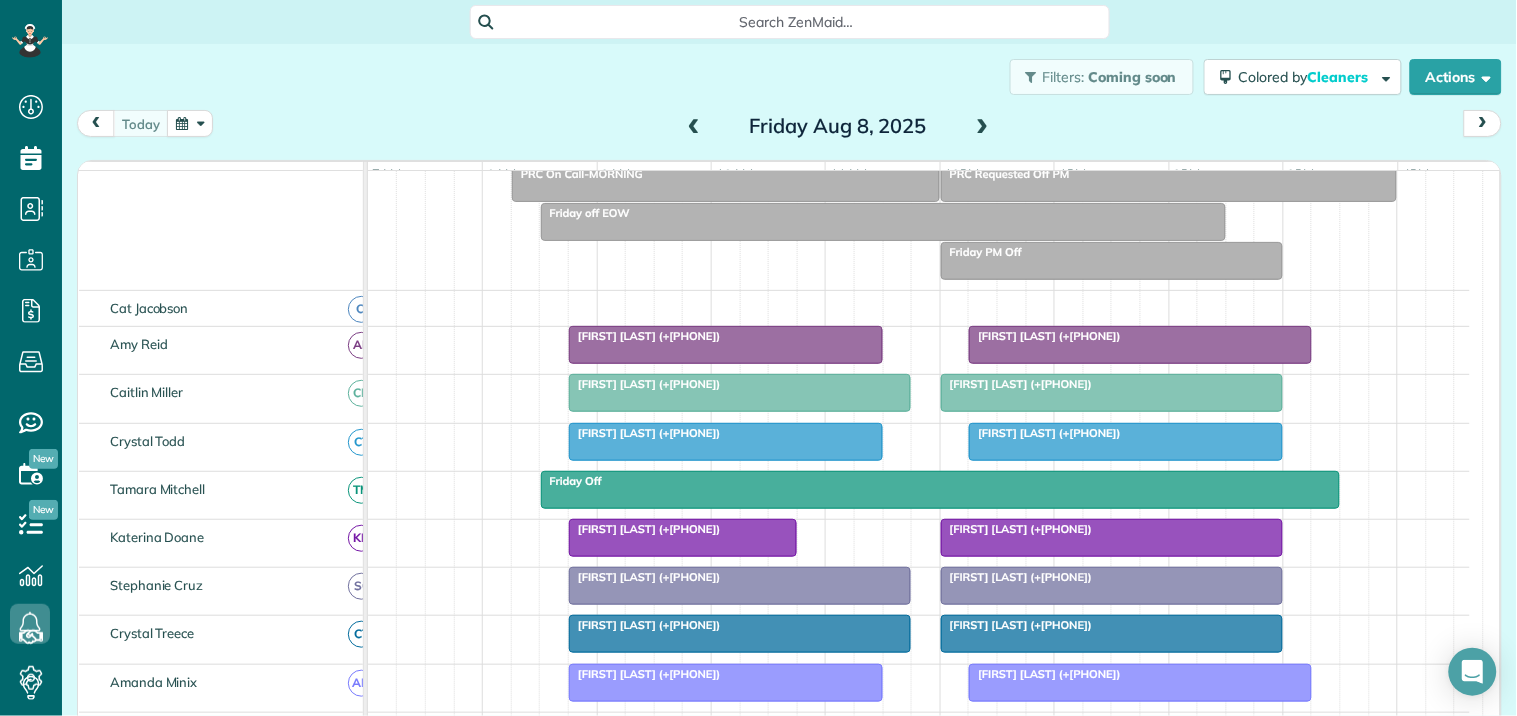 scroll, scrollTop: 281, scrollLeft: 0, axis: vertical 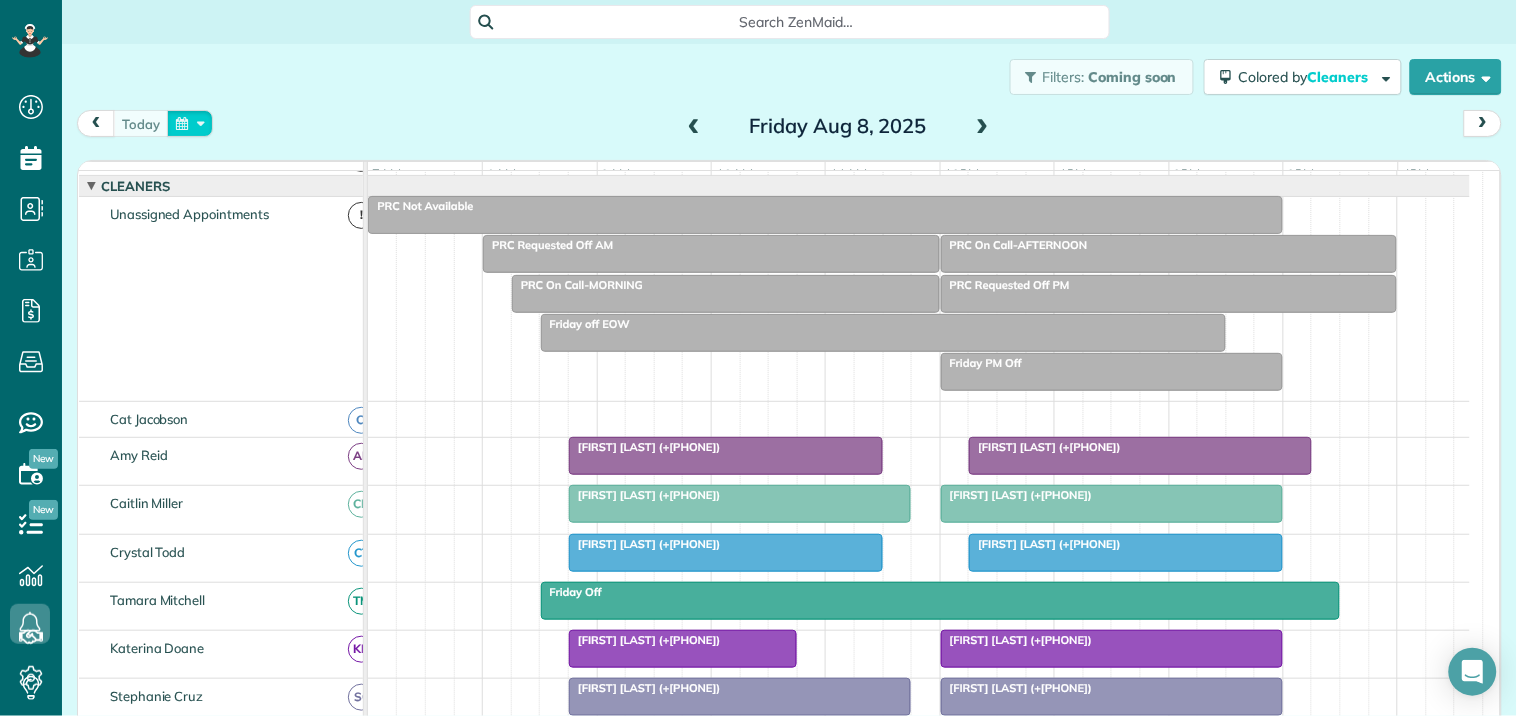 click at bounding box center [190, 123] 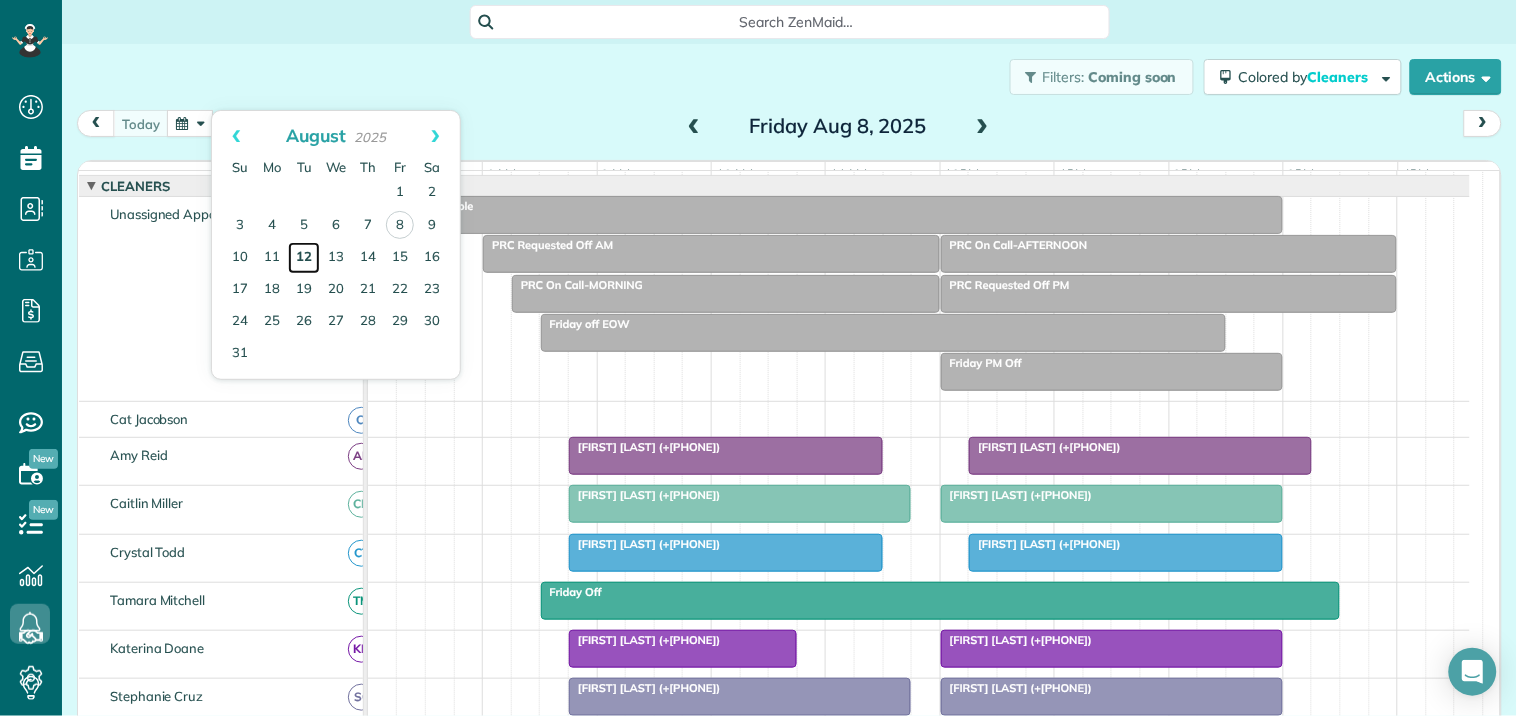 click on "12" at bounding box center [304, 258] 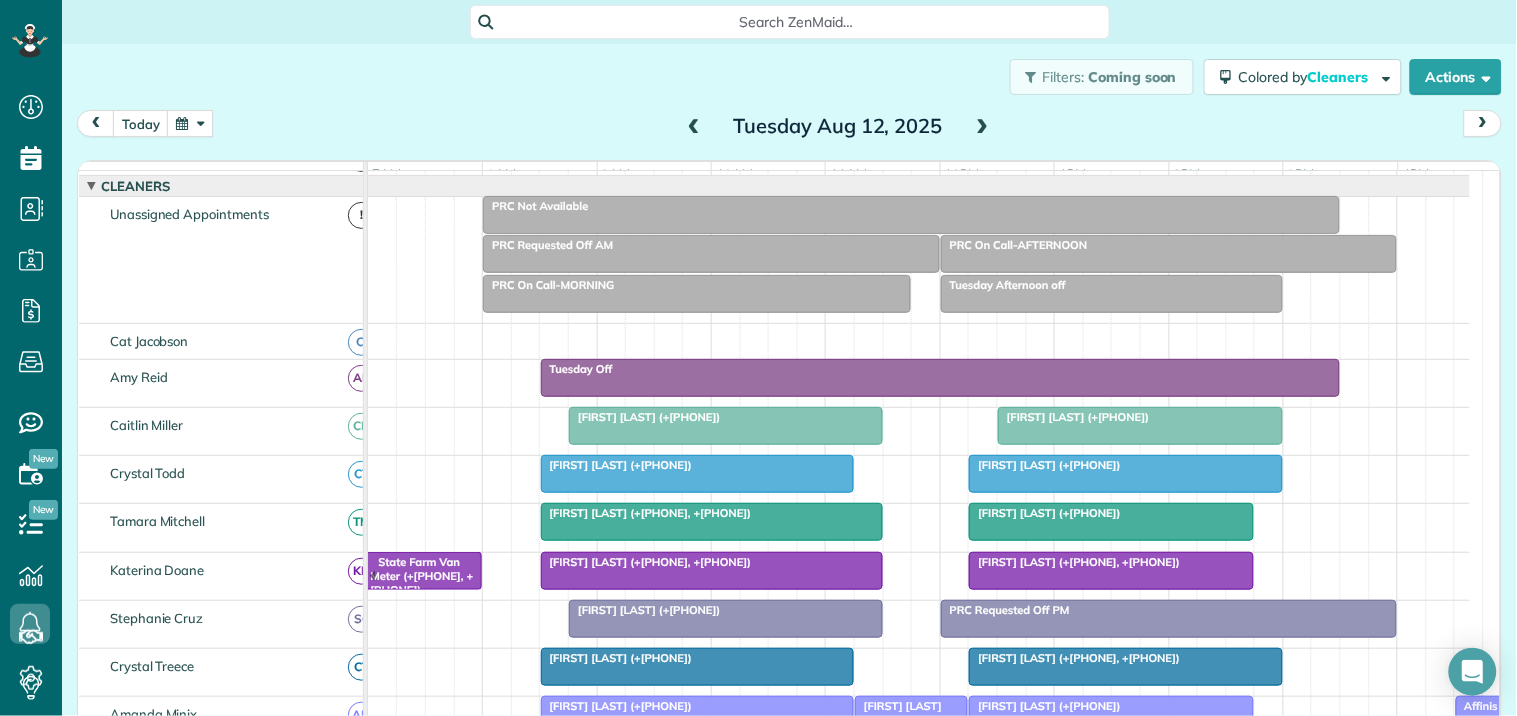 scroll, scrollTop: 118, scrollLeft: 0, axis: vertical 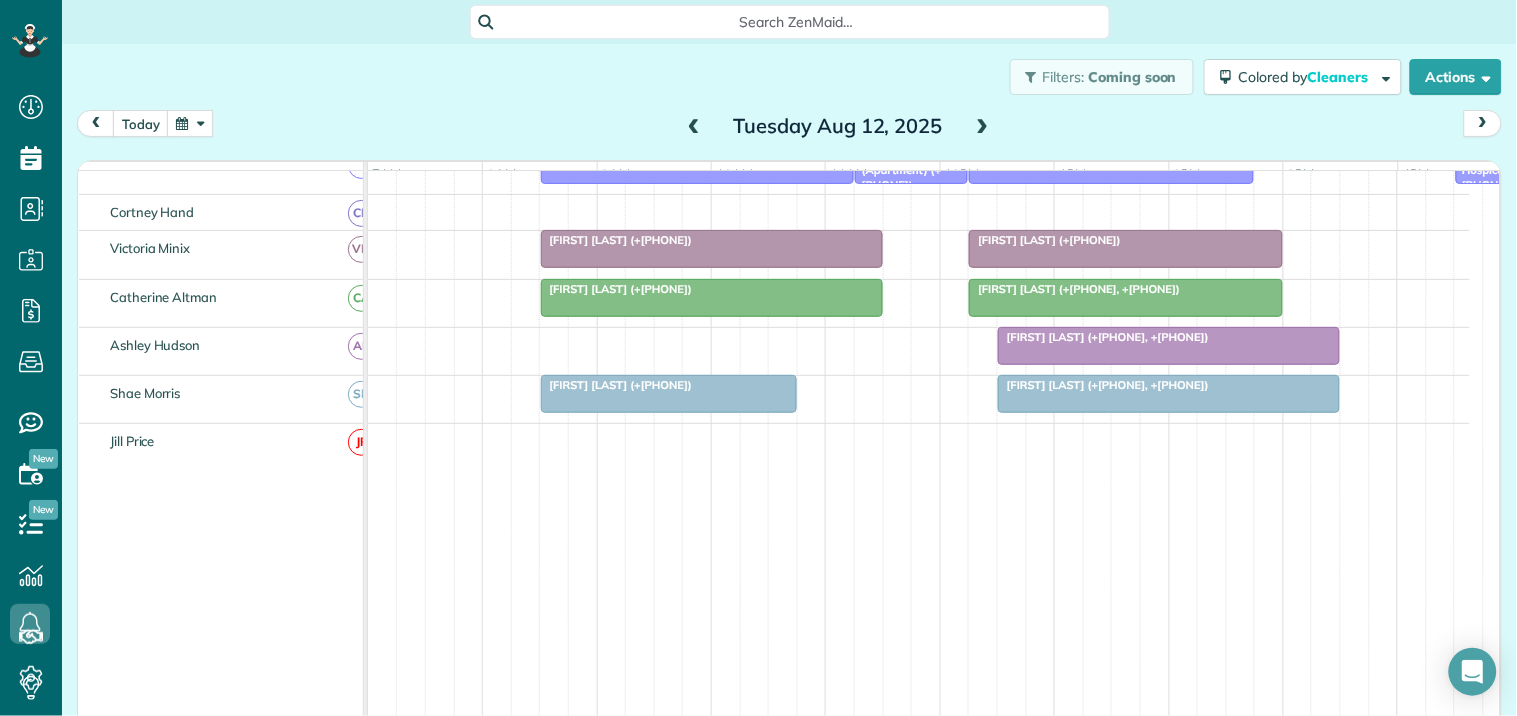 click at bounding box center [983, 127] 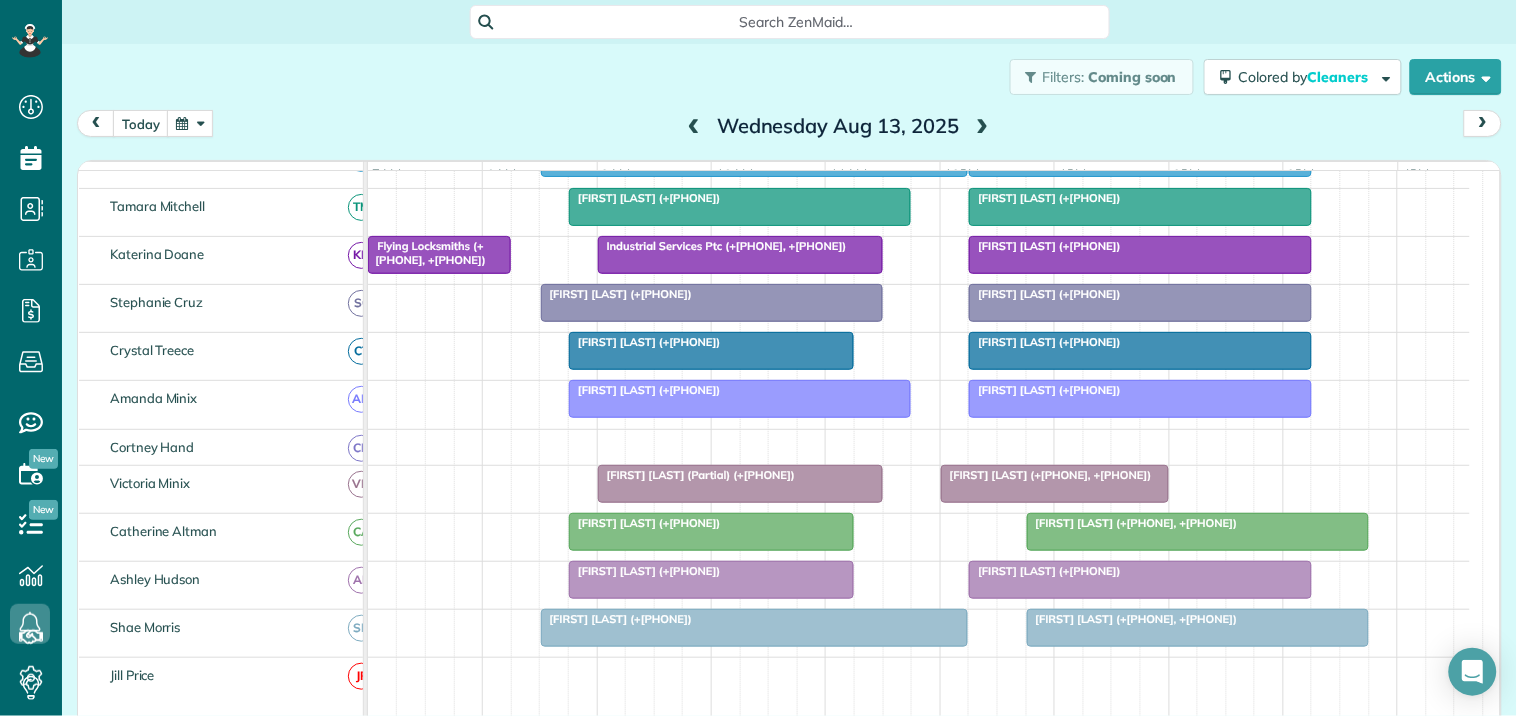 click at bounding box center (755, 628) 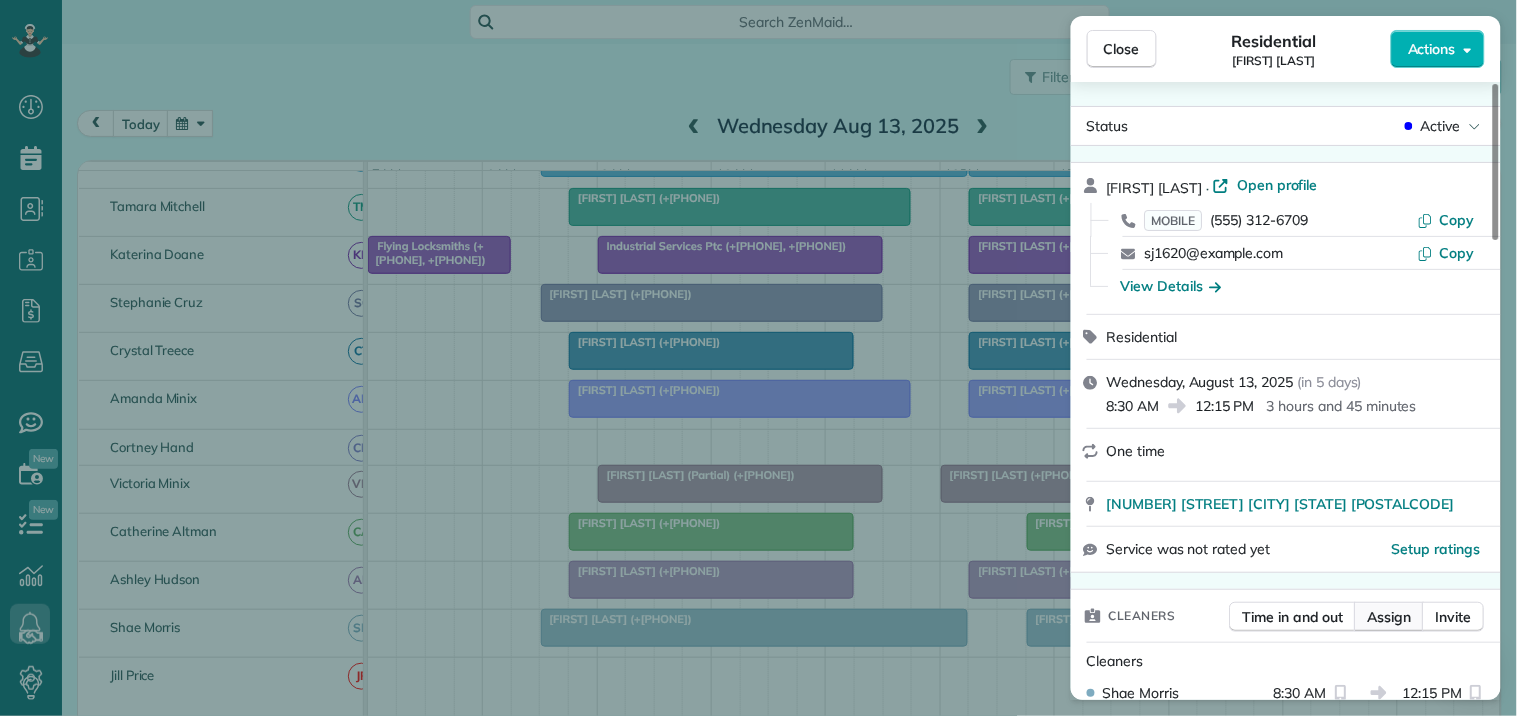 click on "Assign" at bounding box center (1390, 617) 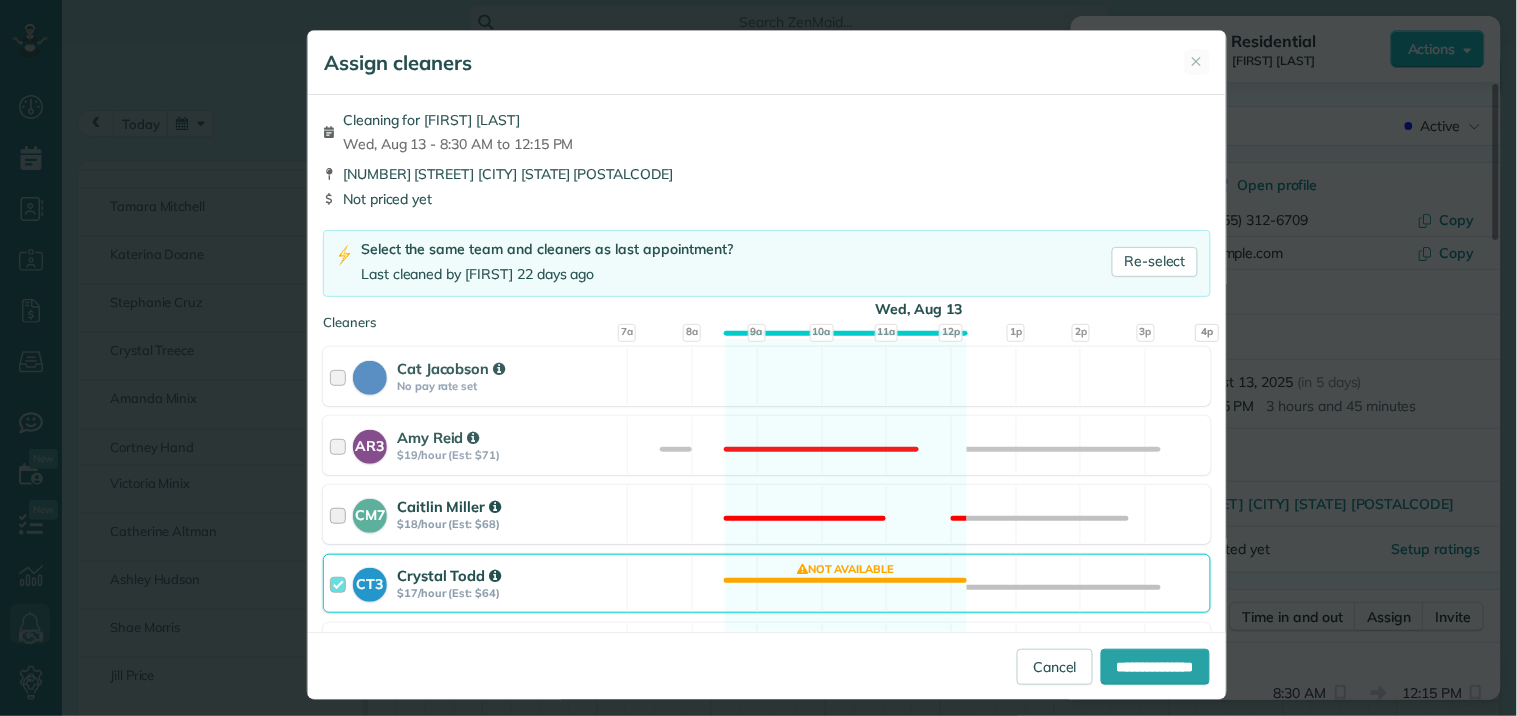 scroll, scrollTop: 444, scrollLeft: 0, axis: vertical 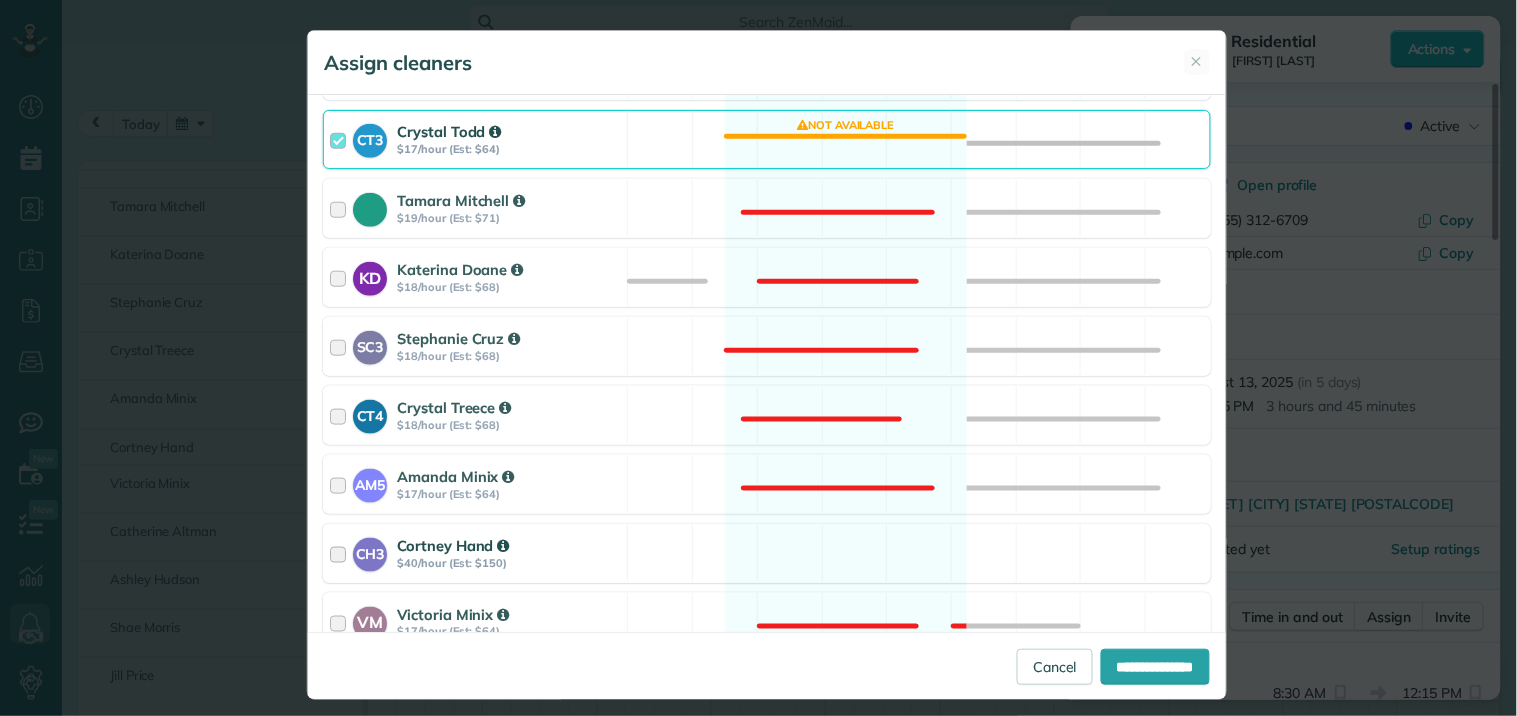 click on "CH3
[FIRST] [LAST]
$40/hour (Est: $150)
Available" at bounding box center (767, 553) 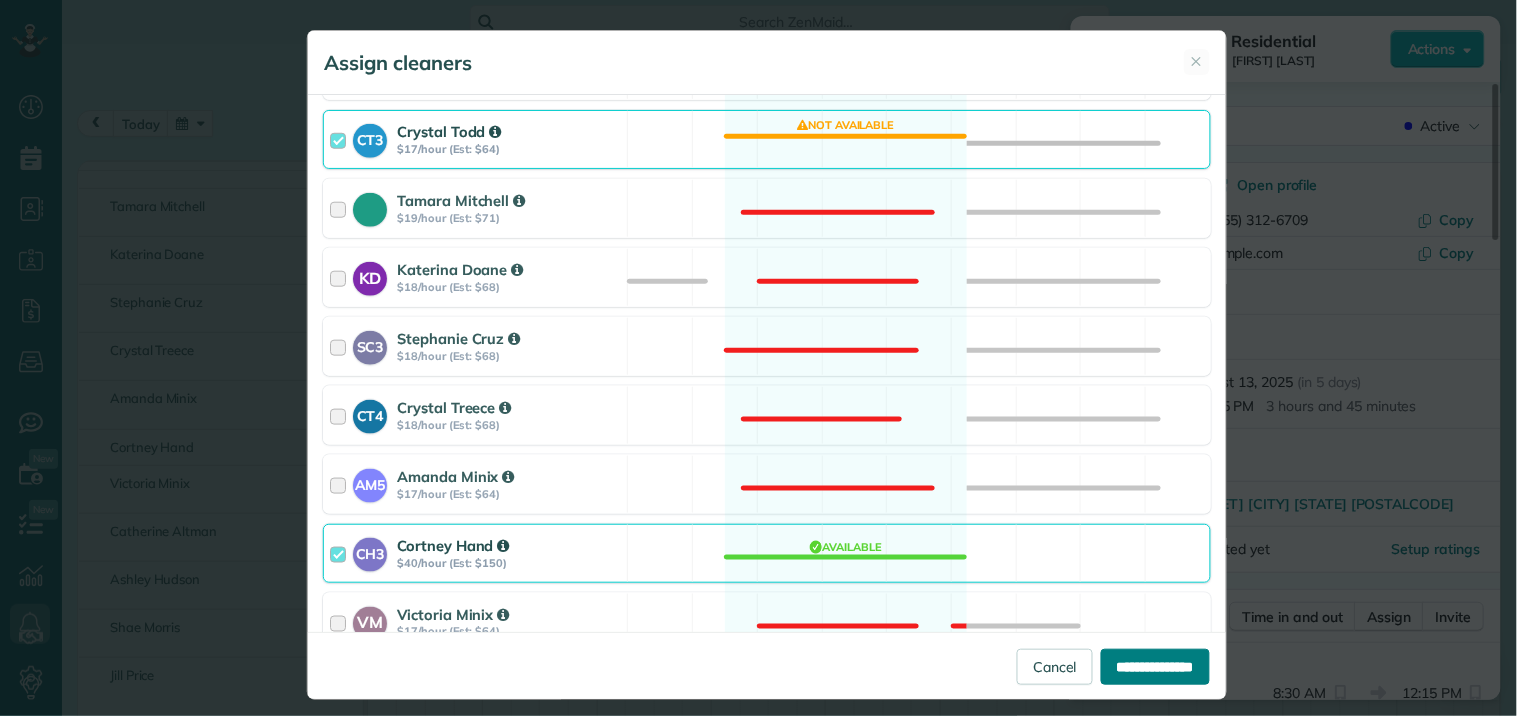 click on "**********" at bounding box center (1155, 667) 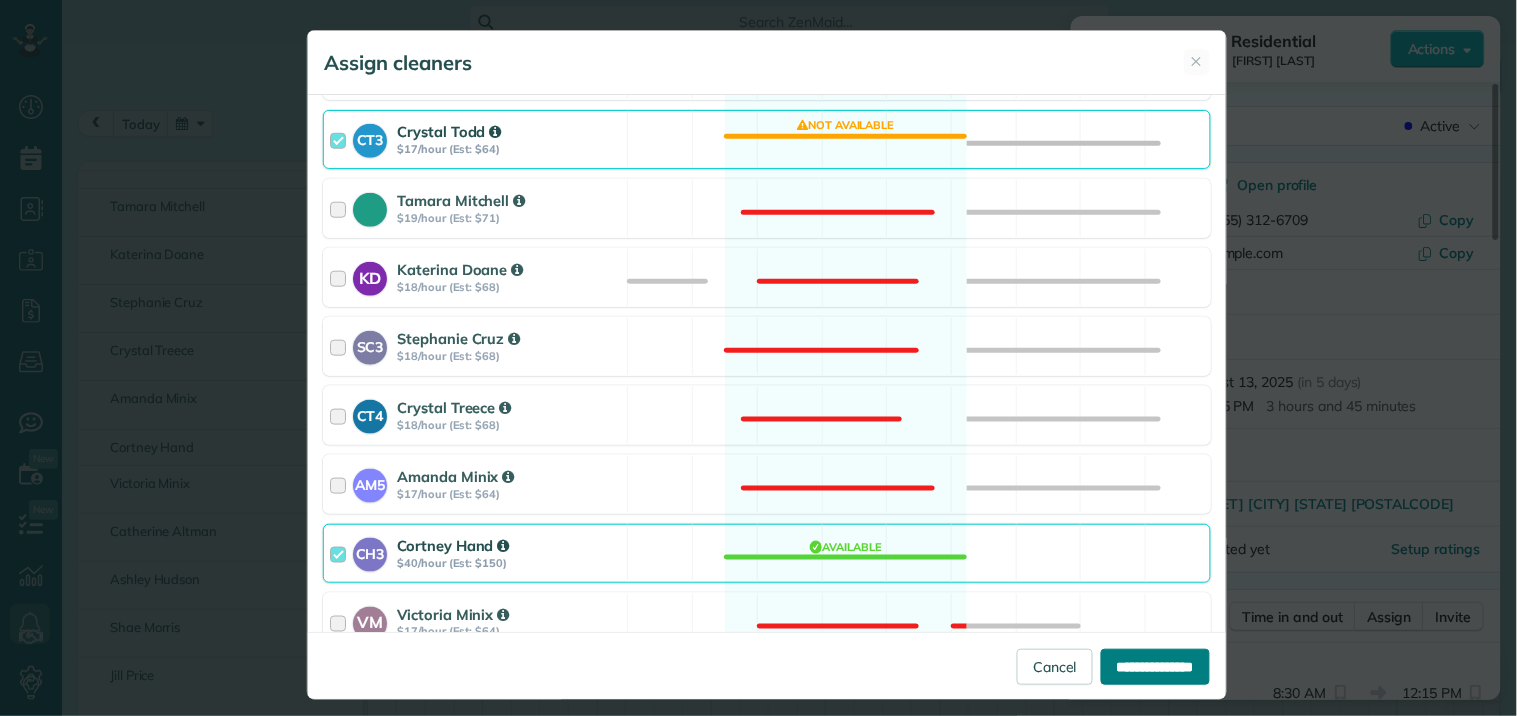 type on "**********" 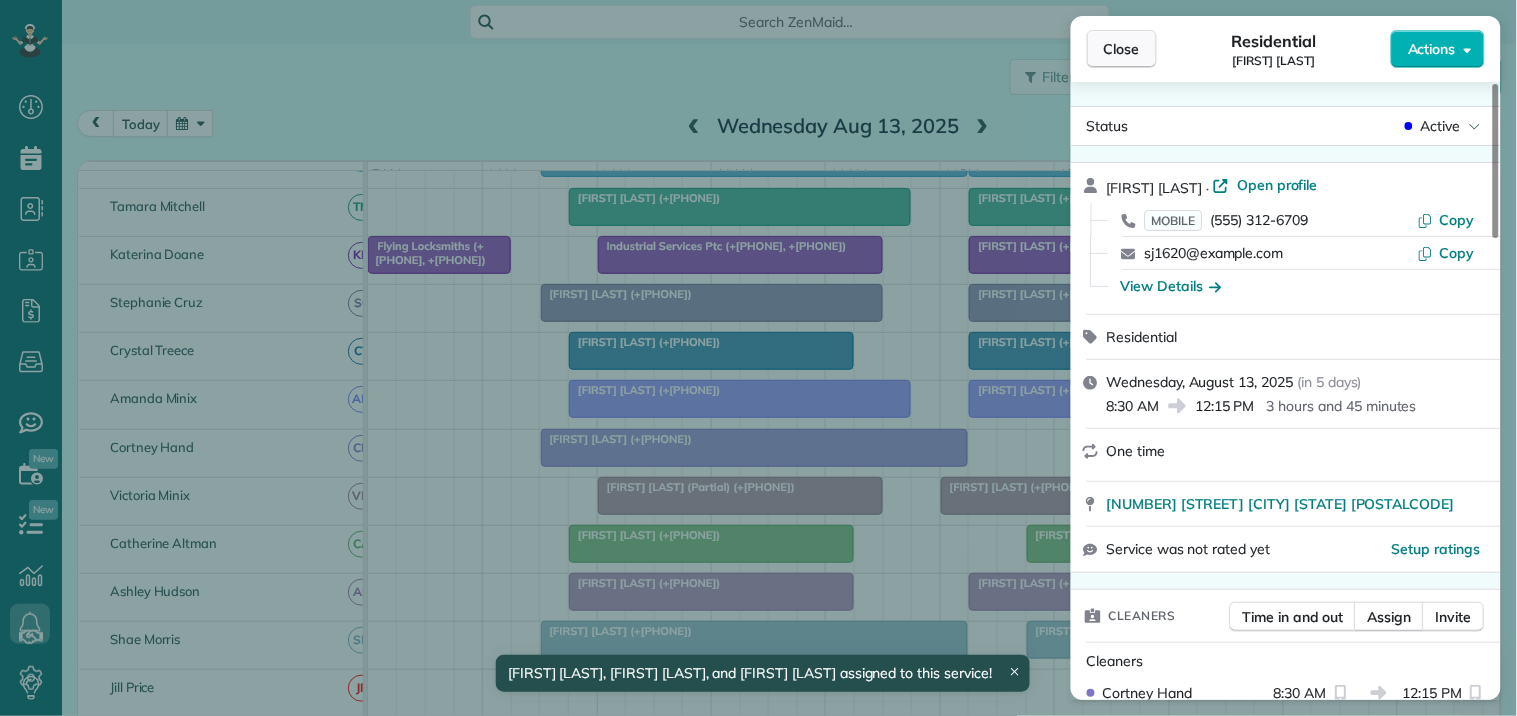 click on "Close" at bounding box center (1122, 49) 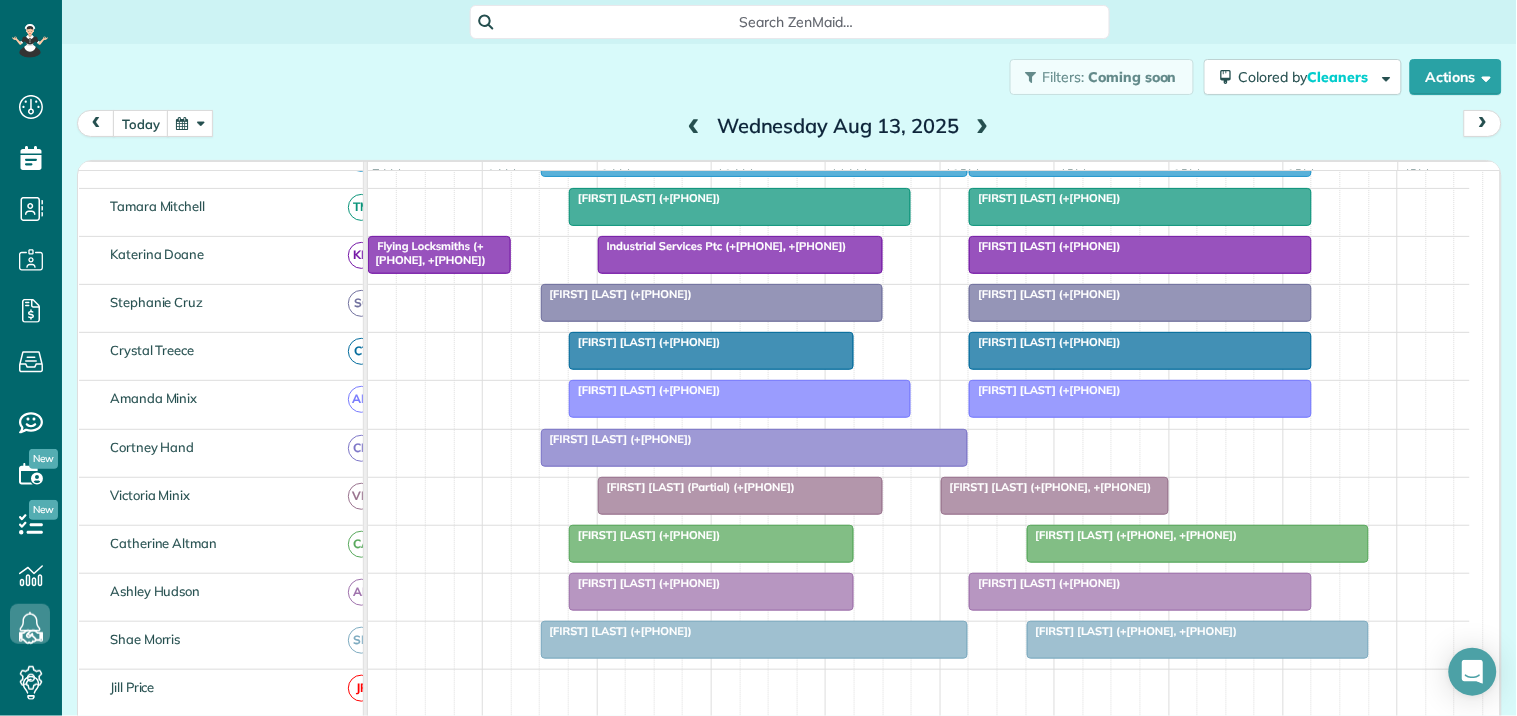 scroll, scrollTop: 270, scrollLeft: 0, axis: vertical 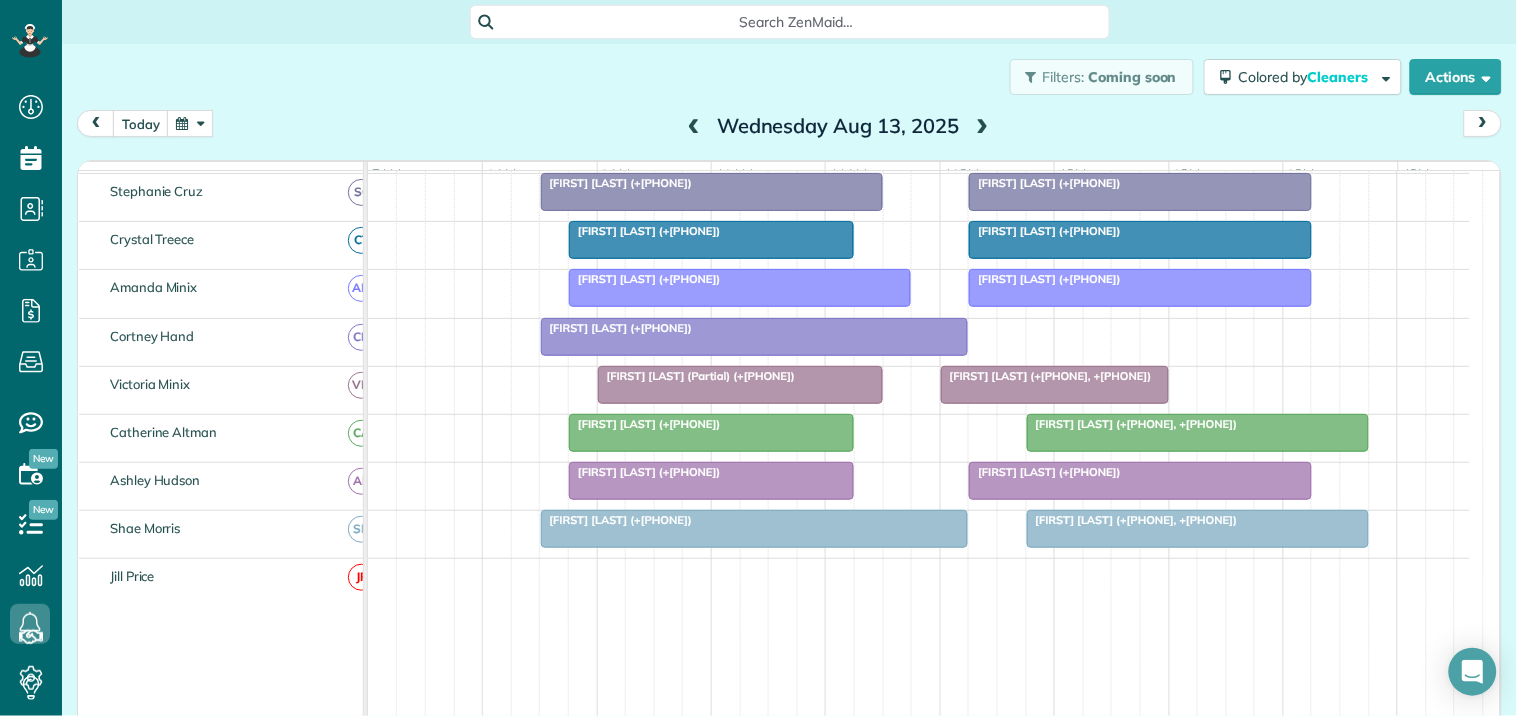 click at bounding box center (694, 127) 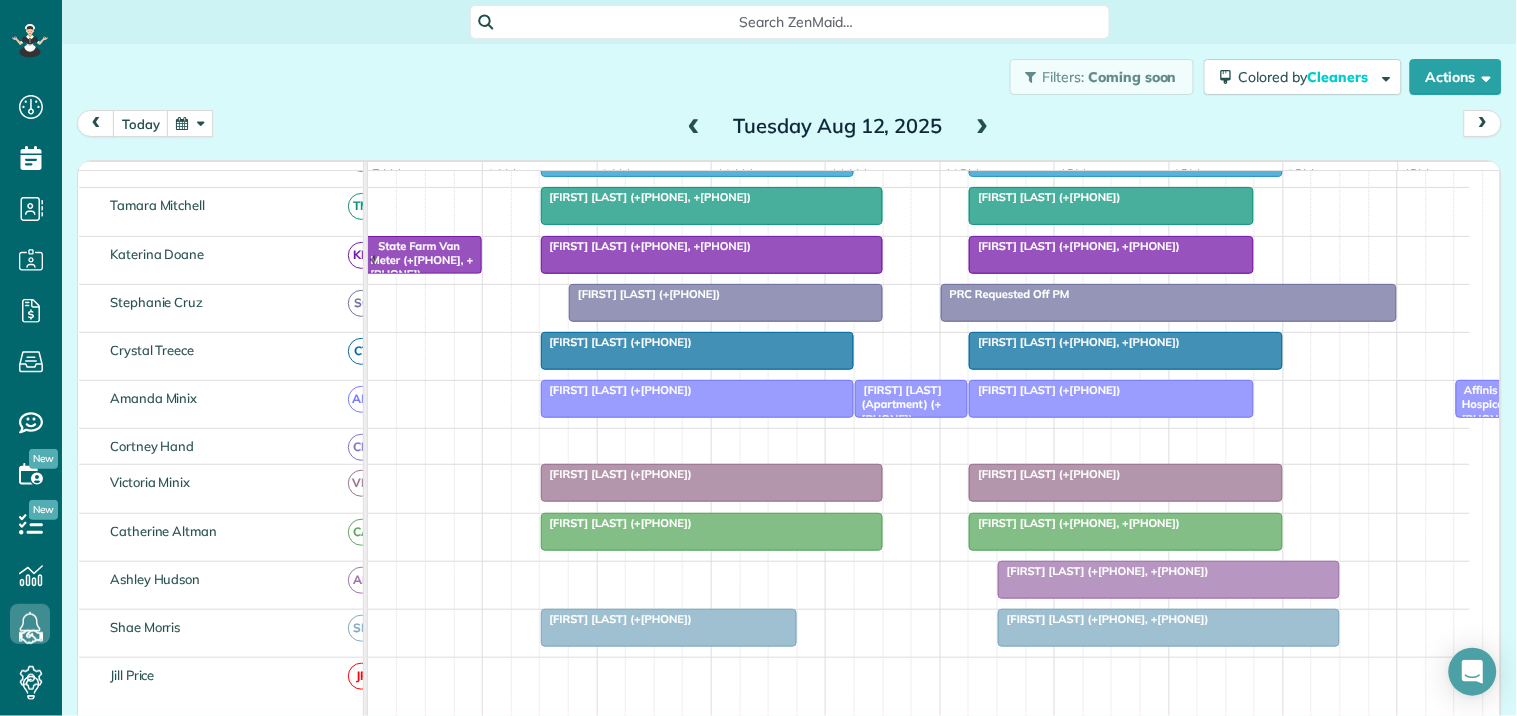 scroll, scrollTop: 278, scrollLeft: 0, axis: vertical 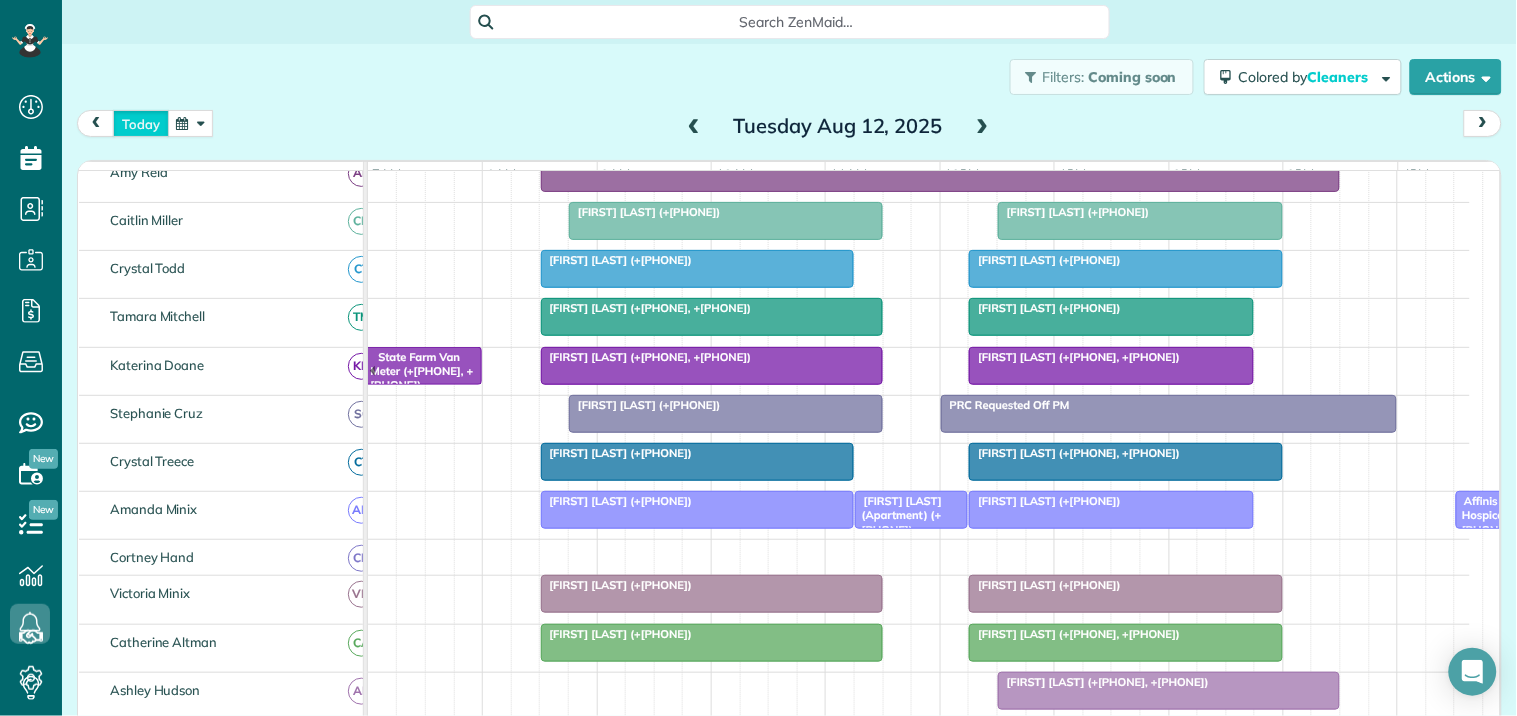 click on "today" at bounding box center (141, 123) 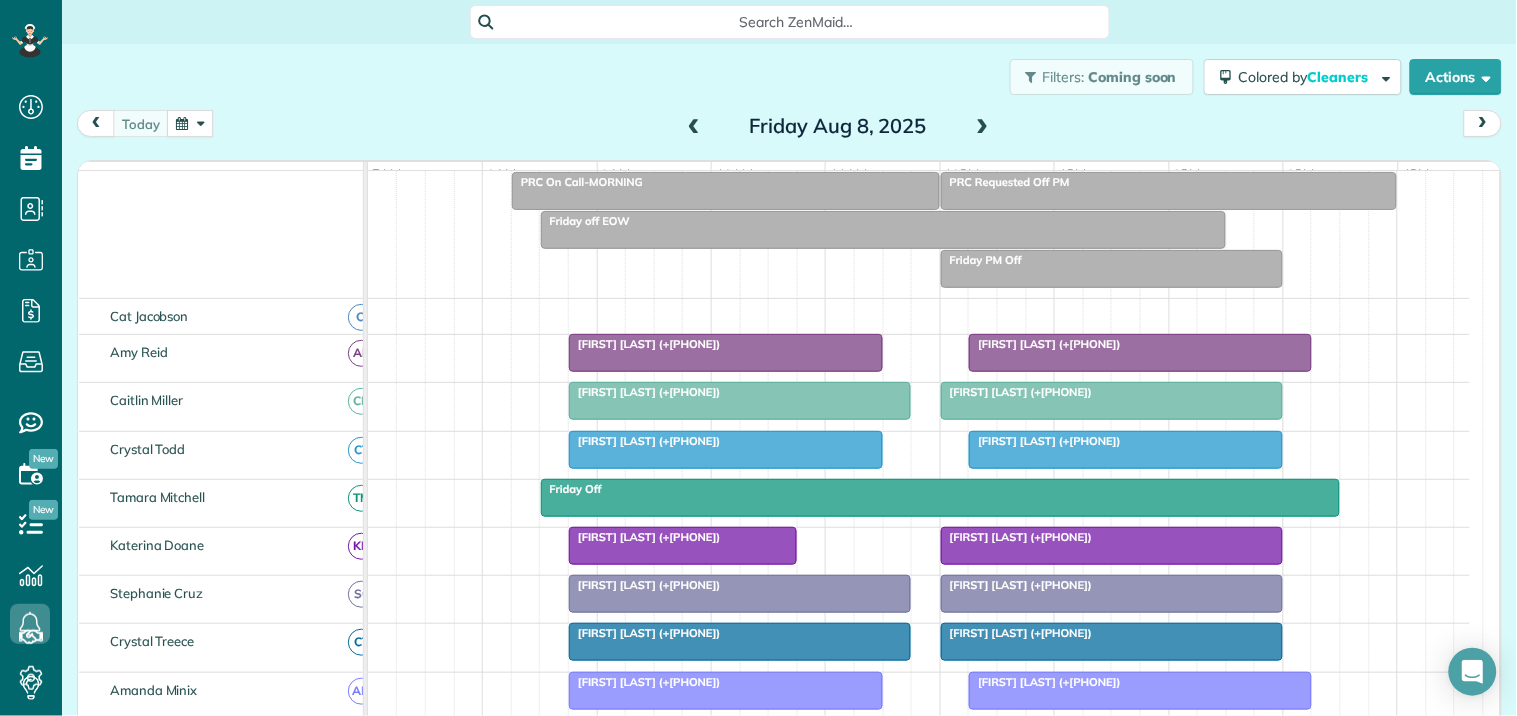 scroll, scrollTop: 336, scrollLeft: 0, axis: vertical 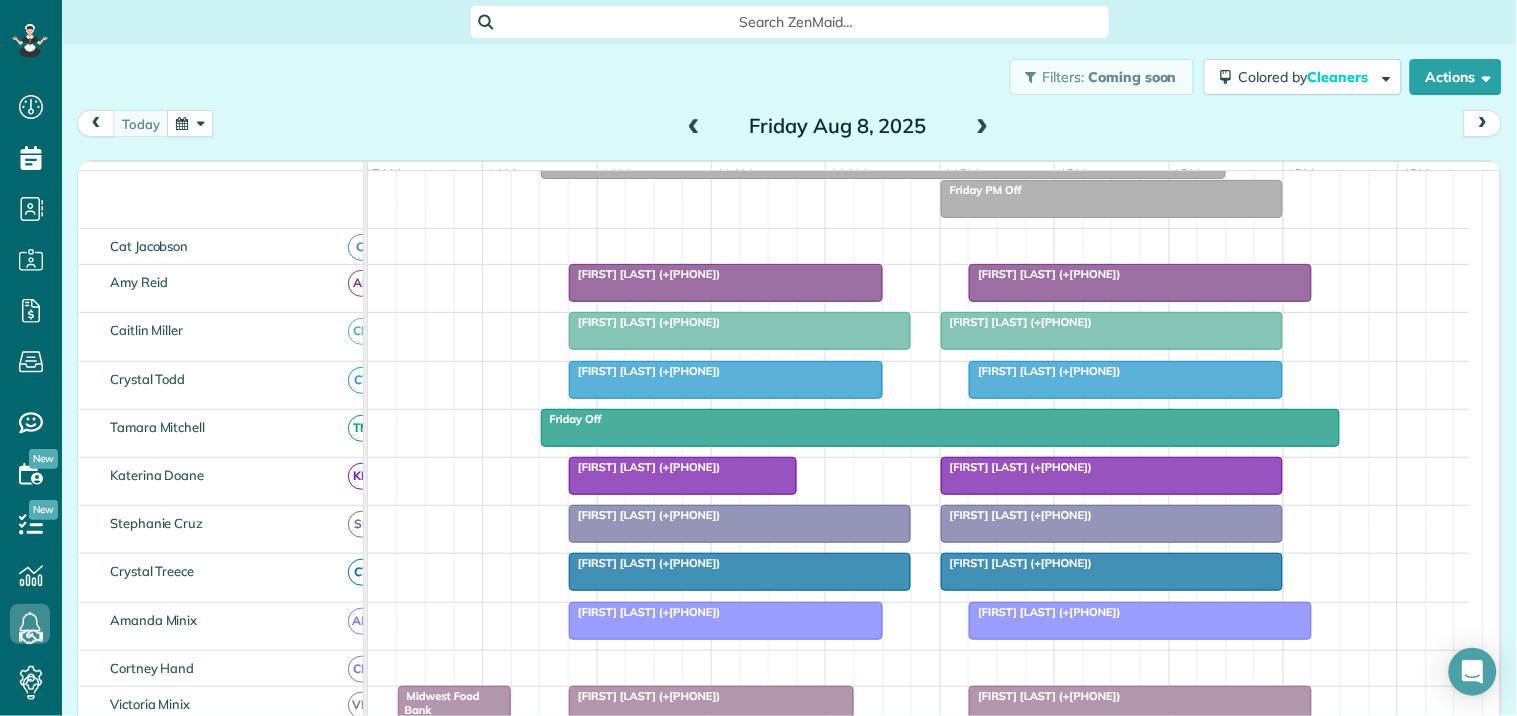 click on "Filters:   Coming soon
Colored by  Cleaners
Color by Cleaner
Color by Team
Color by Status
Color by Recurrence
Color by Paid/Unpaid
Filters  Default
Schedule Changes
Actions
Create Appointment
Create Task
Clock In/Out
Send Work Orders
Print Route Sheets
Today's Emails/Texts
Export data.." at bounding box center [789, 77] 